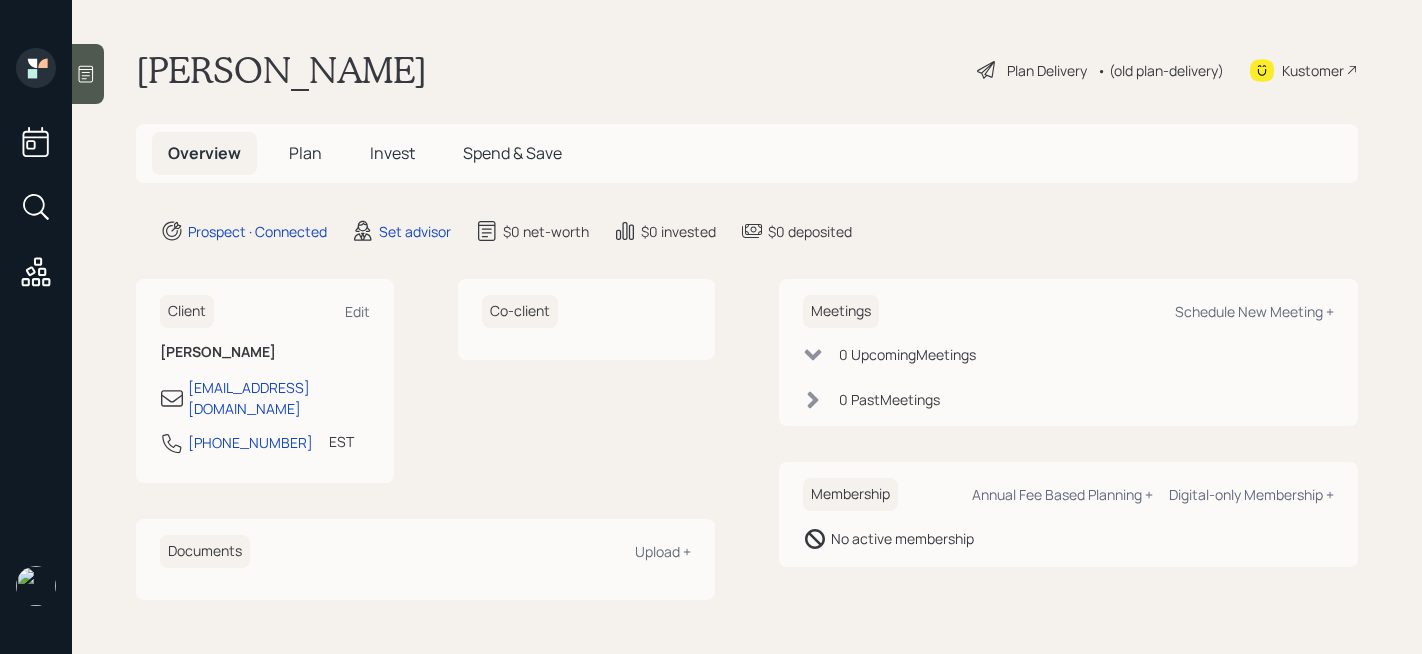scroll, scrollTop: 0, scrollLeft: 0, axis: both 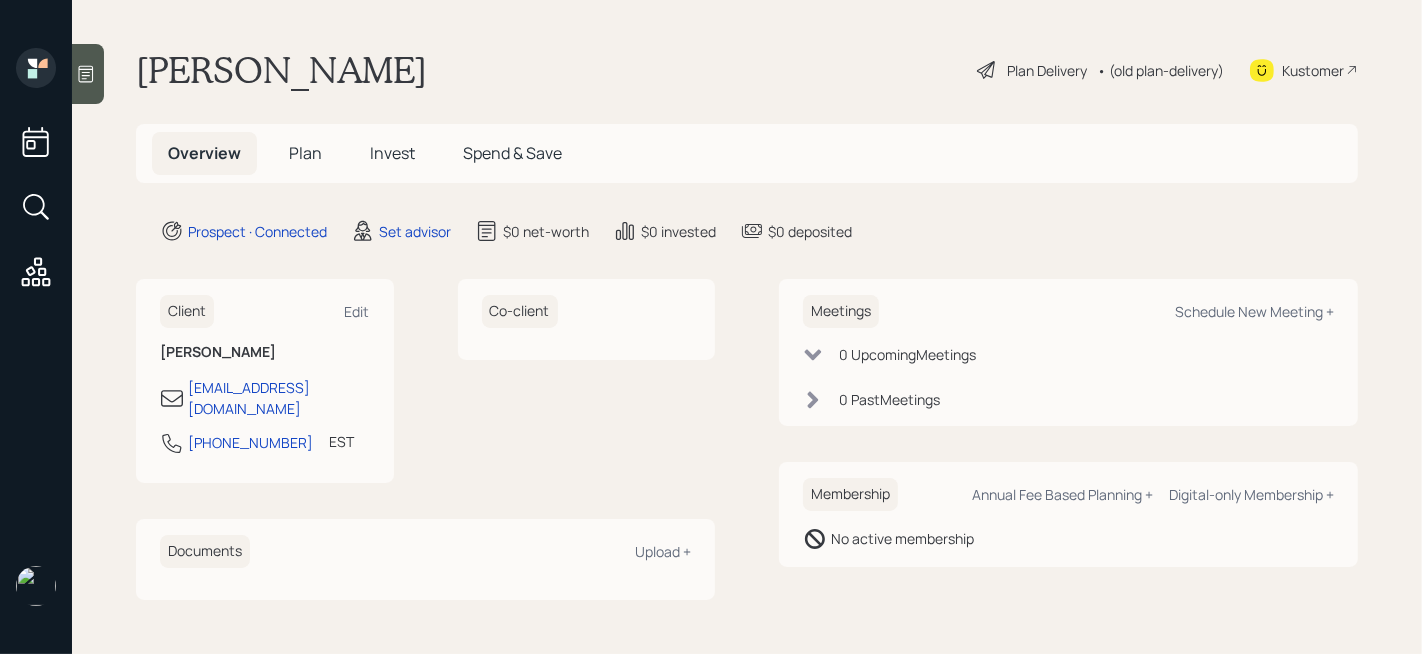 click 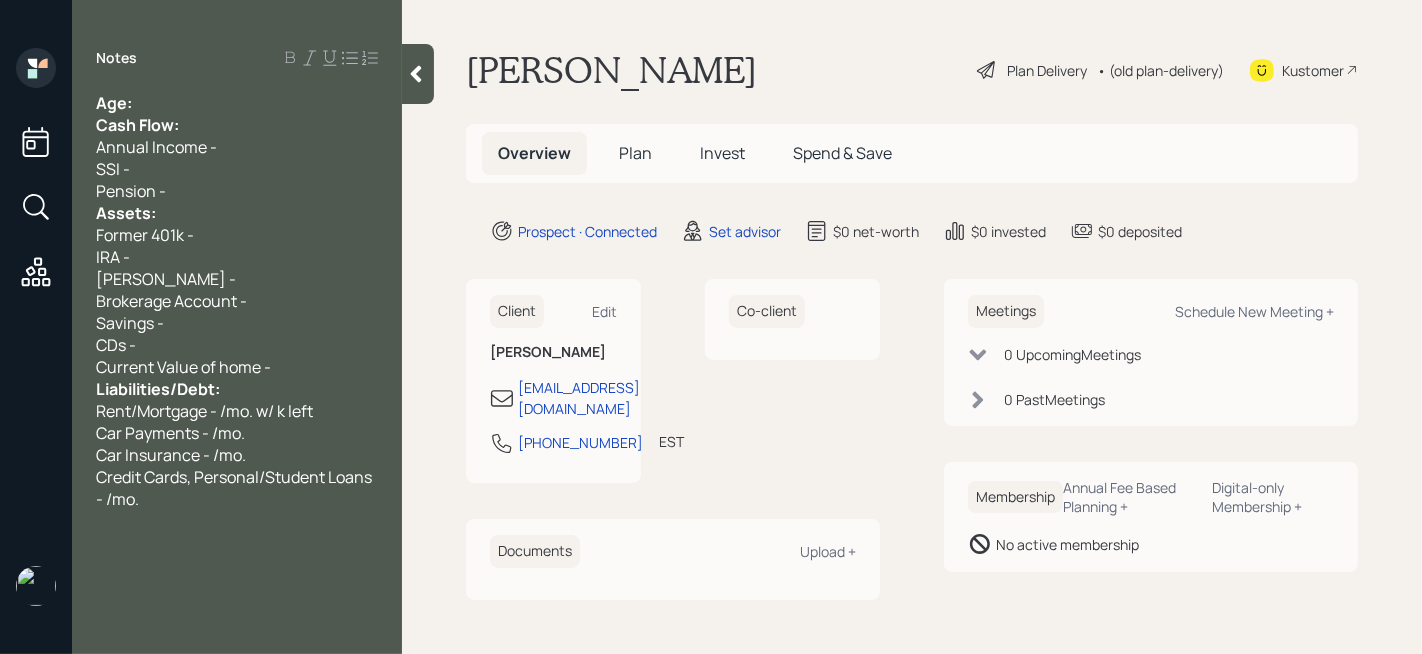 click on "Cash Flow:" at bounding box center (237, 125) 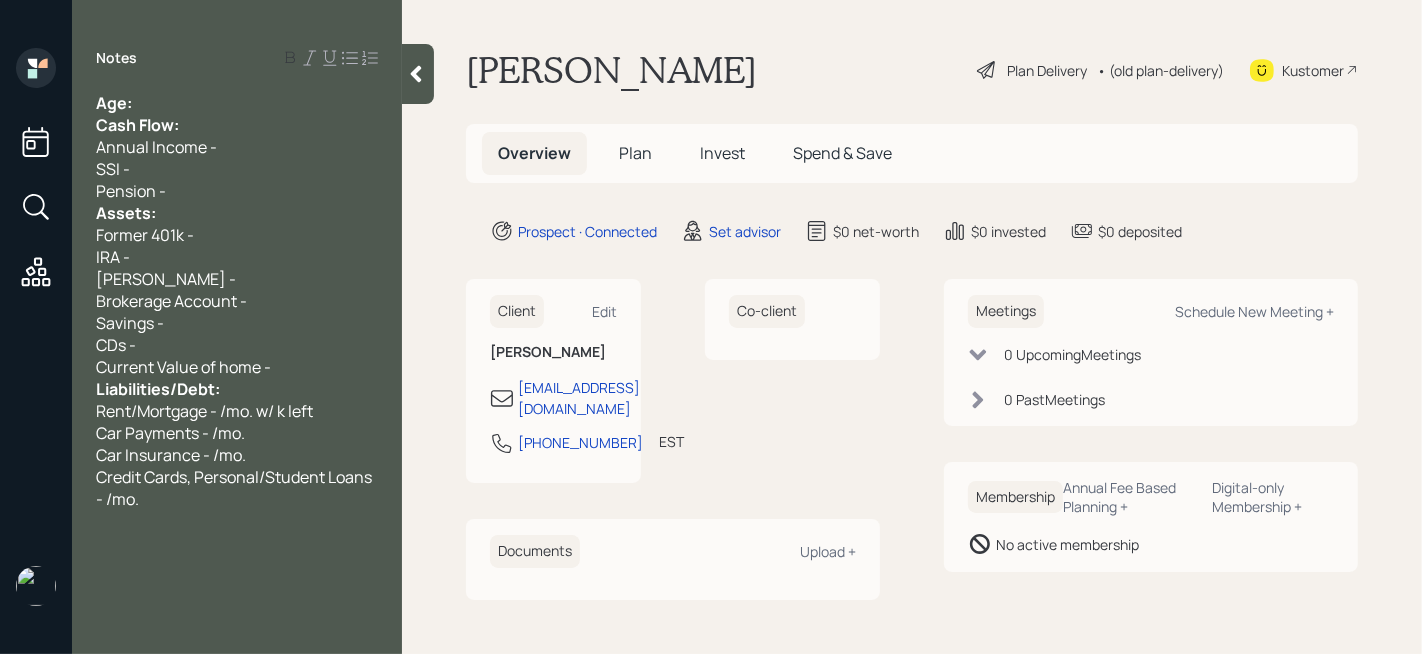 click on "Age:" at bounding box center [237, 103] 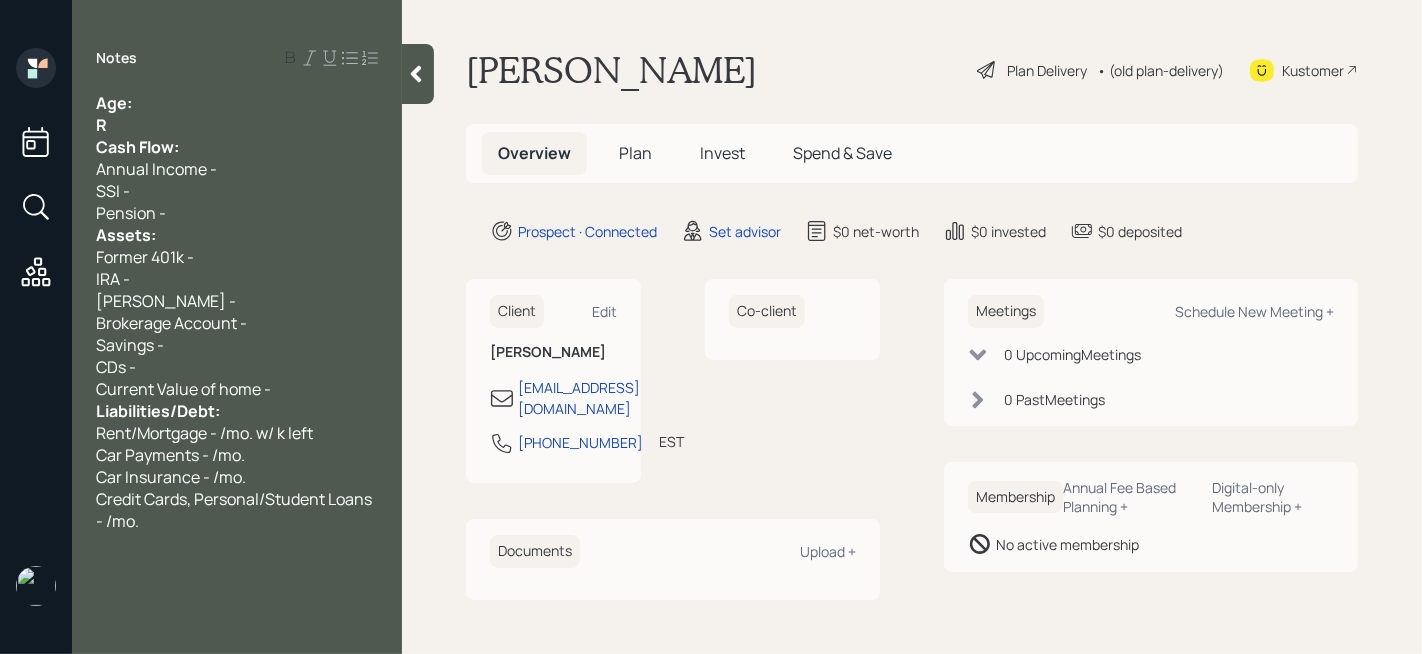 type 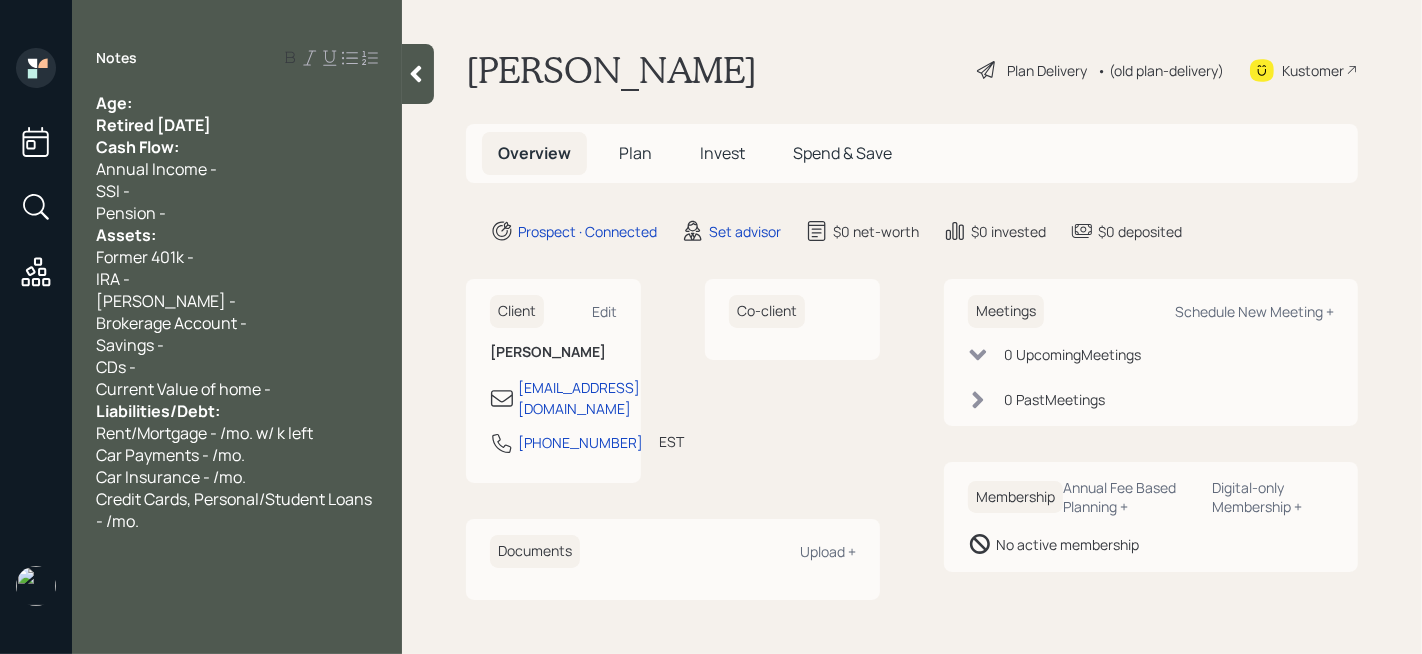 click on "Age:" at bounding box center (237, 103) 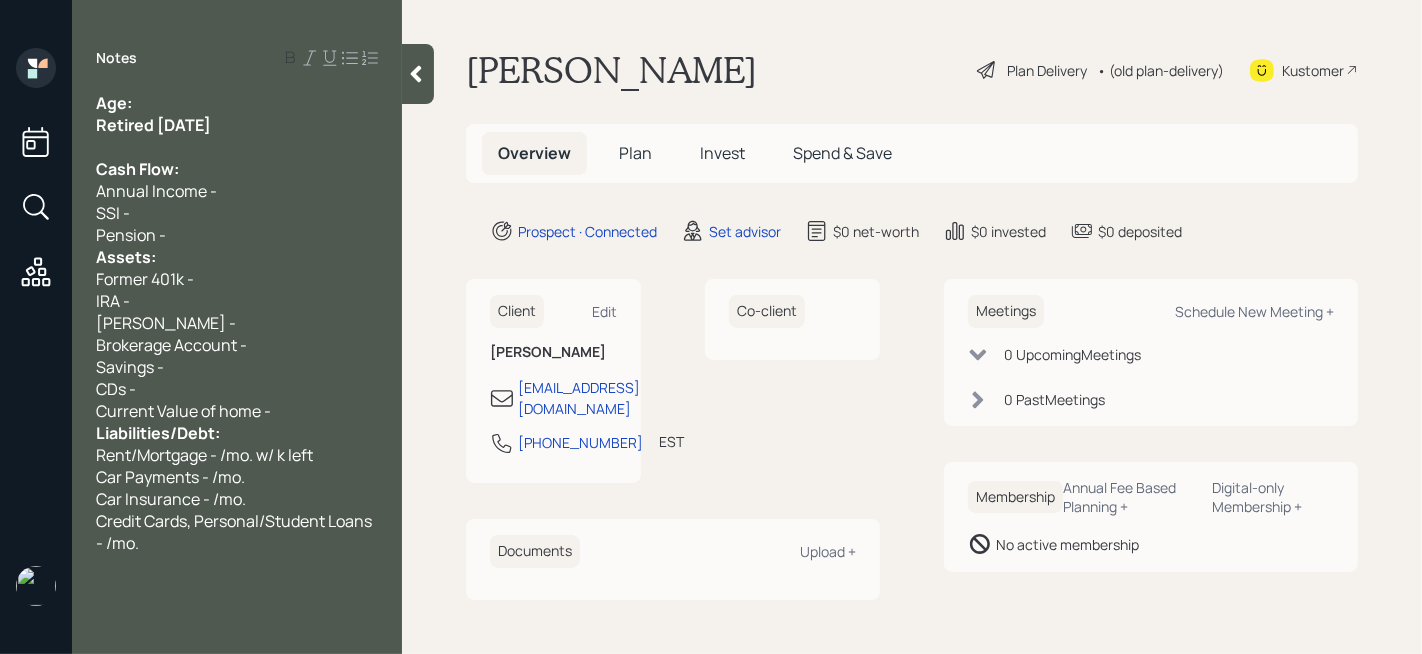 drag, startPoint x: 247, startPoint y: 127, endPoint x: 0, endPoint y: 127, distance: 247 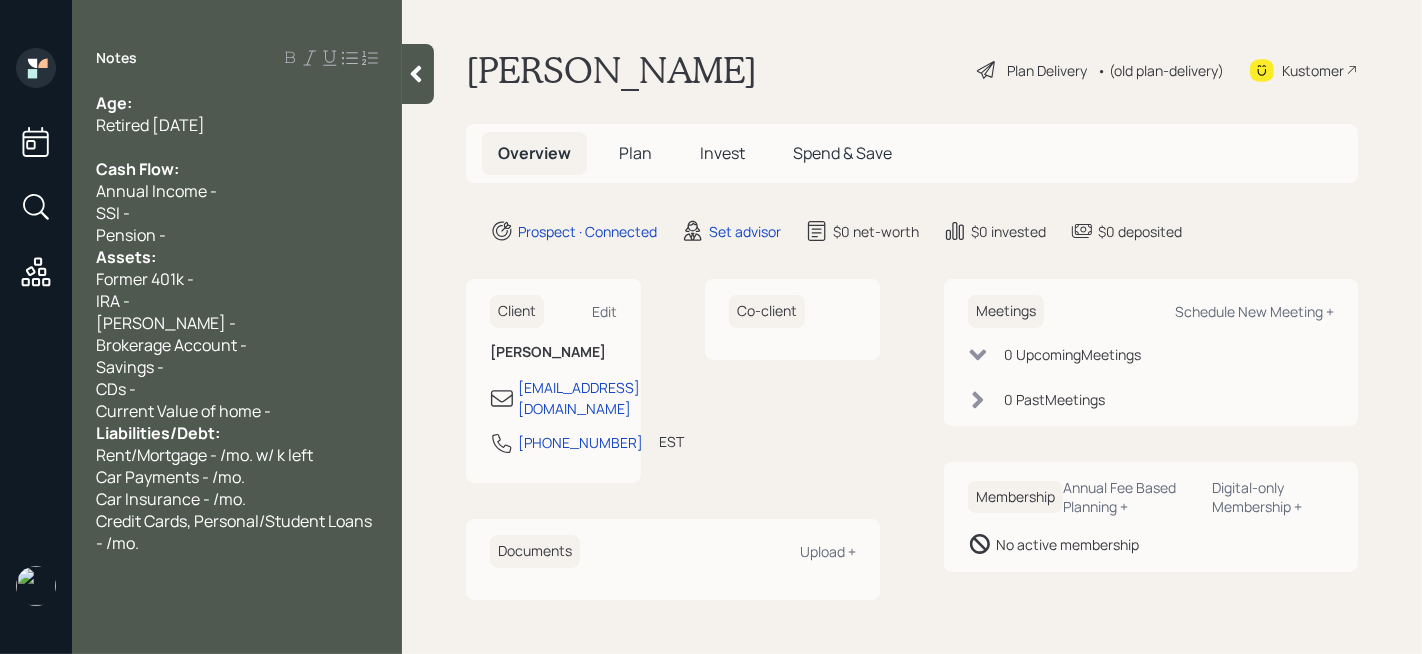 click on "Age: Retired [DATE] Cash Flow: Annual Income - SSI - Pension - Assets: Former 401k - IRA - [PERSON_NAME] - Brokerage Account - Savings - CDs - Current Value of home - Liabilities/Debt: Rent/Mortgage - /mo. w/ k left Car Payments - /mo. Car Insurance - /mo. Credit Cards, Personal/Student Loans - /mo." at bounding box center [237, 323] 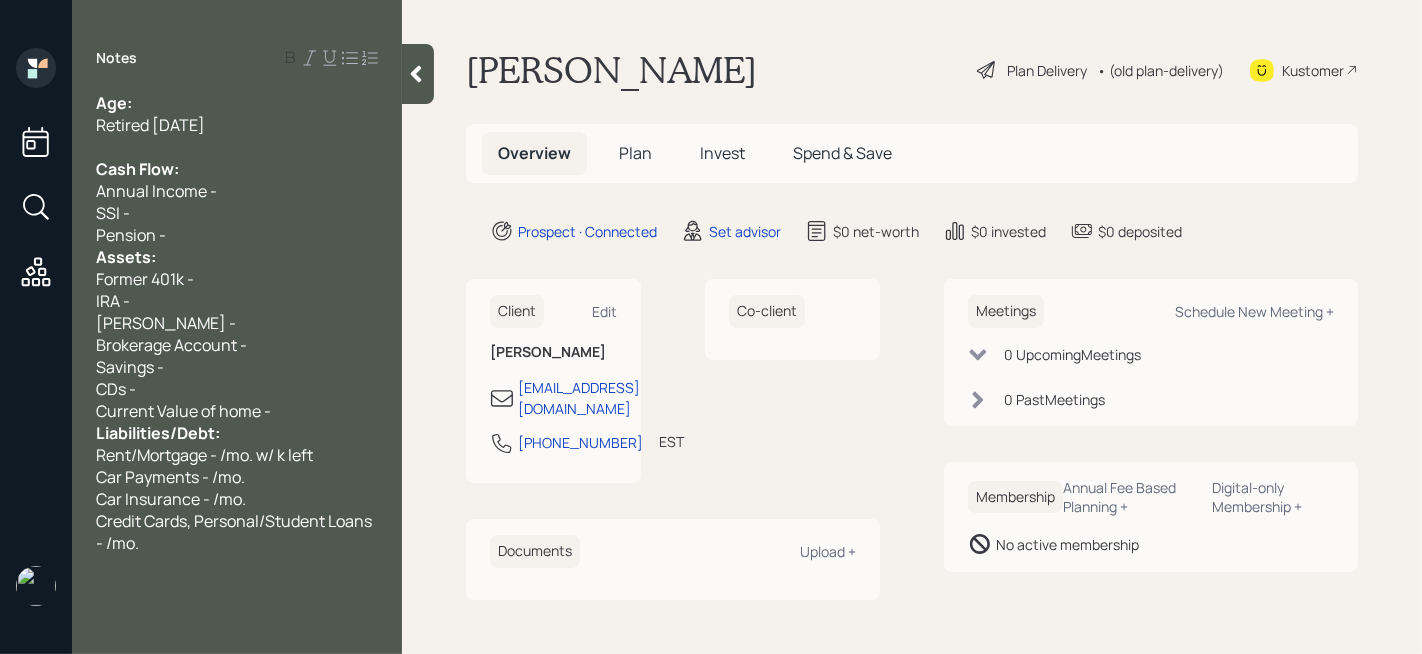 click on "Pension -" at bounding box center (237, 235) 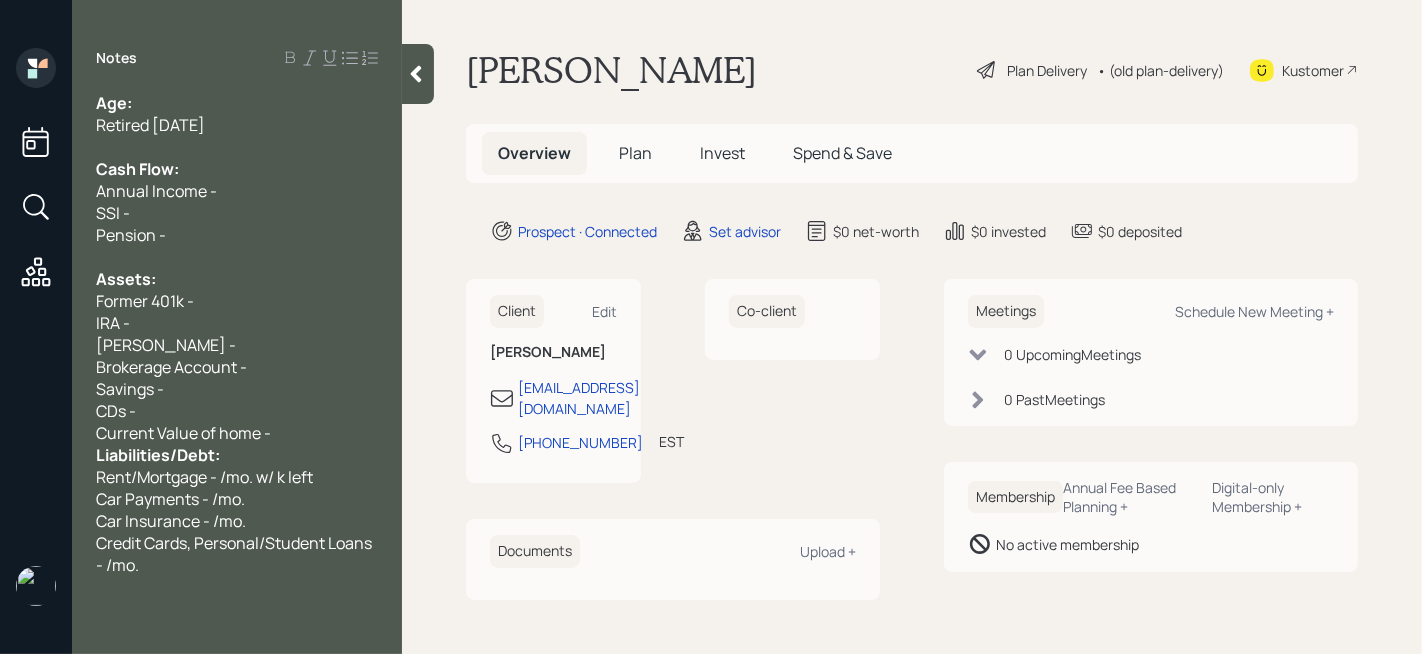 click on "Current Value of home -" at bounding box center [237, 433] 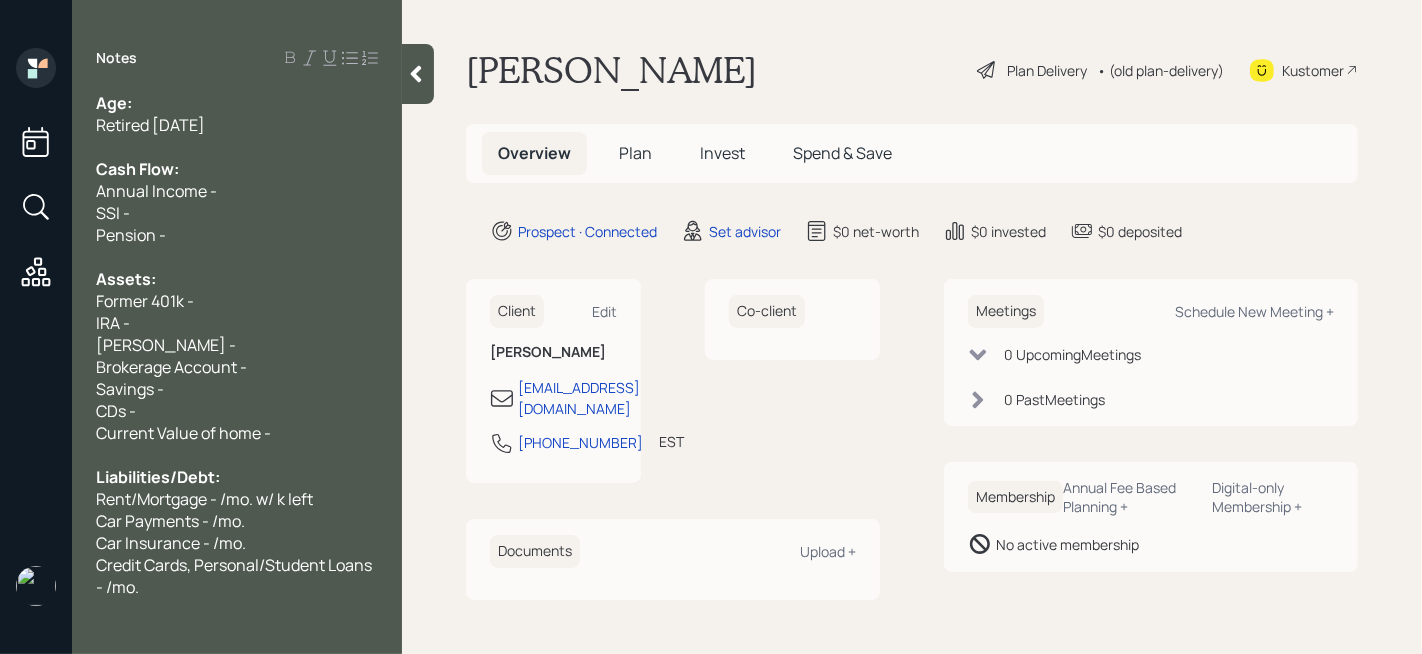 click on "Credit Cards, Personal/Student Loans - /mo." at bounding box center (237, 576) 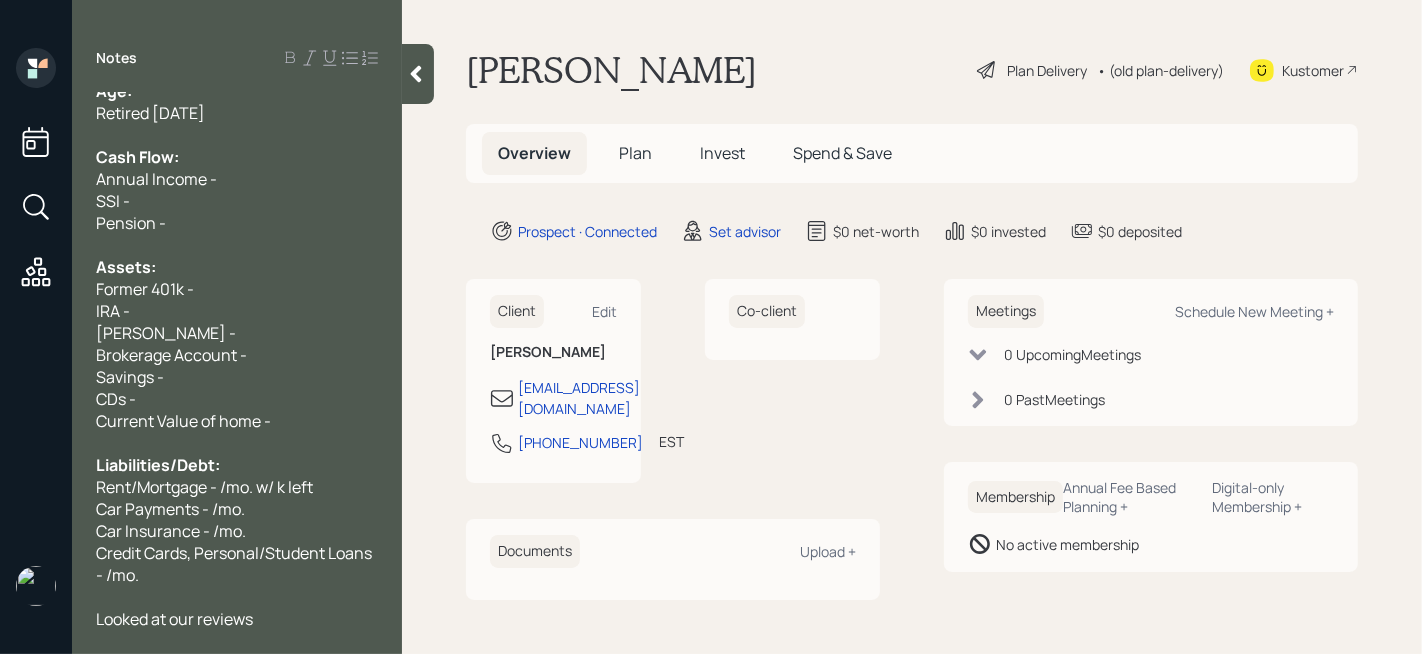 scroll, scrollTop: 0, scrollLeft: 0, axis: both 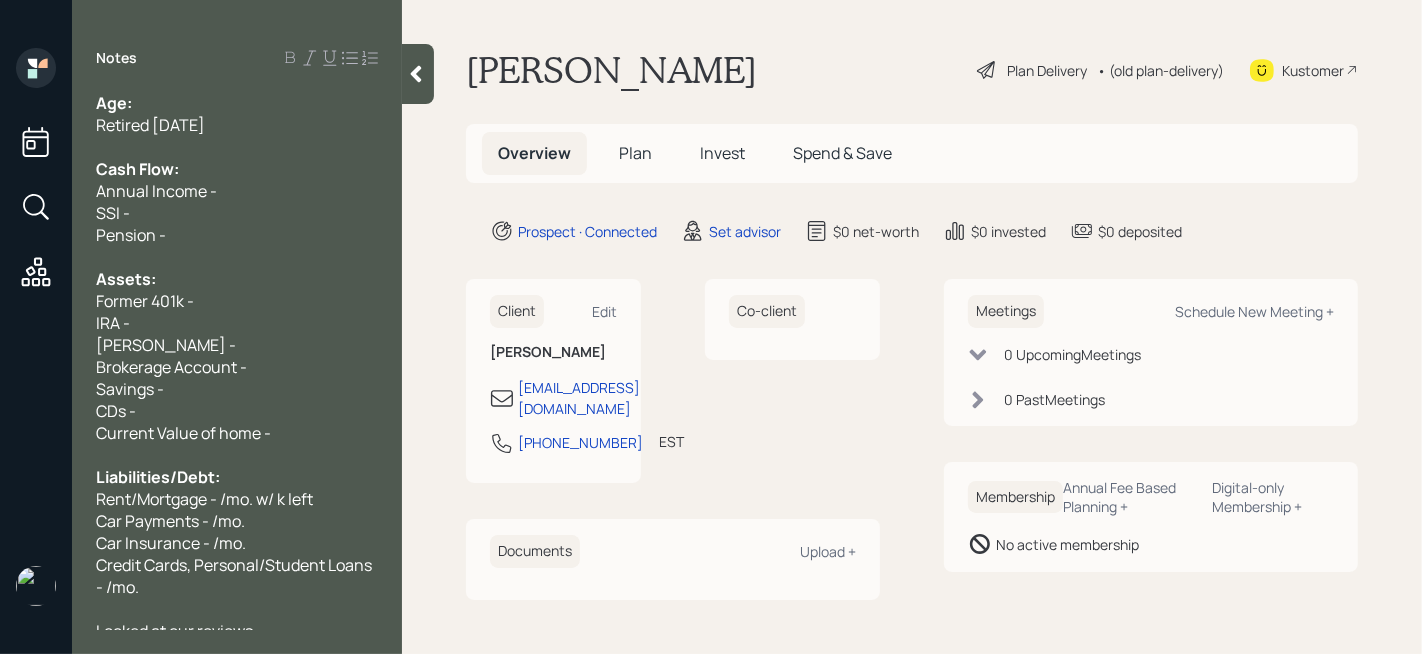click on "Age:" at bounding box center [237, 103] 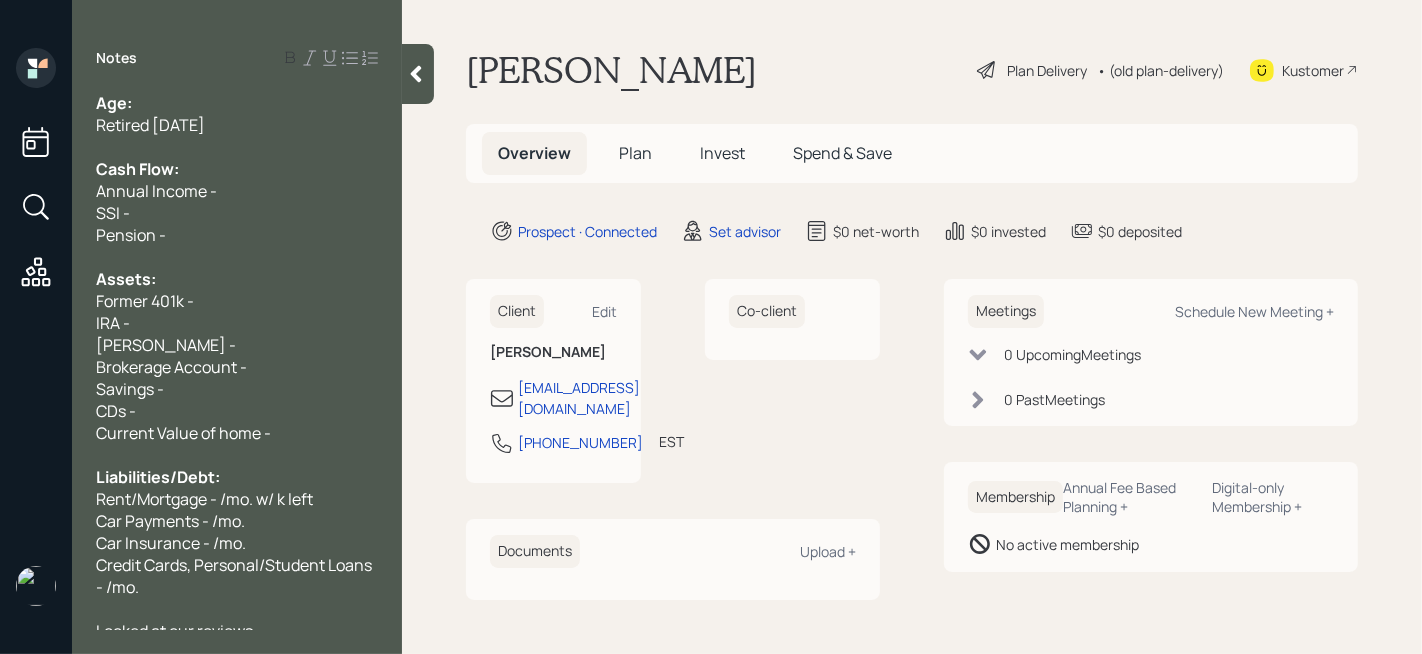click on "Cash Flow:" at bounding box center (237, 169) 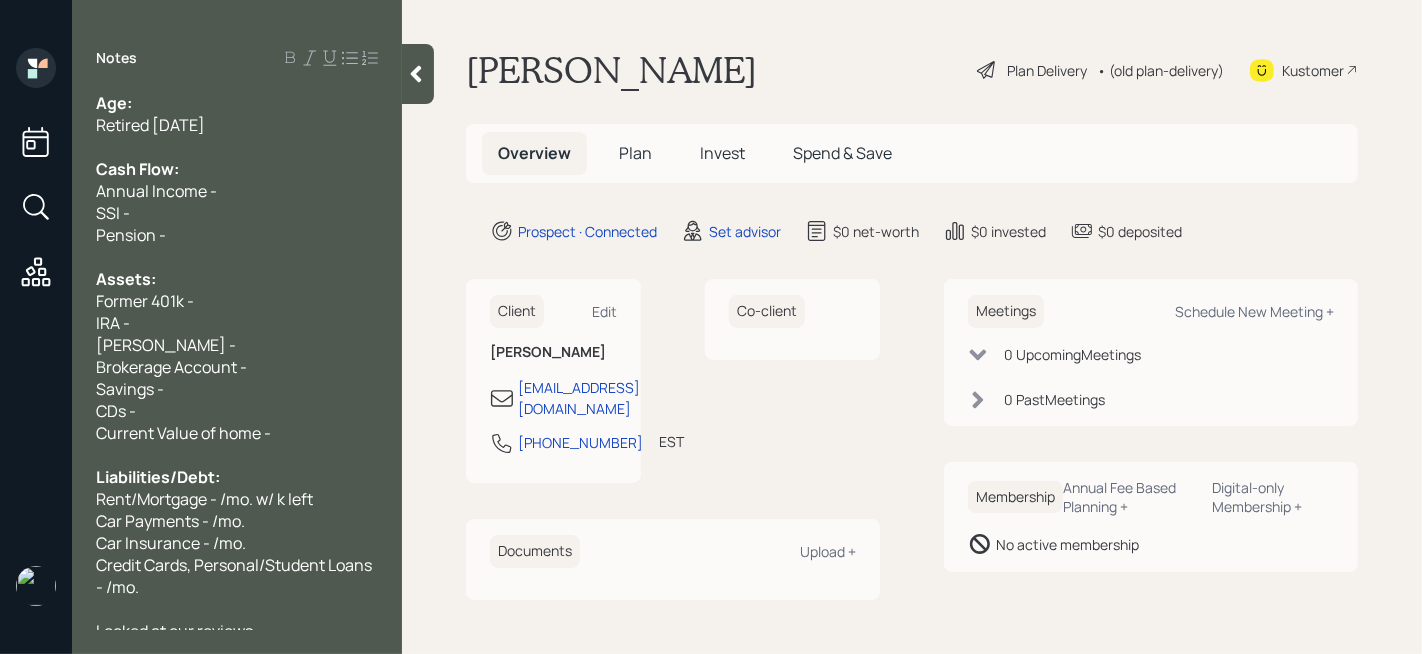 click on "SSI -" at bounding box center [237, 213] 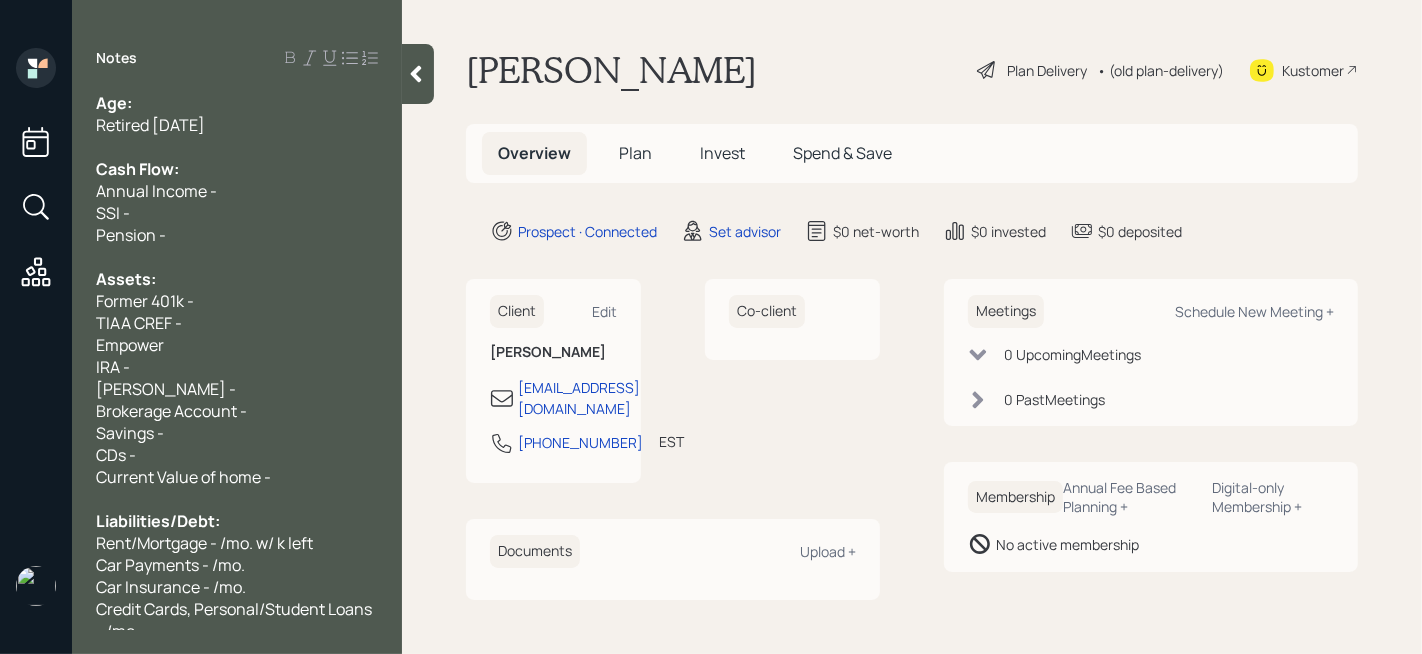 click on "TIAA CREF -" at bounding box center [237, 323] 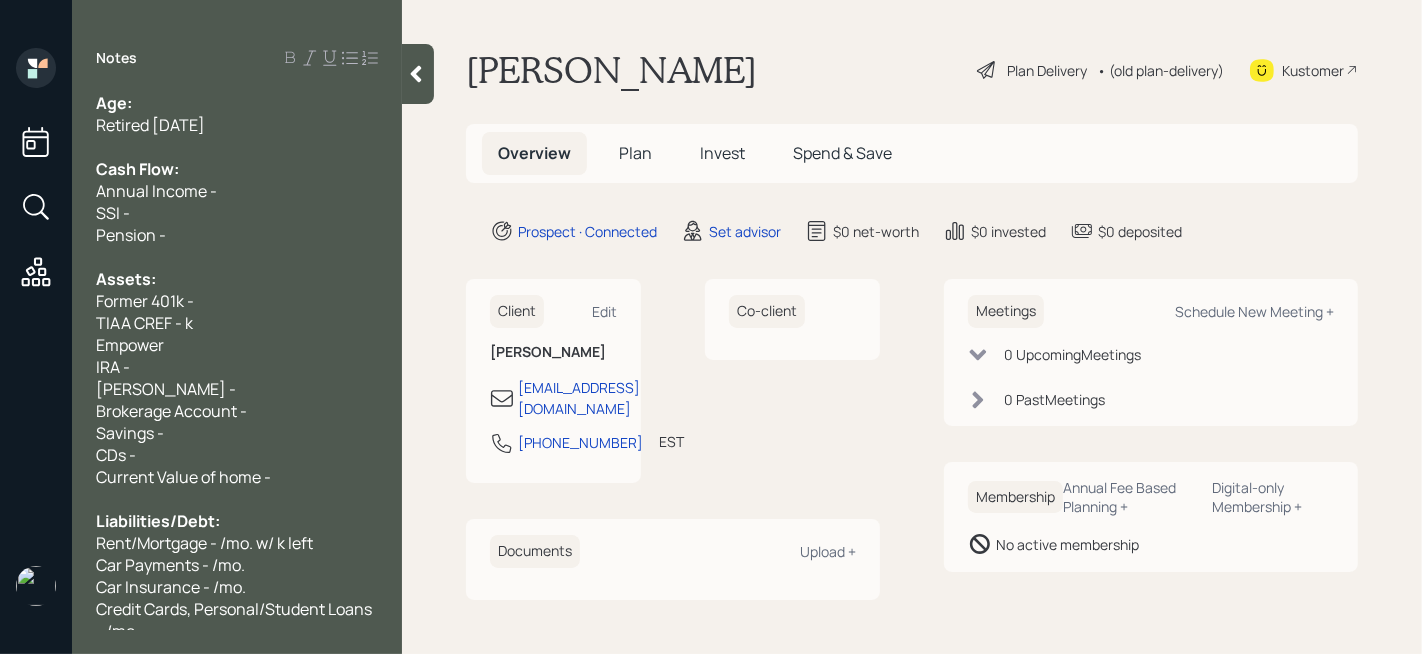 click on "Empower" at bounding box center [237, 345] 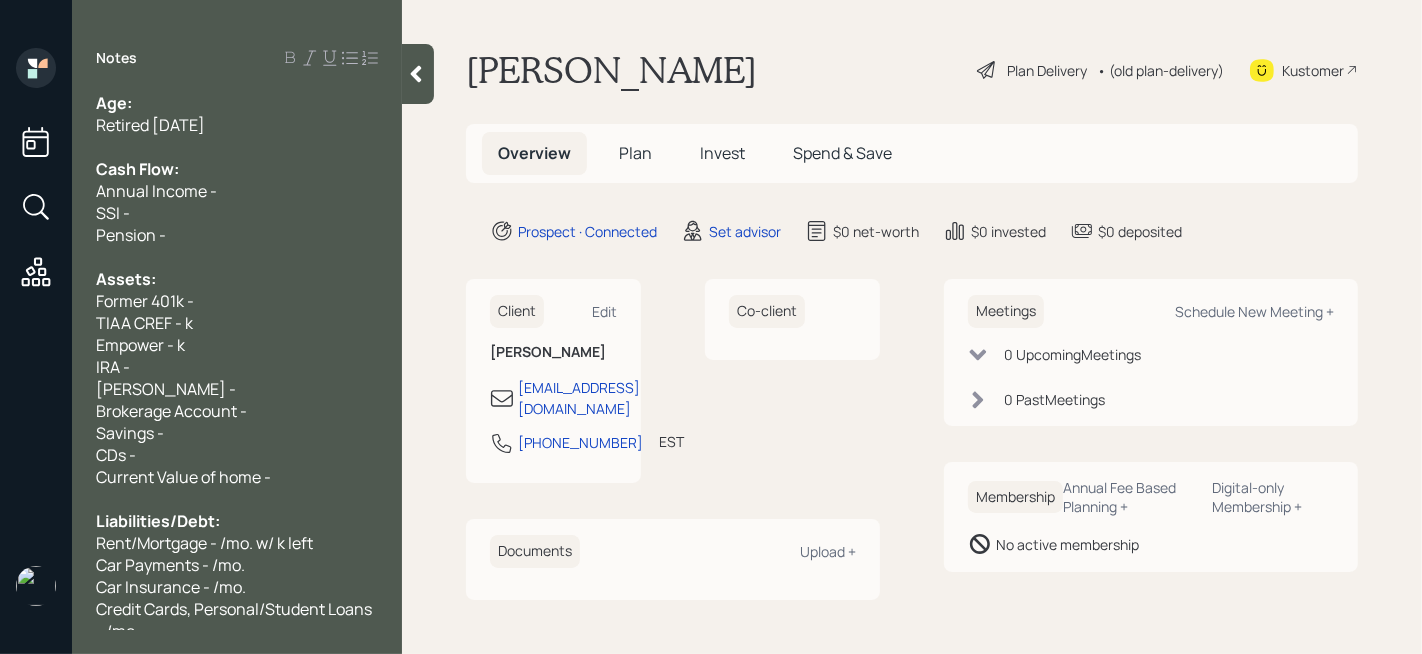 click on "TIAA CREF - k" at bounding box center [144, 323] 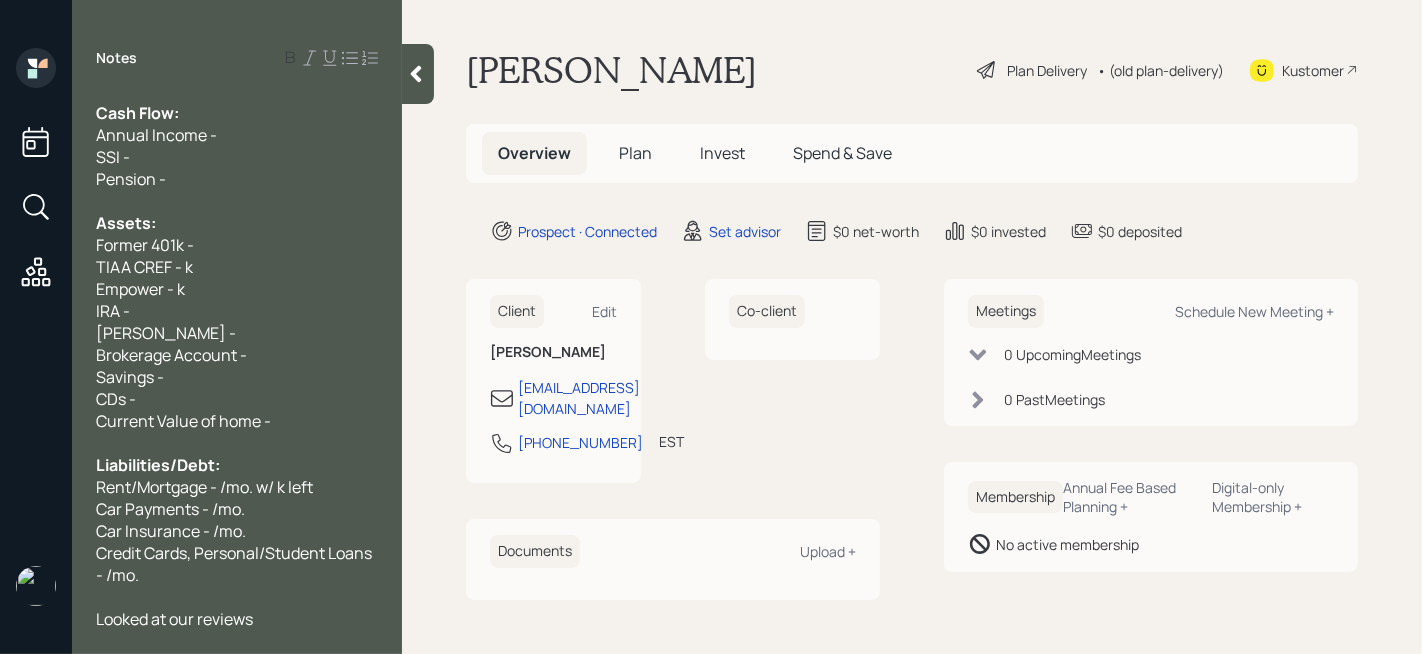 scroll, scrollTop: 0, scrollLeft: 0, axis: both 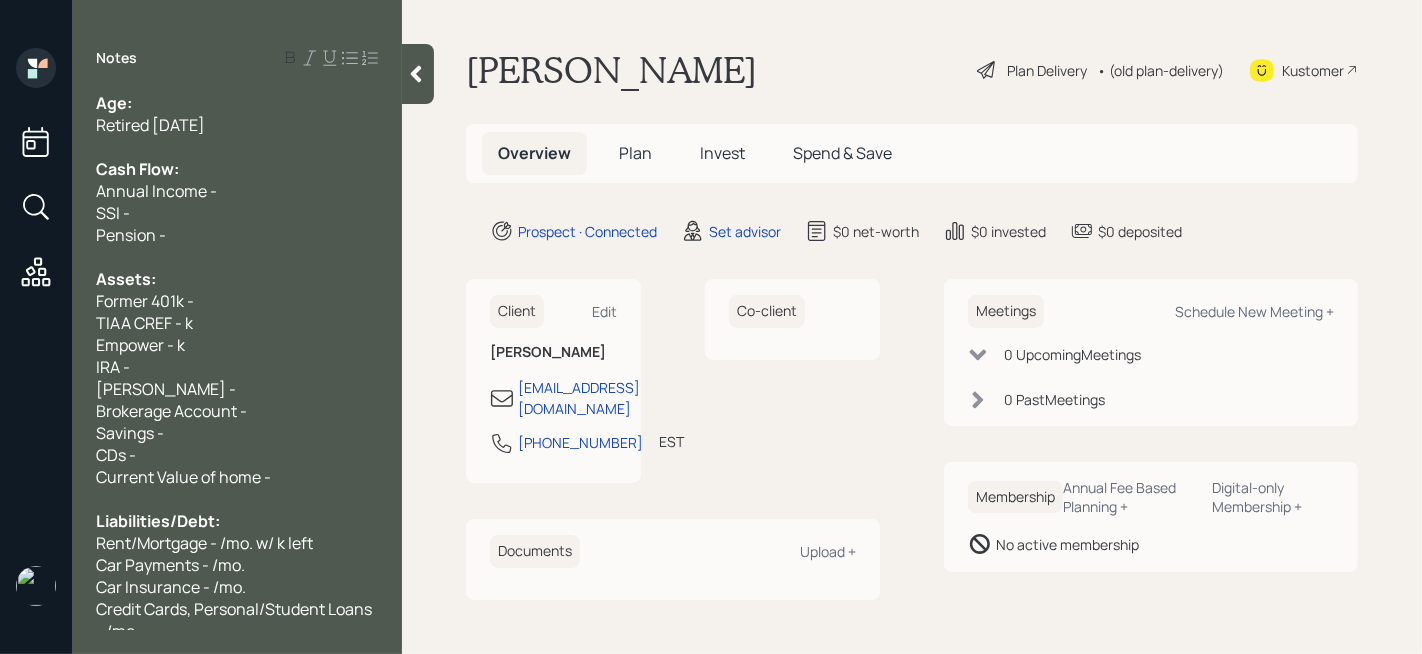 click on "Former 401k -" at bounding box center [237, 301] 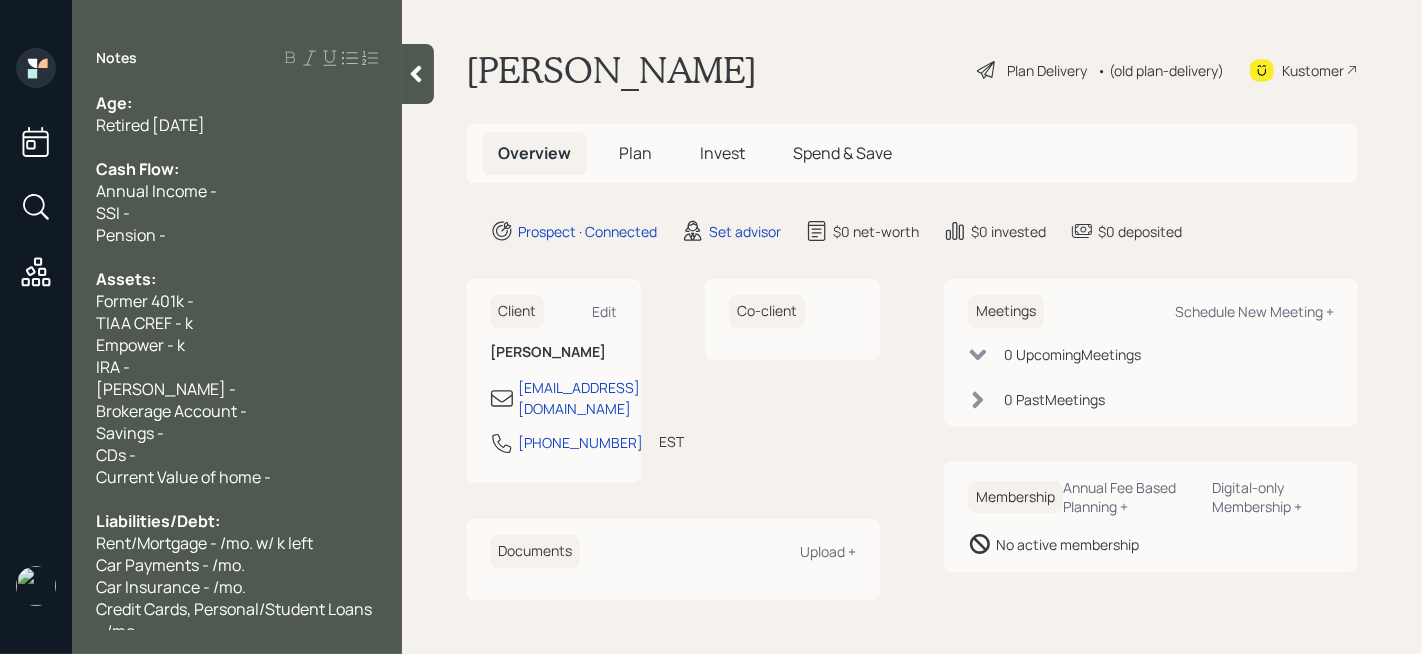 click on "TIAA CREF - k" at bounding box center [144, 323] 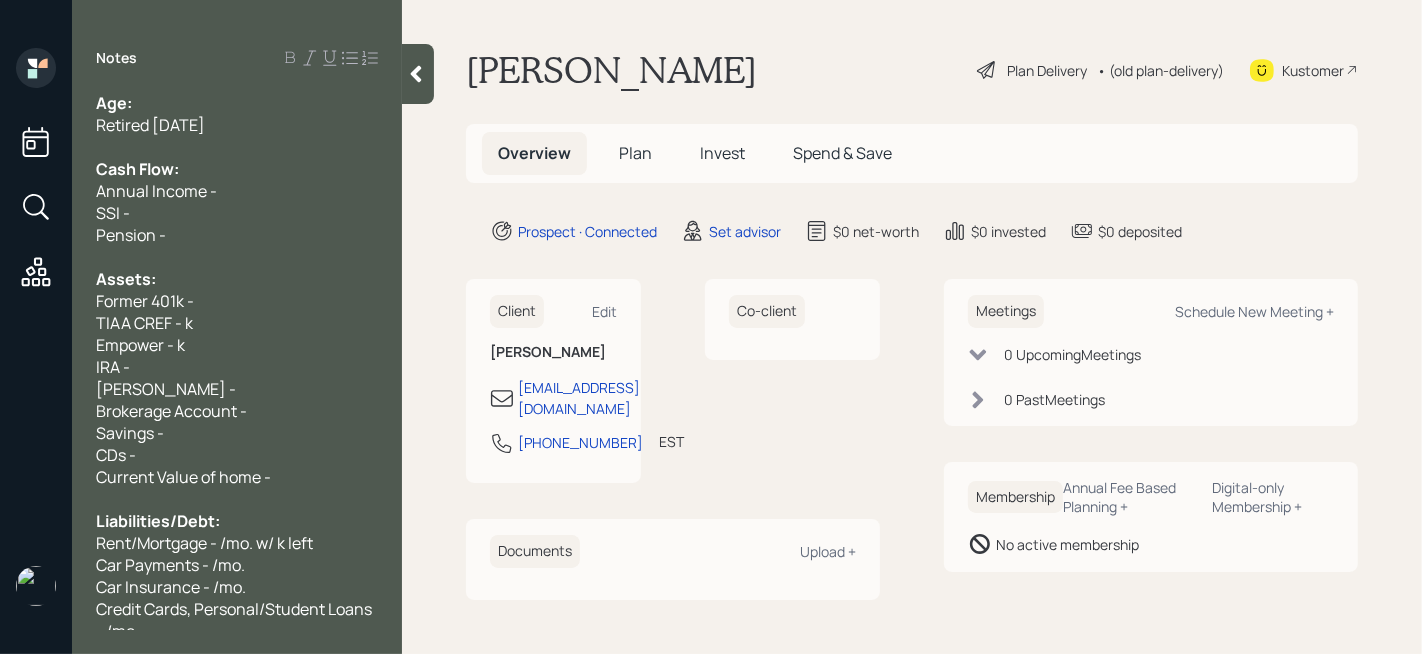 click on "Age:" at bounding box center (237, 103) 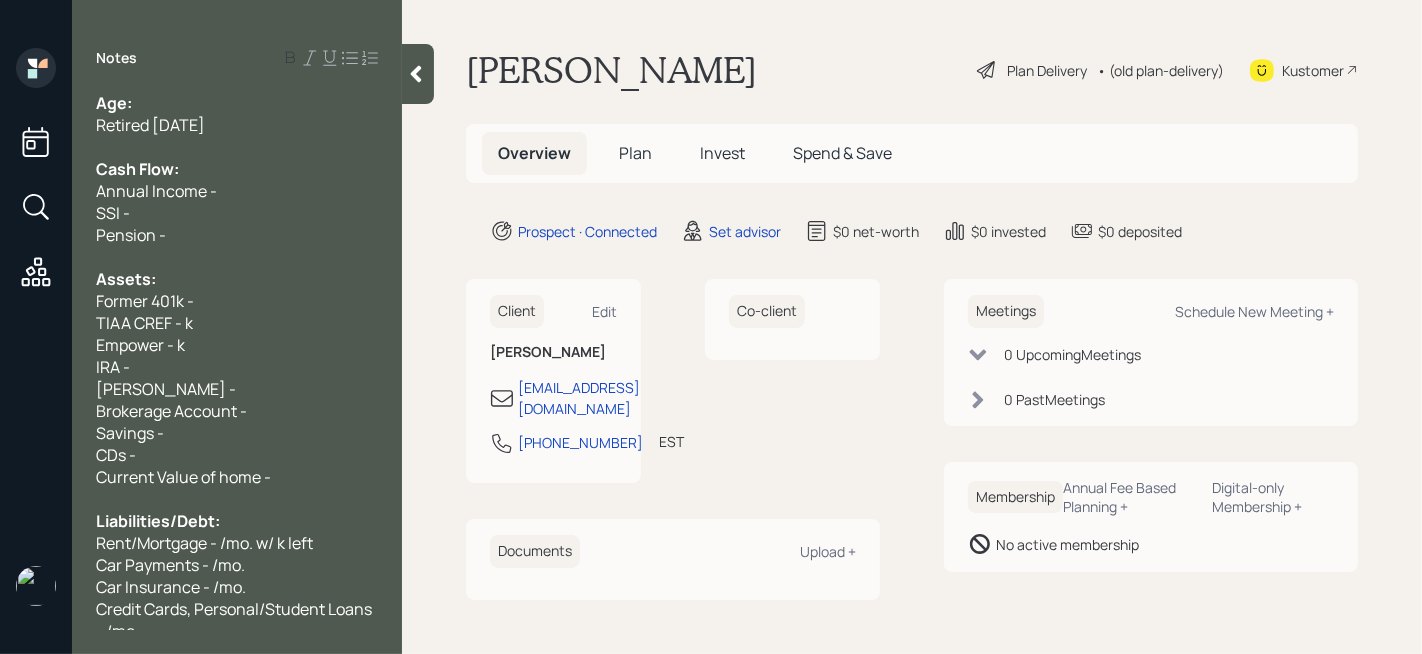 click on "Age:" at bounding box center (237, 103) 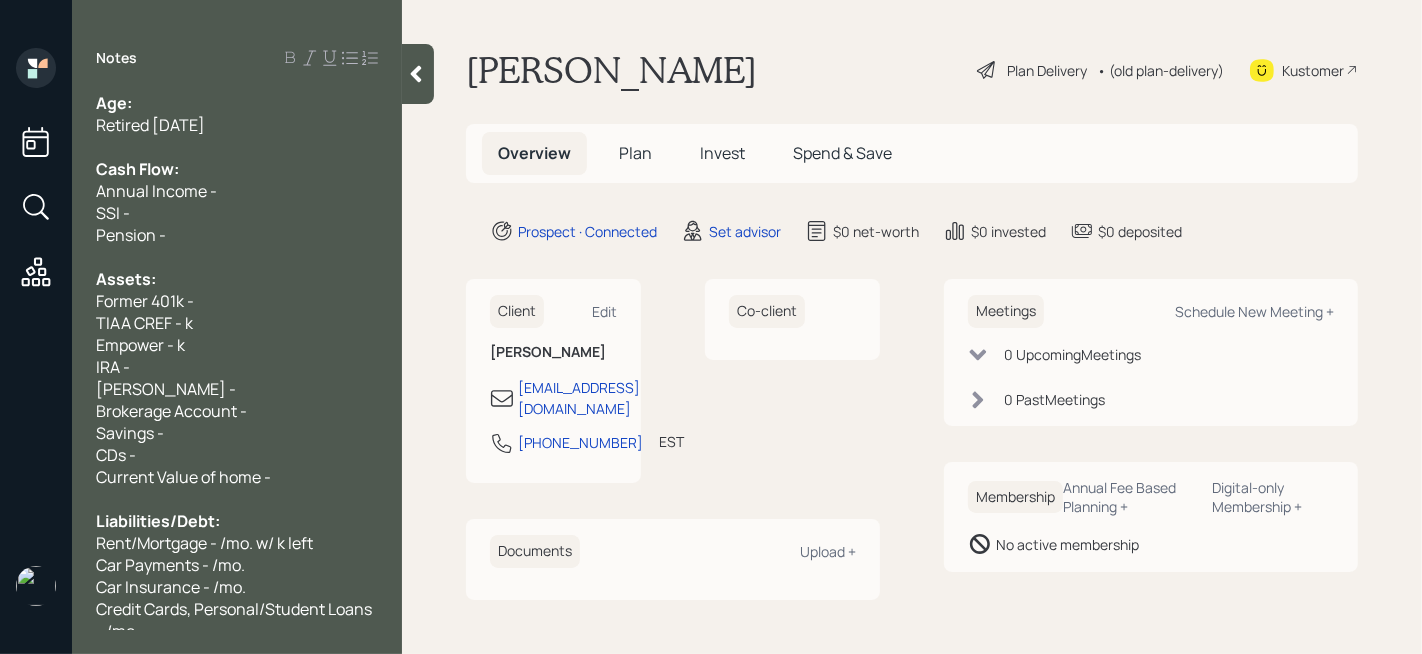 click on "TIAA CREF - k" at bounding box center [237, 323] 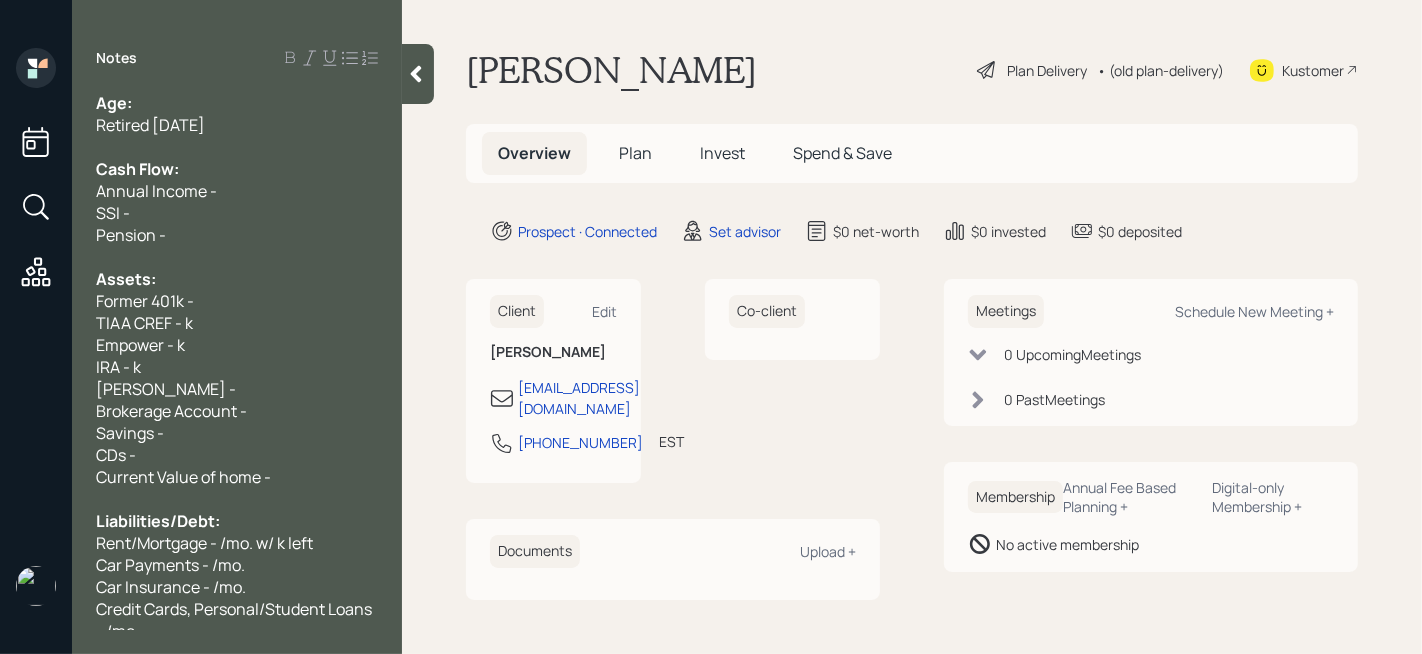click on "Empower - k" at bounding box center (237, 345) 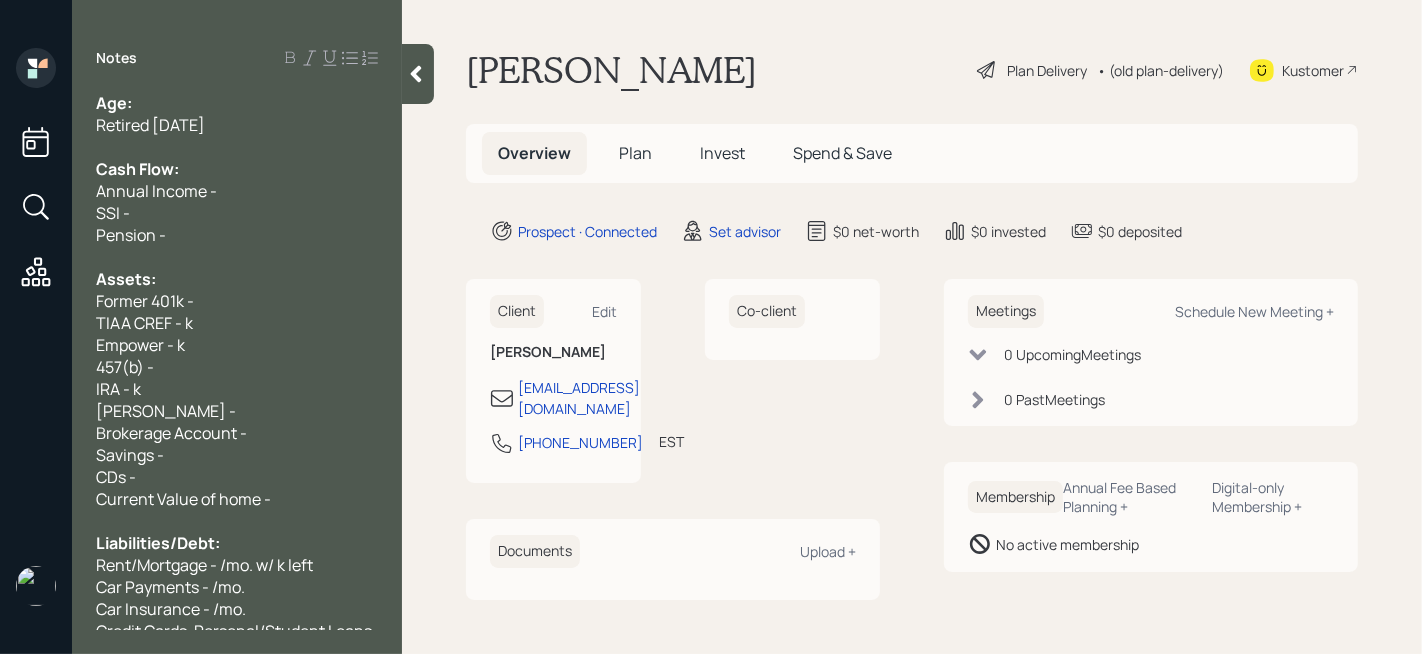 click on "Empower - k" at bounding box center (237, 345) 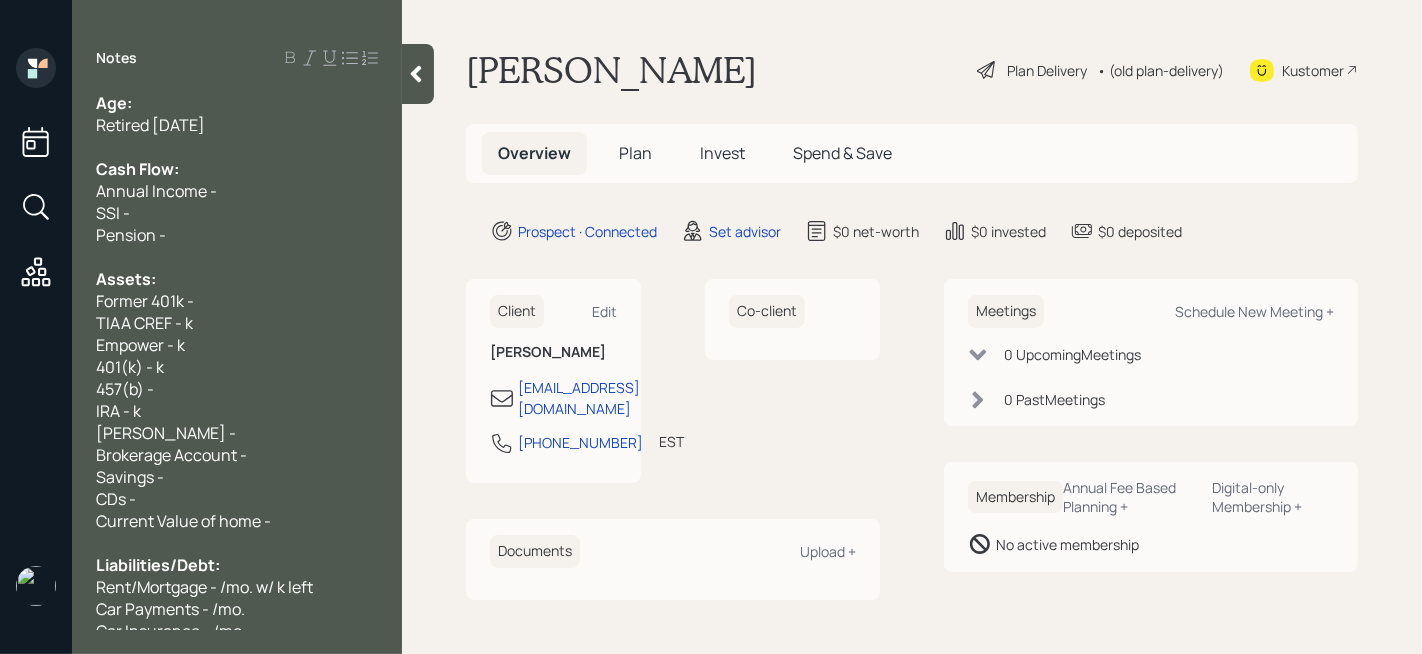 click on "457(b) -" at bounding box center (237, 389) 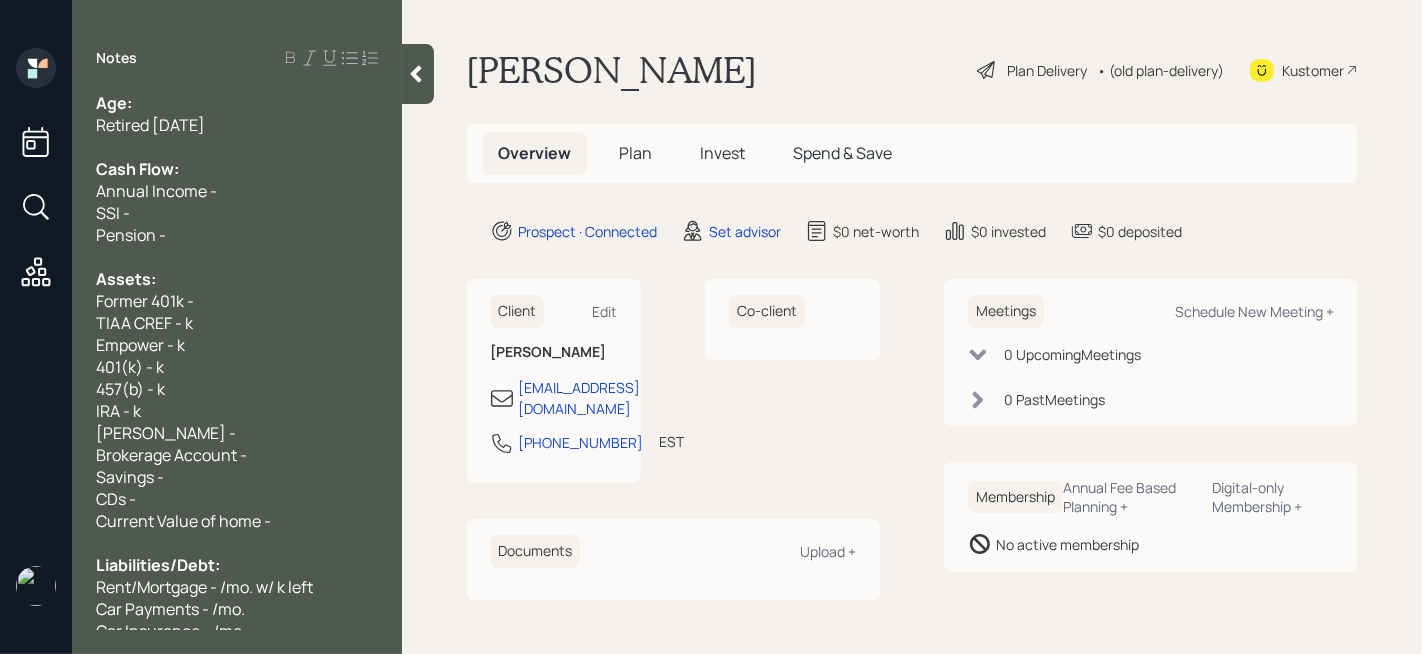 click on "IRA - k" at bounding box center (237, 411) 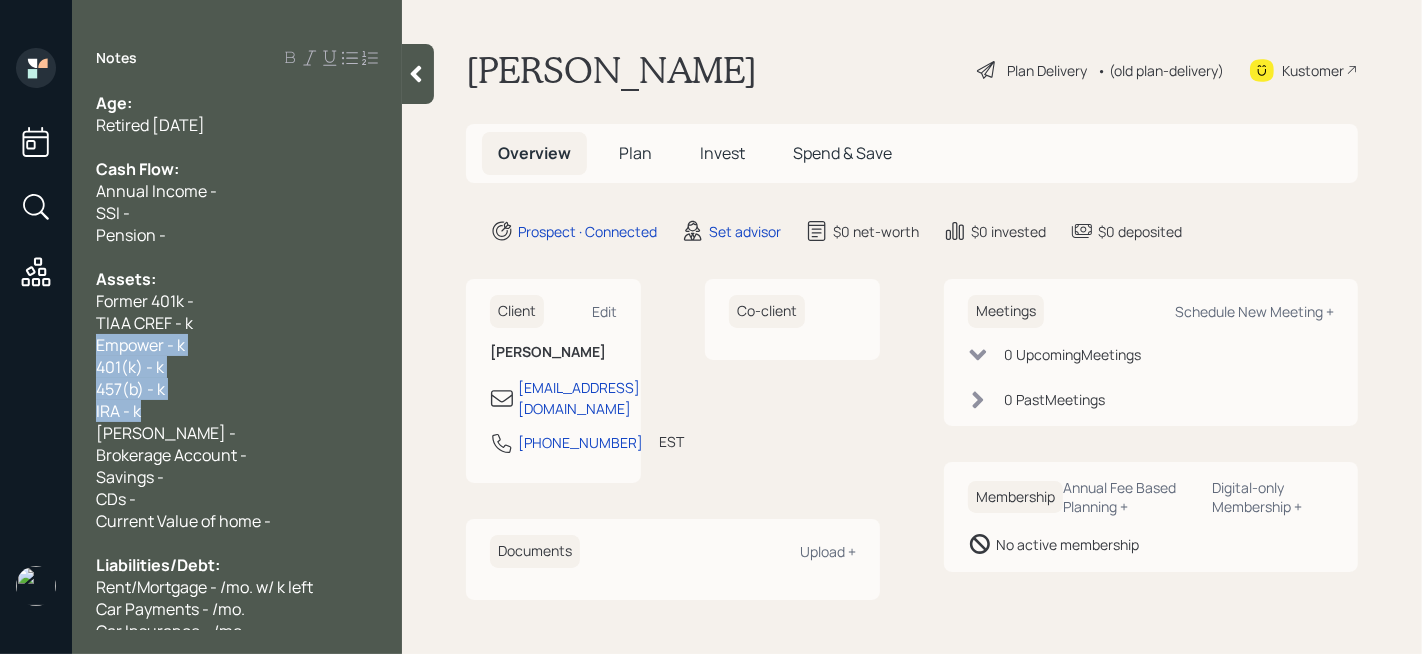 drag, startPoint x: 167, startPoint y: 421, endPoint x: 75, endPoint y: 349, distance: 116.82465 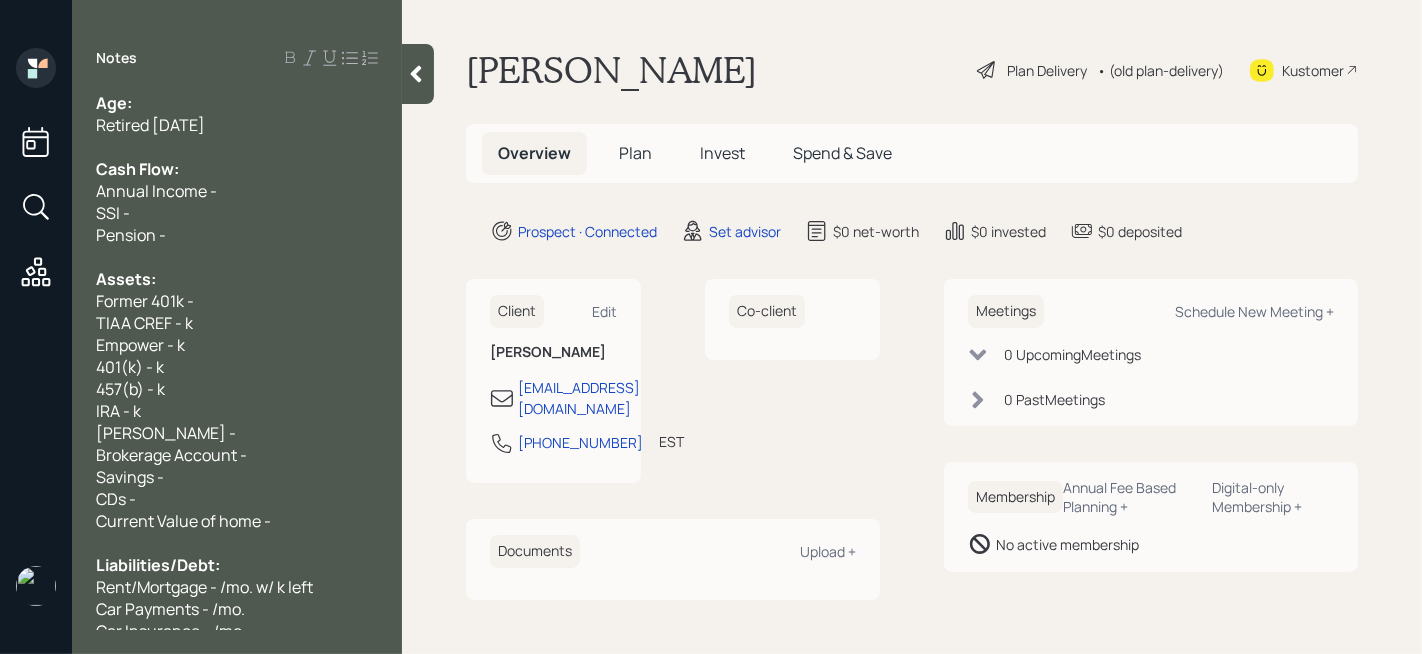 click on "TIAA CREF - k" at bounding box center [144, 323] 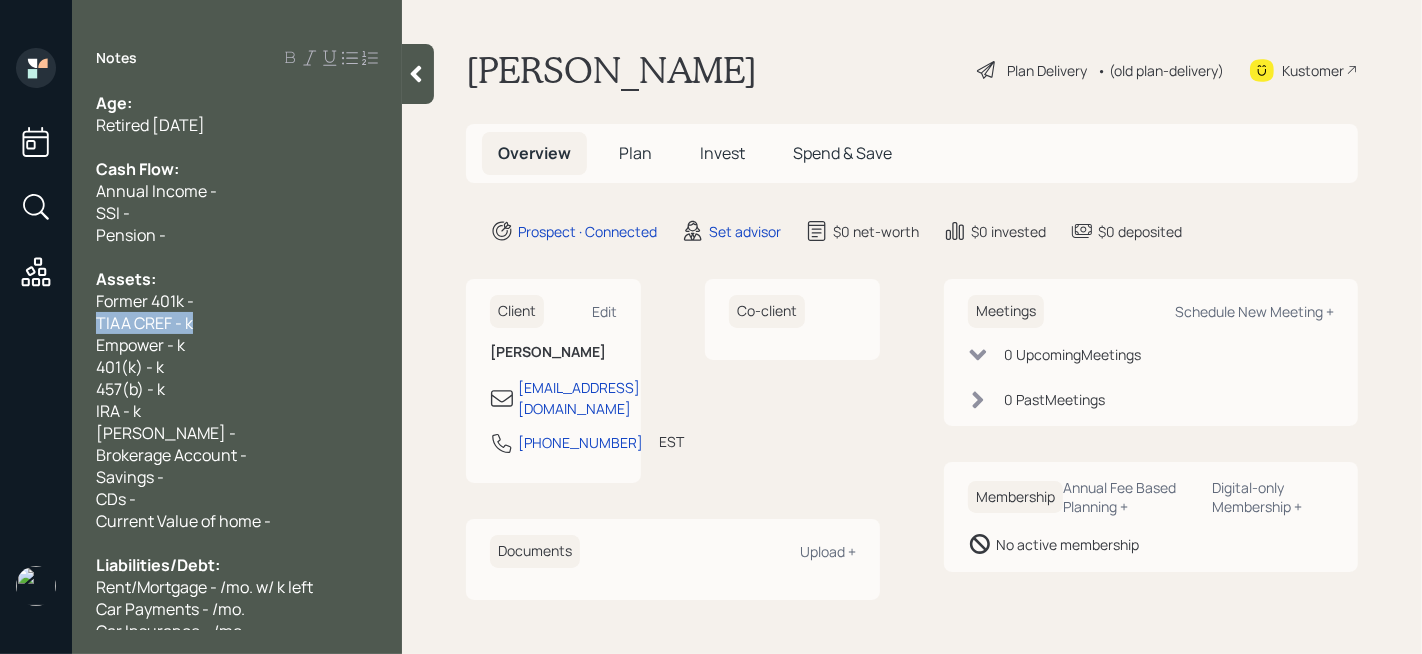 drag, startPoint x: 197, startPoint y: 332, endPoint x: 63, endPoint y: 326, distance: 134.13426 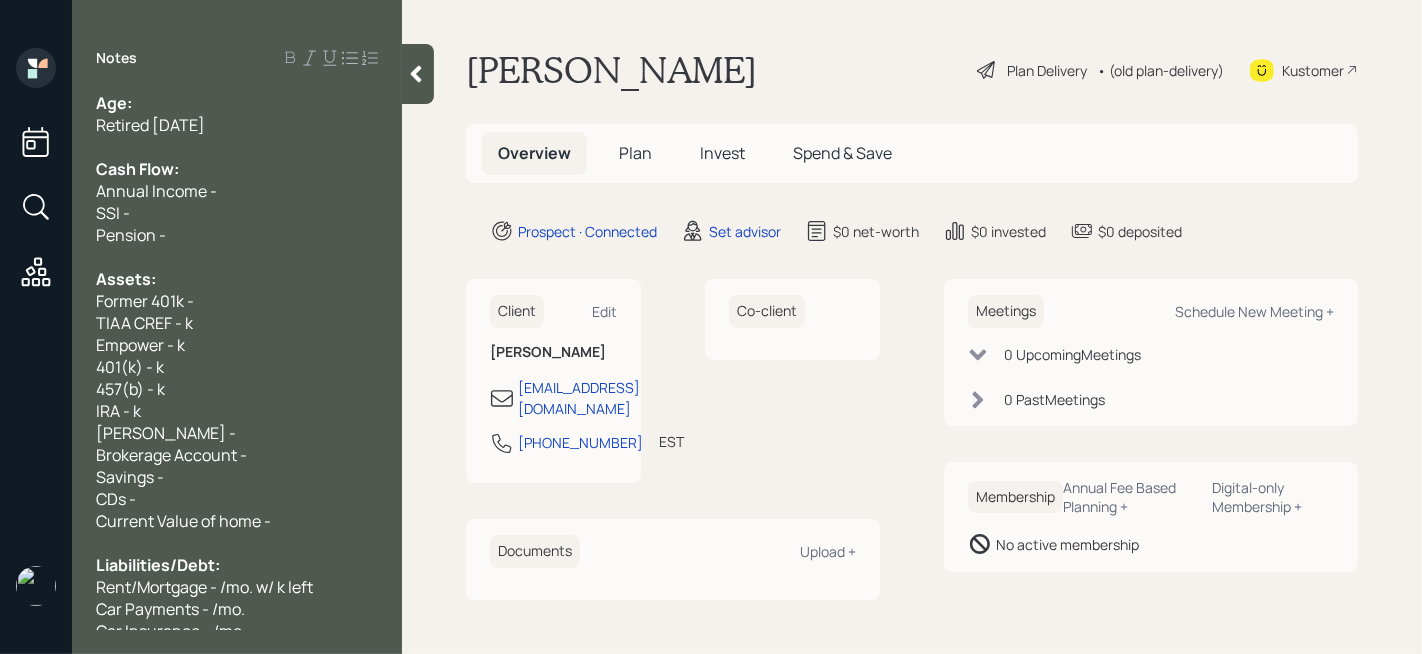 click on "Empower - k" at bounding box center [237, 345] 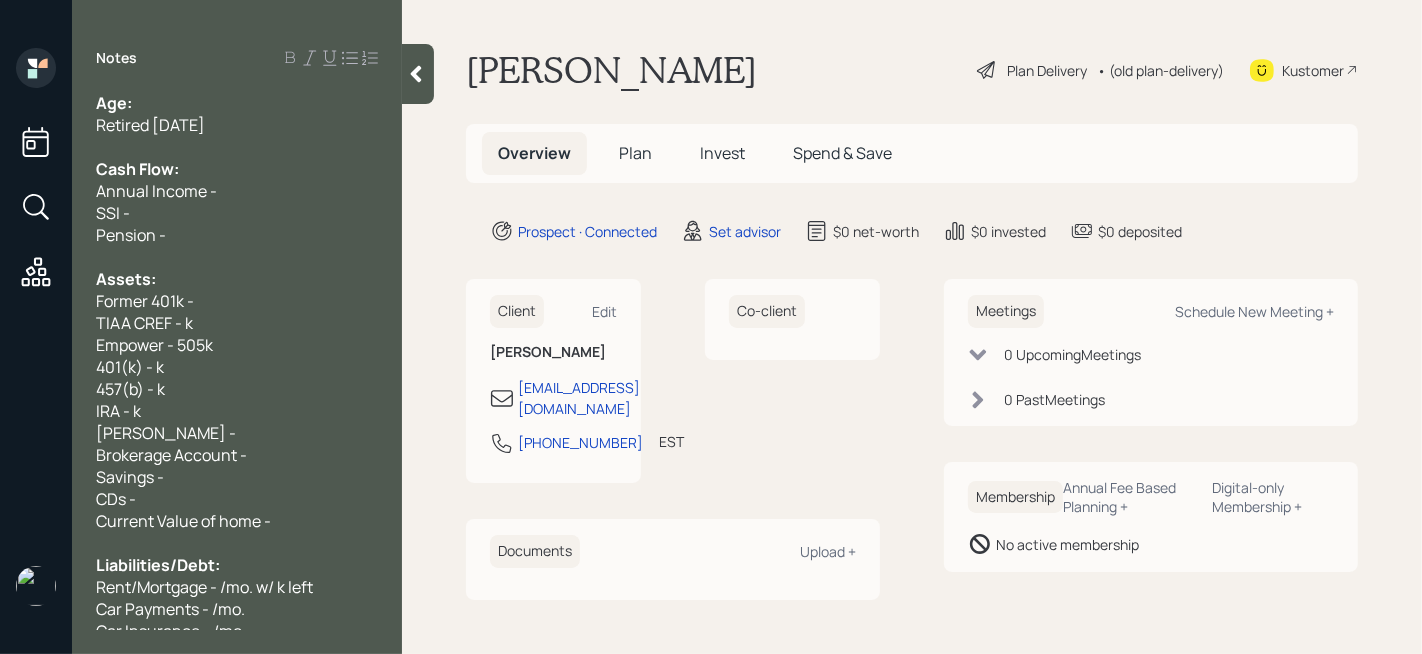click on "Empower - 505k" at bounding box center (237, 345) 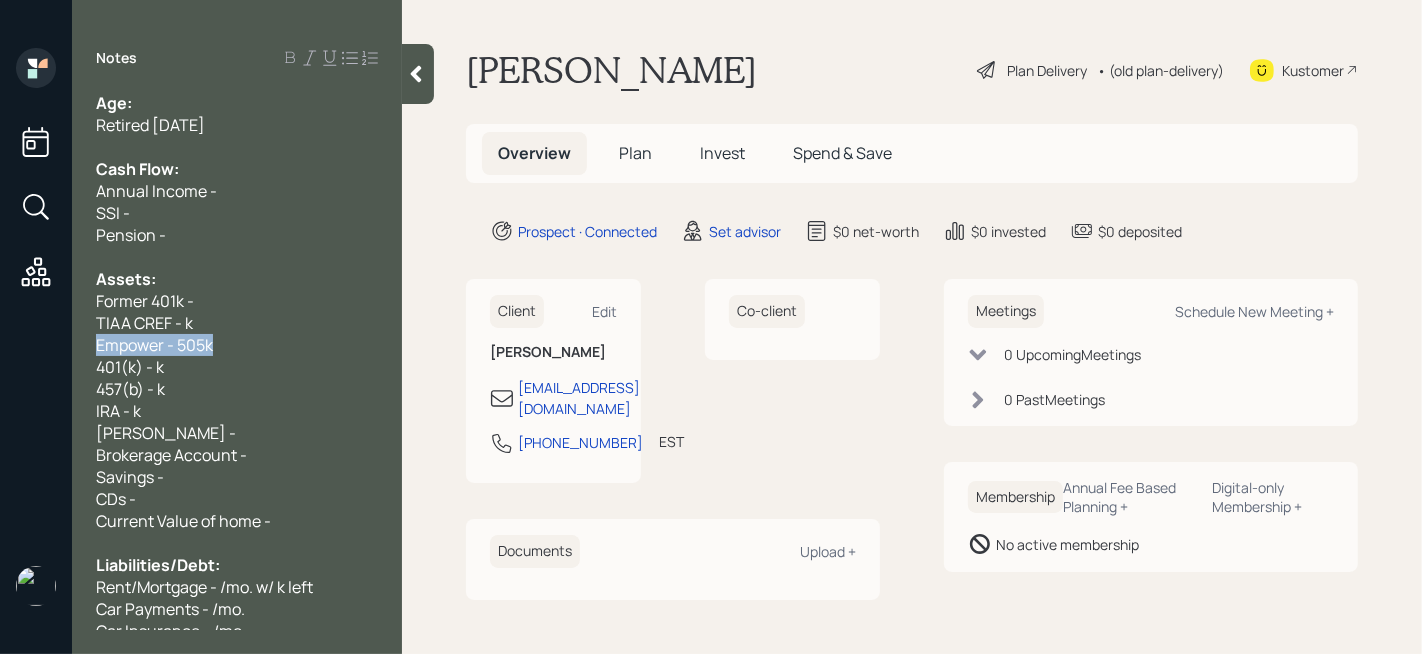 drag, startPoint x: 229, startPoint y: 345, endPoint x: 96, endPoint y: 345, distance: 133 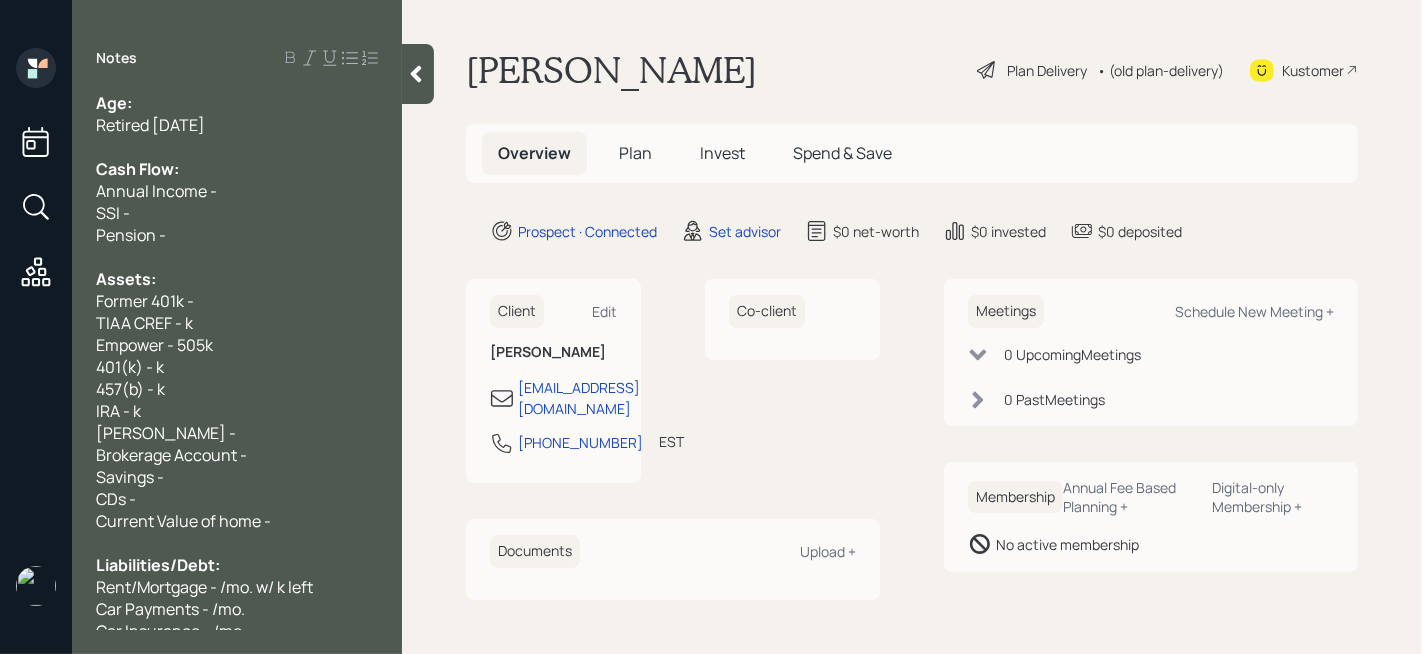 click on "Empower - 505k" at bounding box center (154, 345) 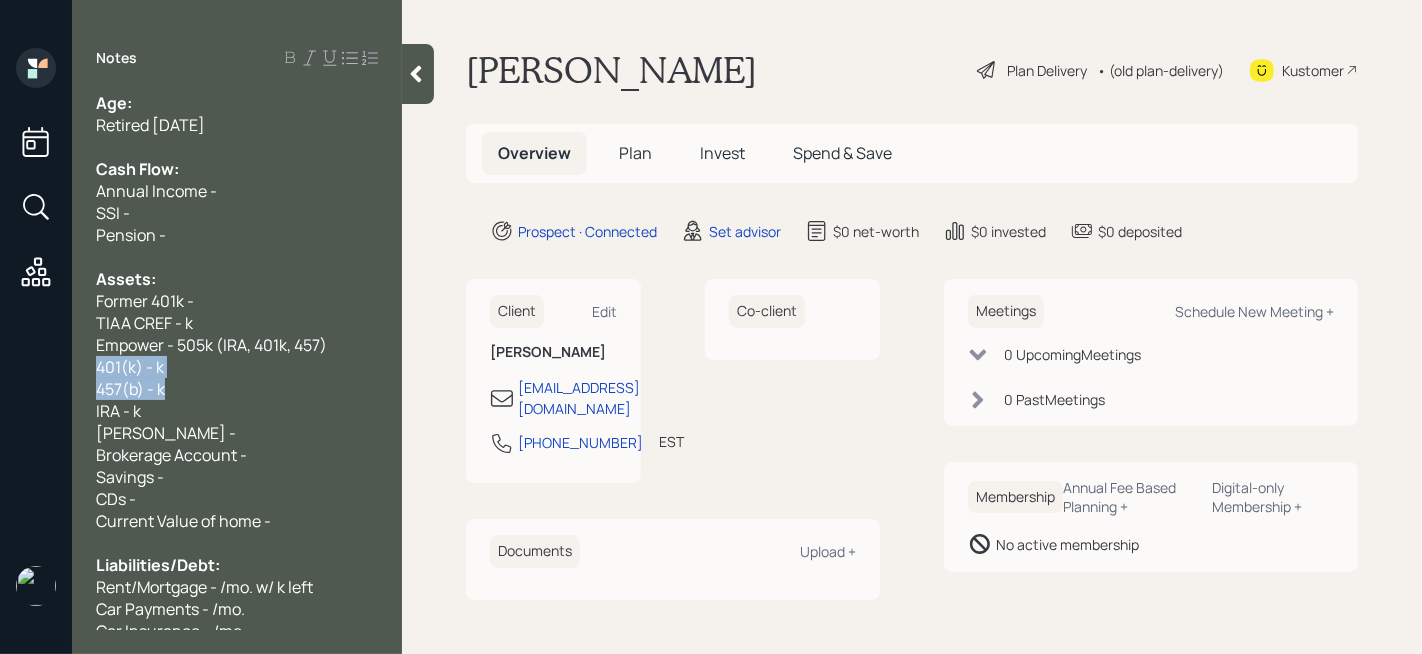 drag, startPoint x: 207, startPoint y: 398, endPoint x: 89, endPoint y: 370, distance: 121.27654 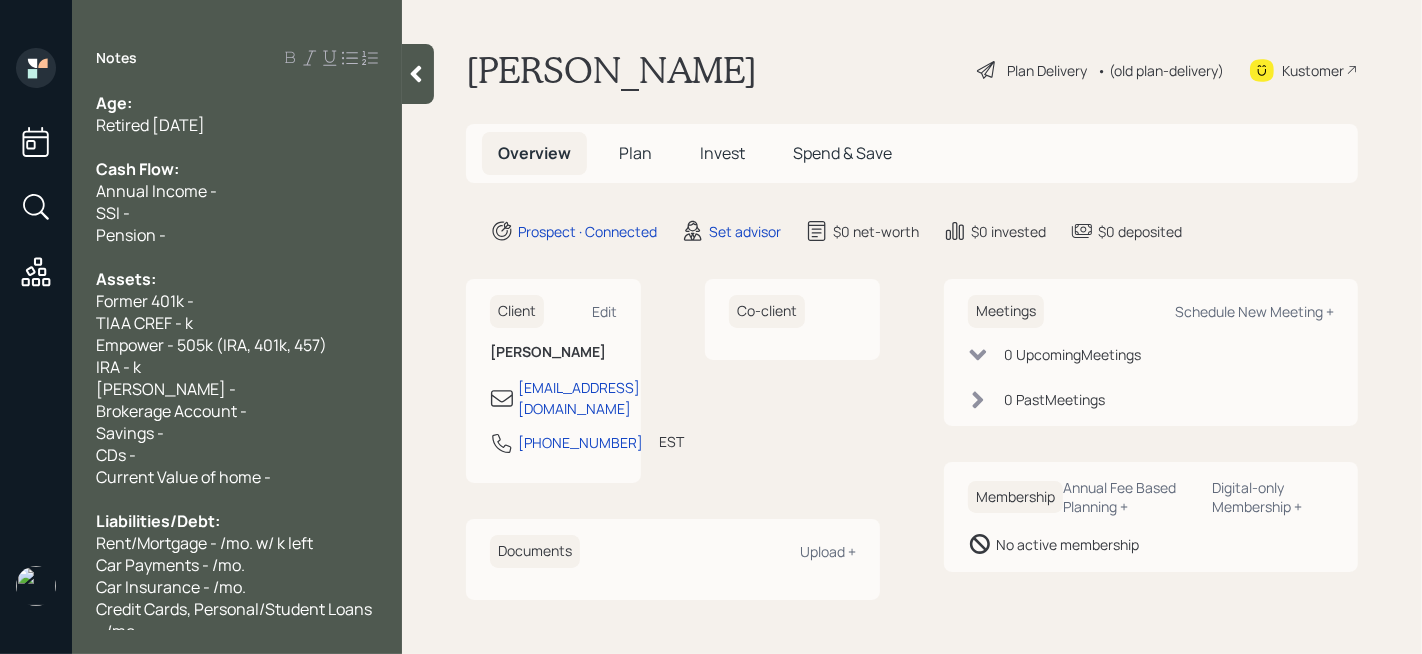click on "Current Value of home -" at bounding box center (237, 477) 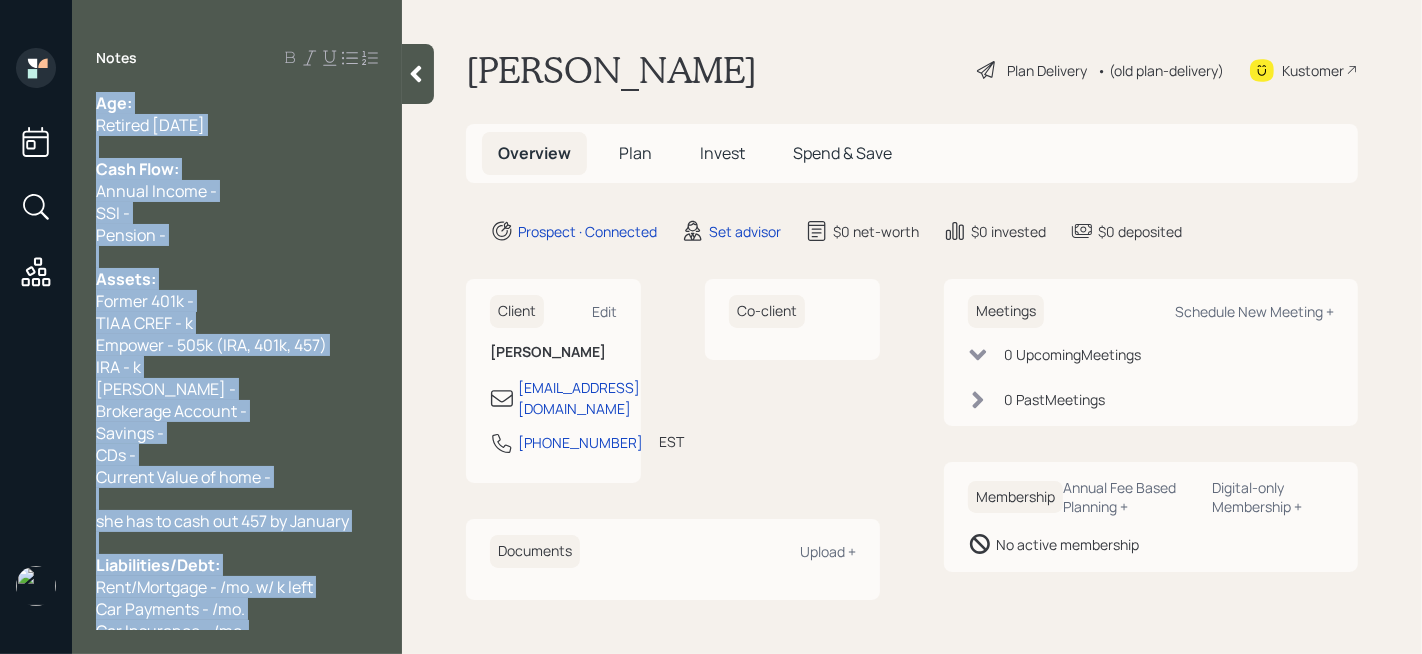 drag, startPoint x: 382, startPoint y: 529, endPoint x: 0, endPoint y: 529, distance: 382 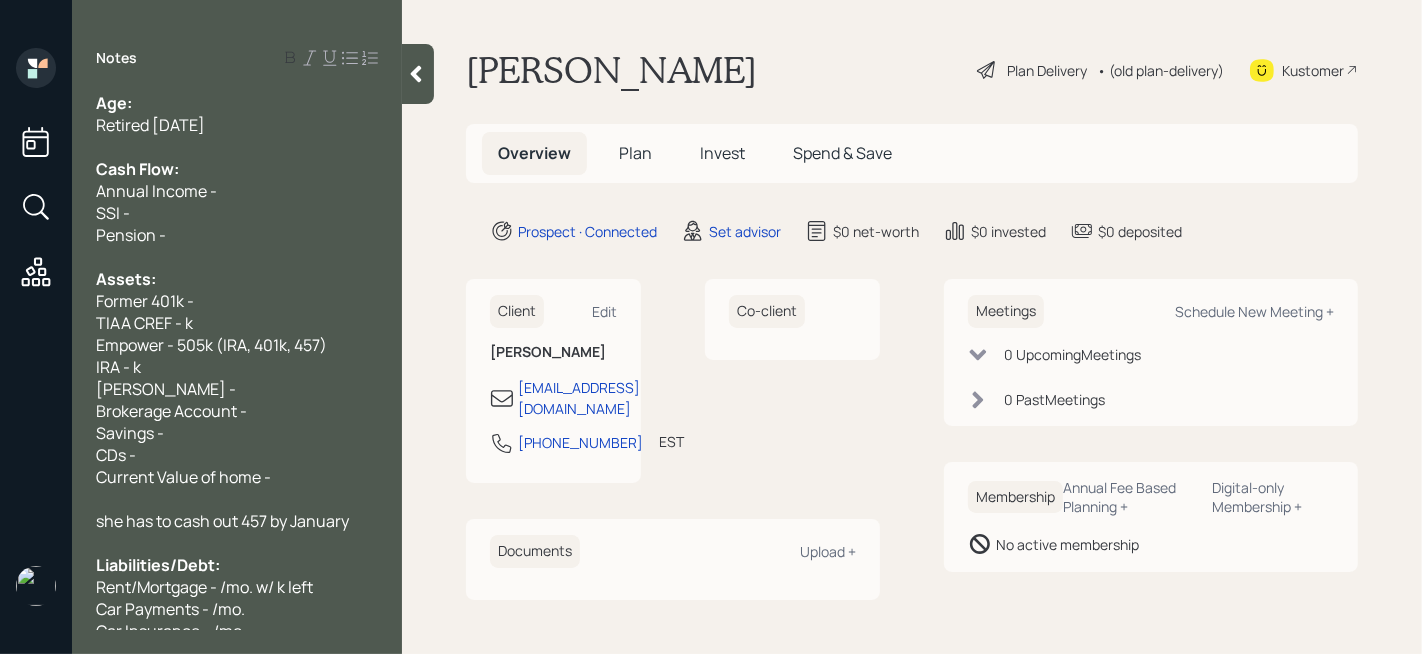 click at bounding box center (237, 543) 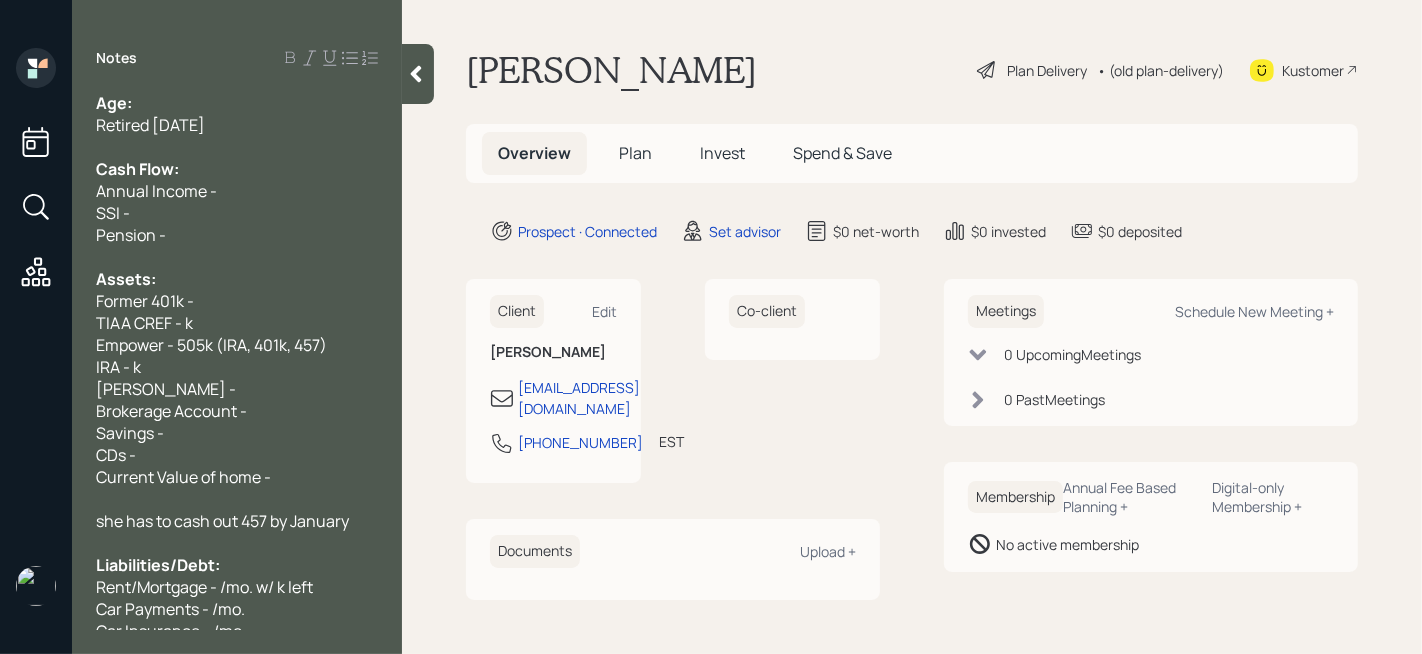 click on "she has to cash out 457 by January" at bounding box center (222, 521) 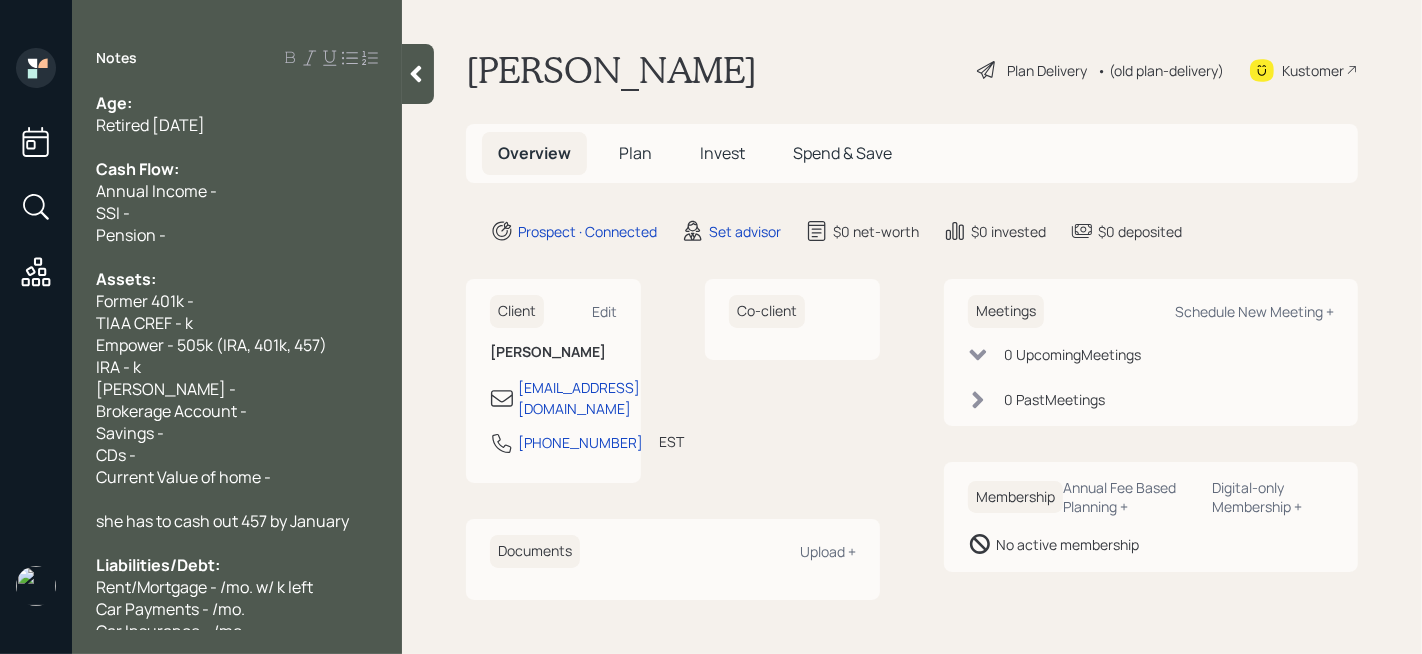 click on "Age:  Retired [DATE] Cash Flow: Annual Income - SSI - Pension - Assets: Former 401k - TIAA CREF - k Empower - 505k (IRA, 401k, 457) IRA - k [PERSON_NAME] - Brokerage Account - Savings - CDs - Current Value of home - she has to cash out 457 by January  Liabilities/Debt: Rent/Mortgage - /mo. w/ k left Car Payments - /mo. Car Insurance - /mo. Credit Cards, Personal/Student Loans - /mo. Looked at our reviews" at bounding box center [237, 361] 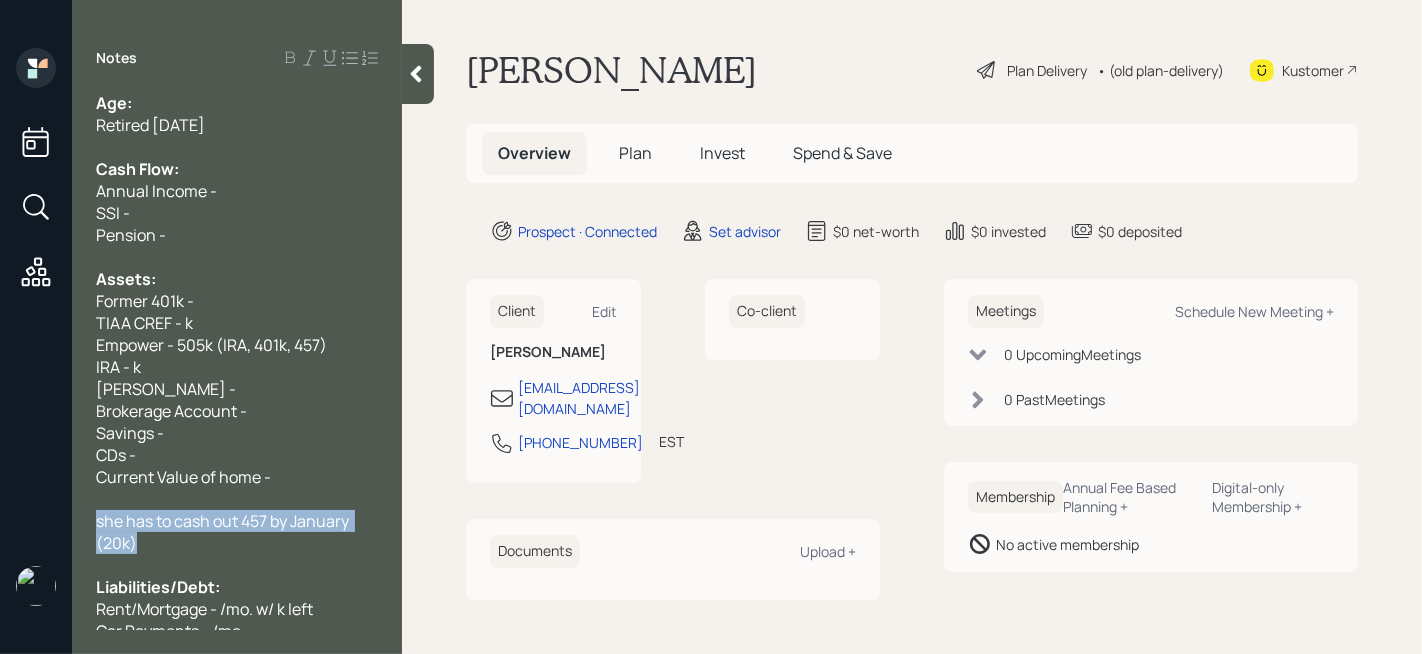 drag, startPoint x: 213, startPoint y: 548, endPoint x: 77, endPoint y: 525, distance: 137.93114 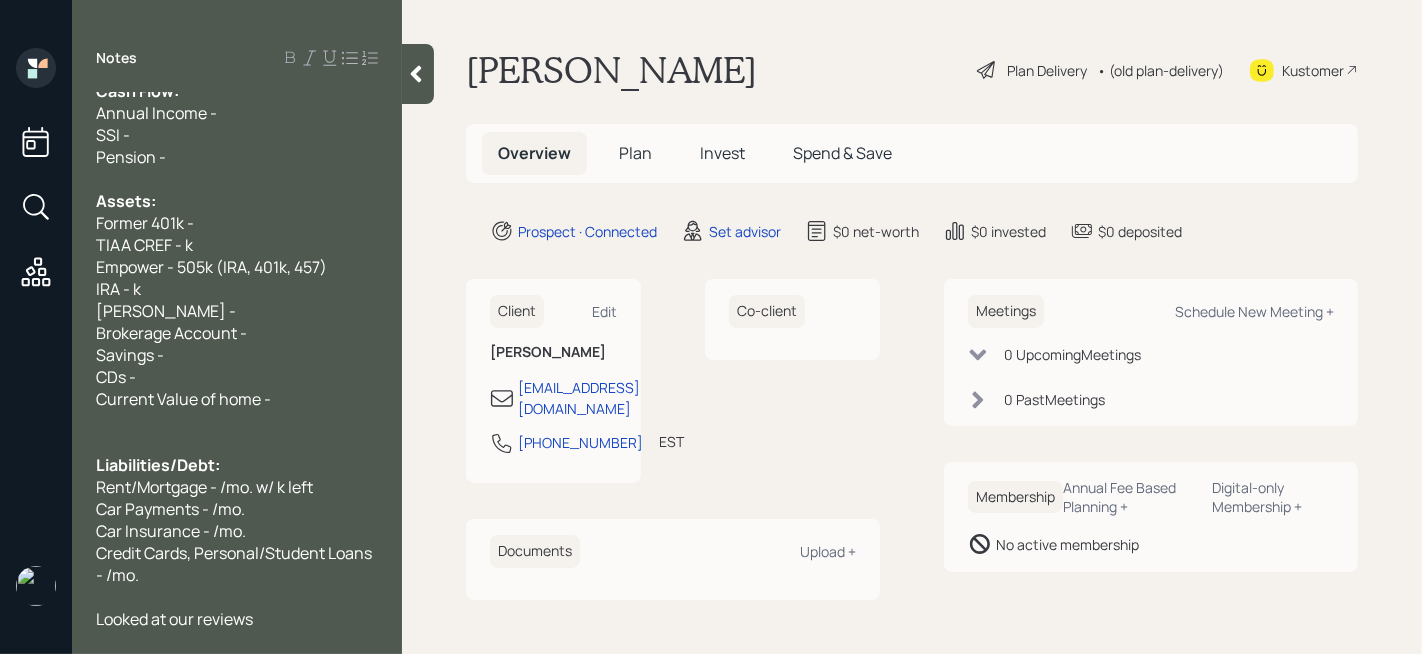 click on "Looked at our reviews" at bounding box center [237, 619] 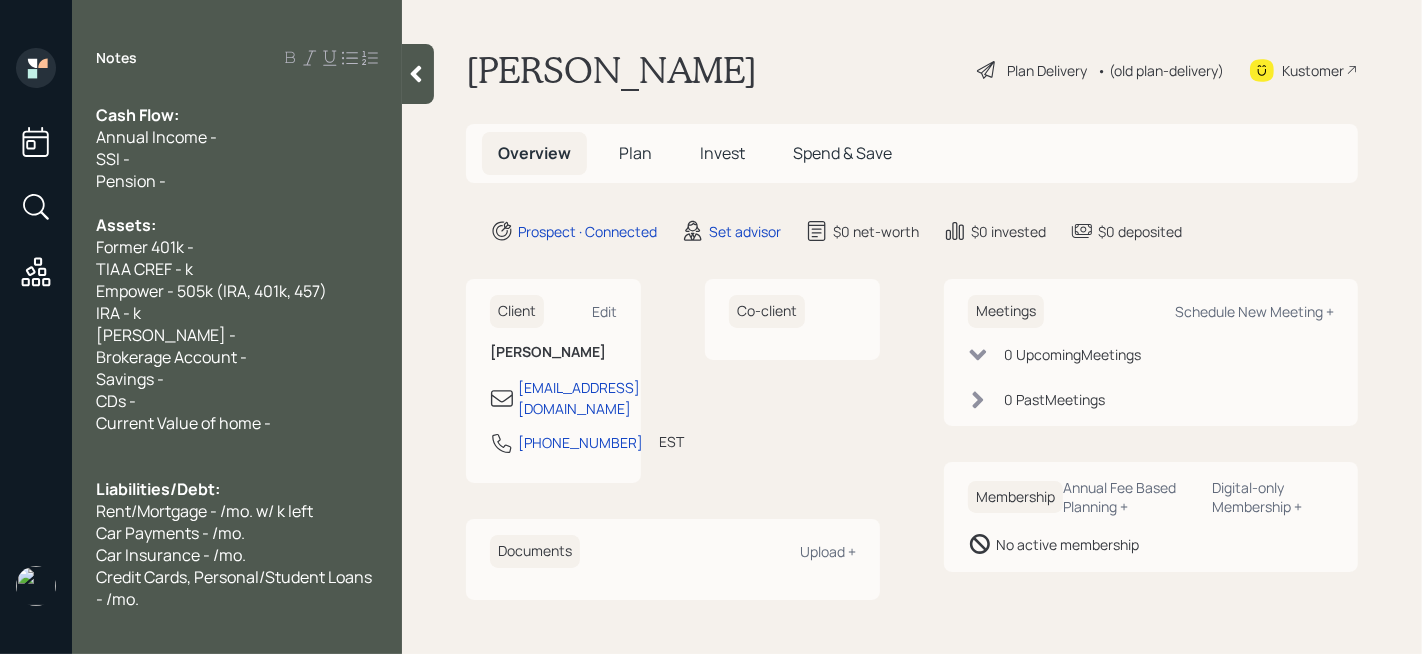 scroll, scrollTop: 52, scrollLeft: 0, axis: vertical 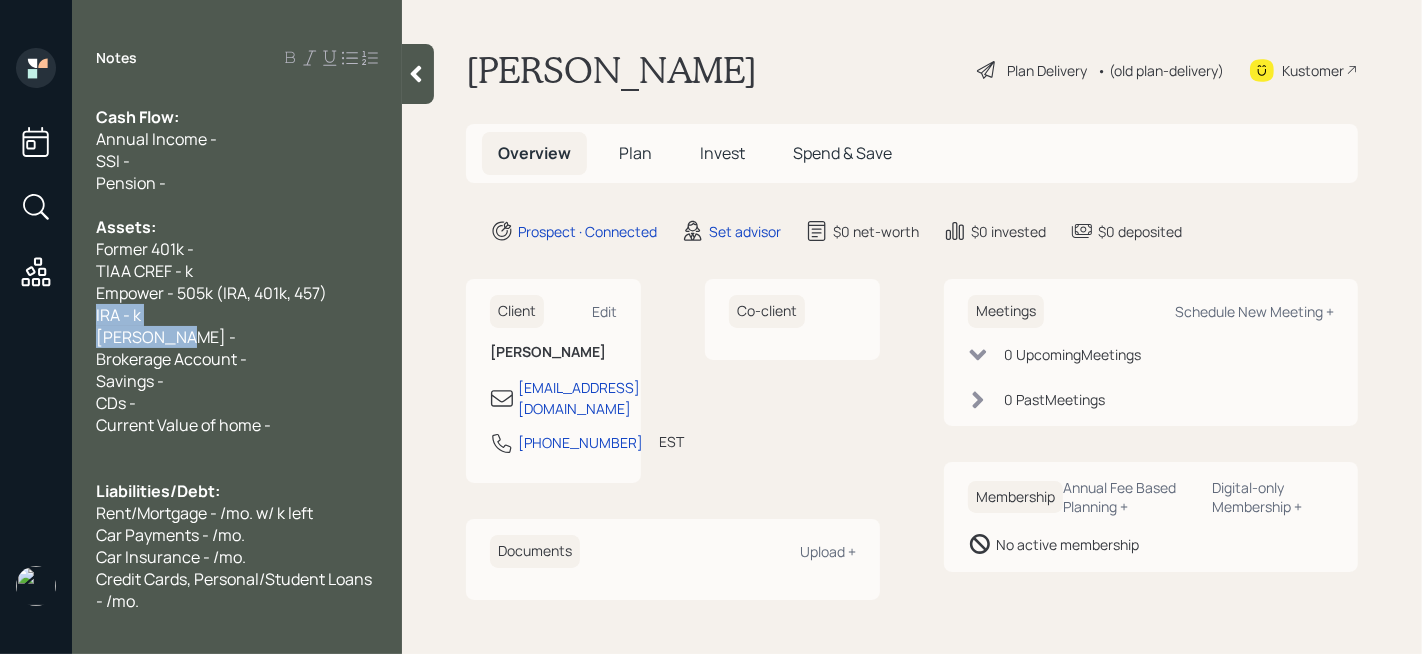 drag, startPoint x: 195, startPoint y: 345, endPoint x: 72, endPoint y: 311, distance: 127.61269 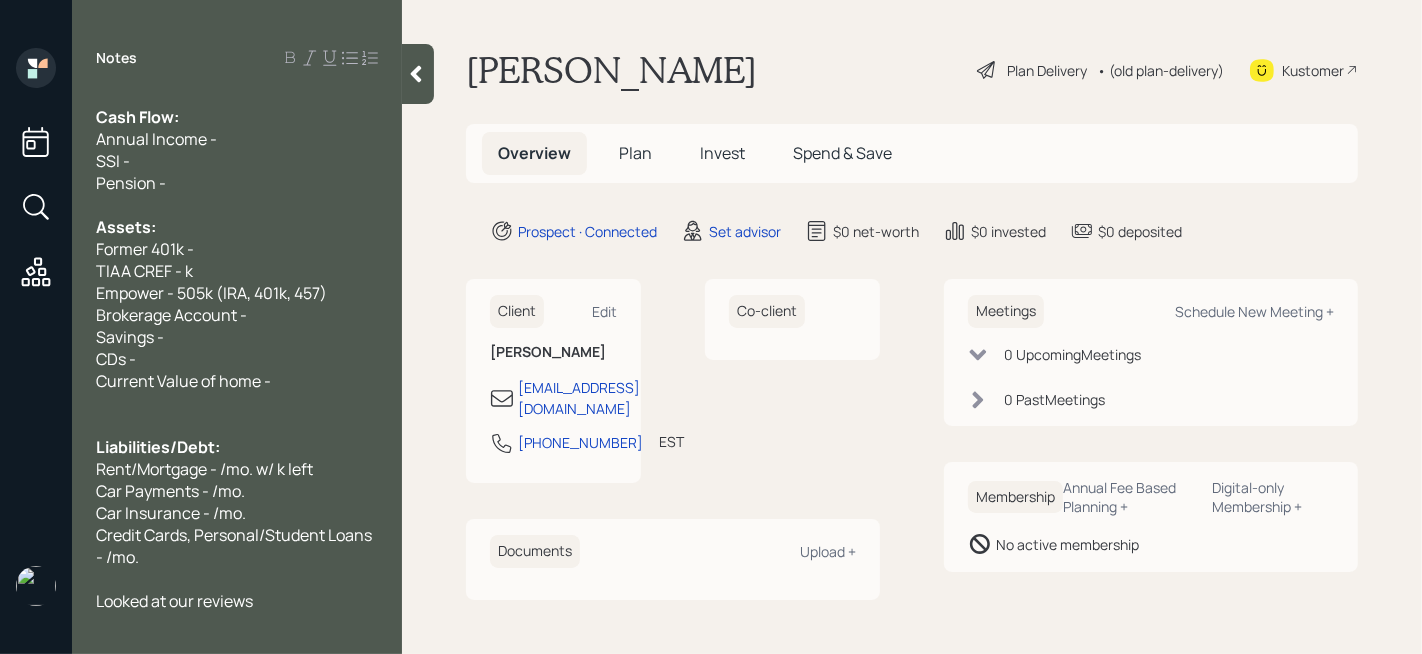 click on "TIAA CREF - k" at bounding box center [144, 271] 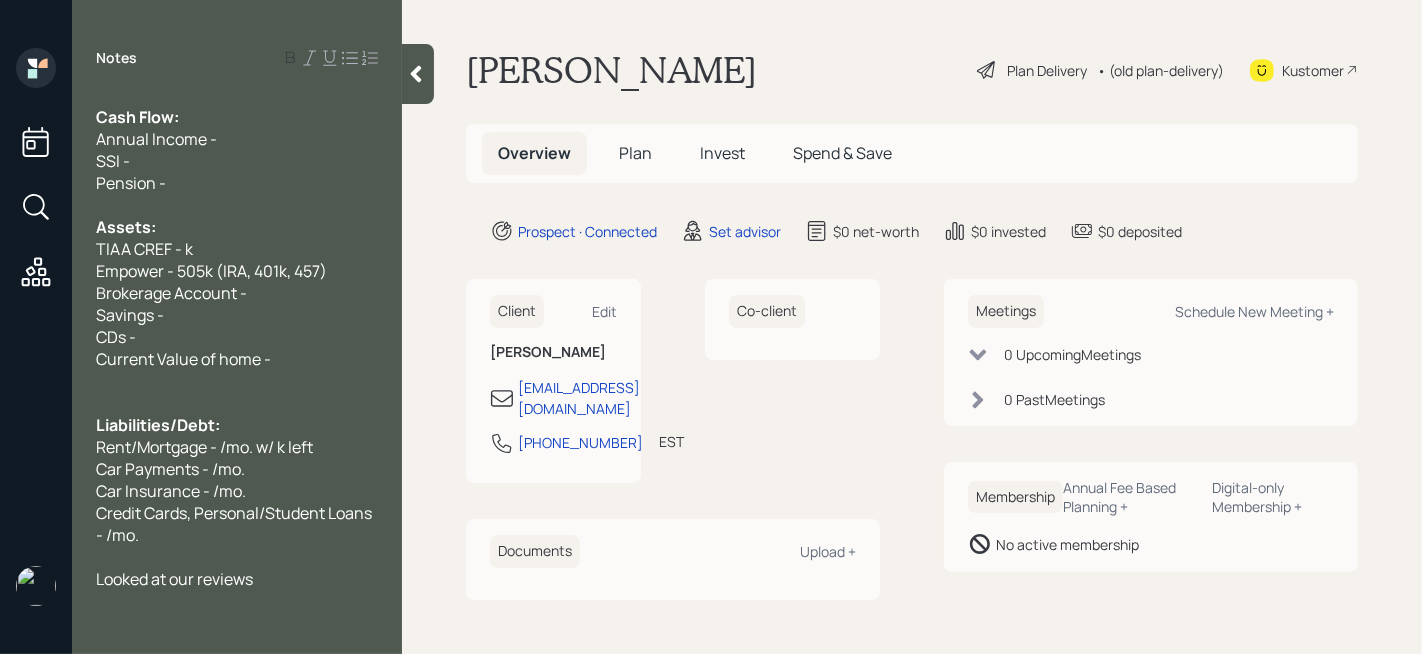 click on "Savings -" at bounding box center [237, 315] 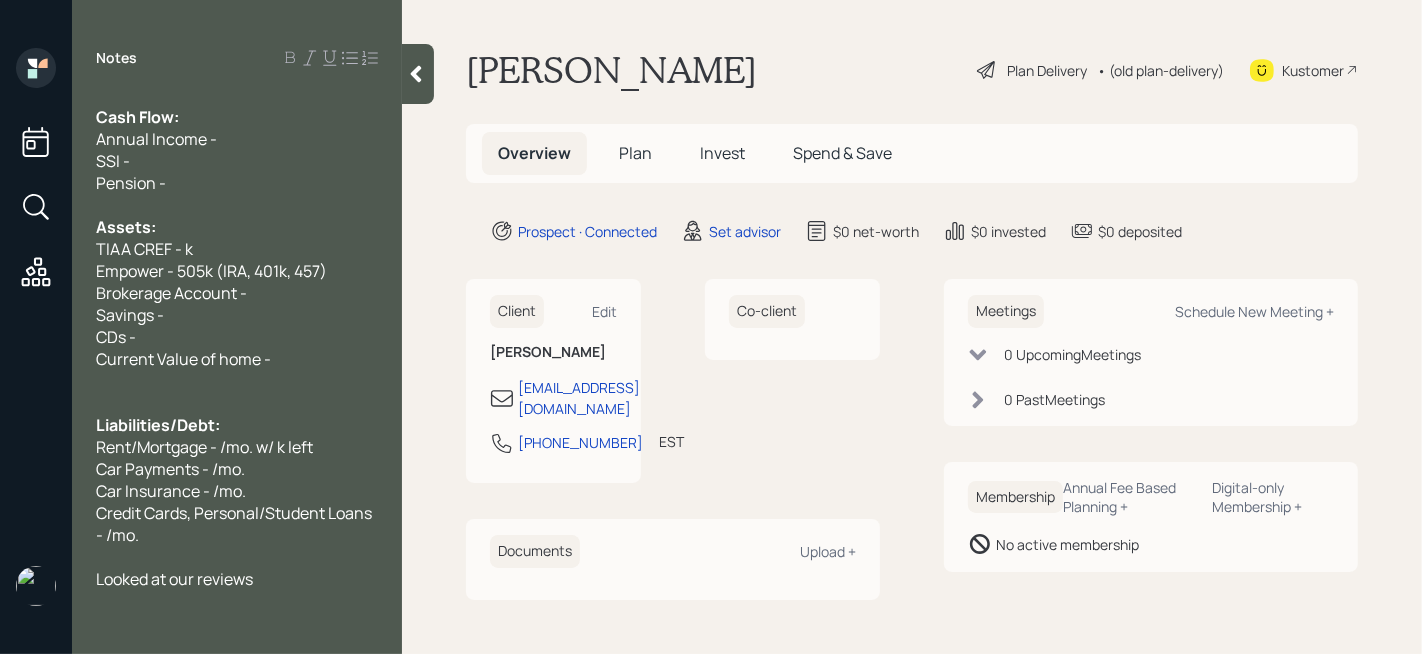 click on "TIAA CREF - k" at bounding box center [144, 249] 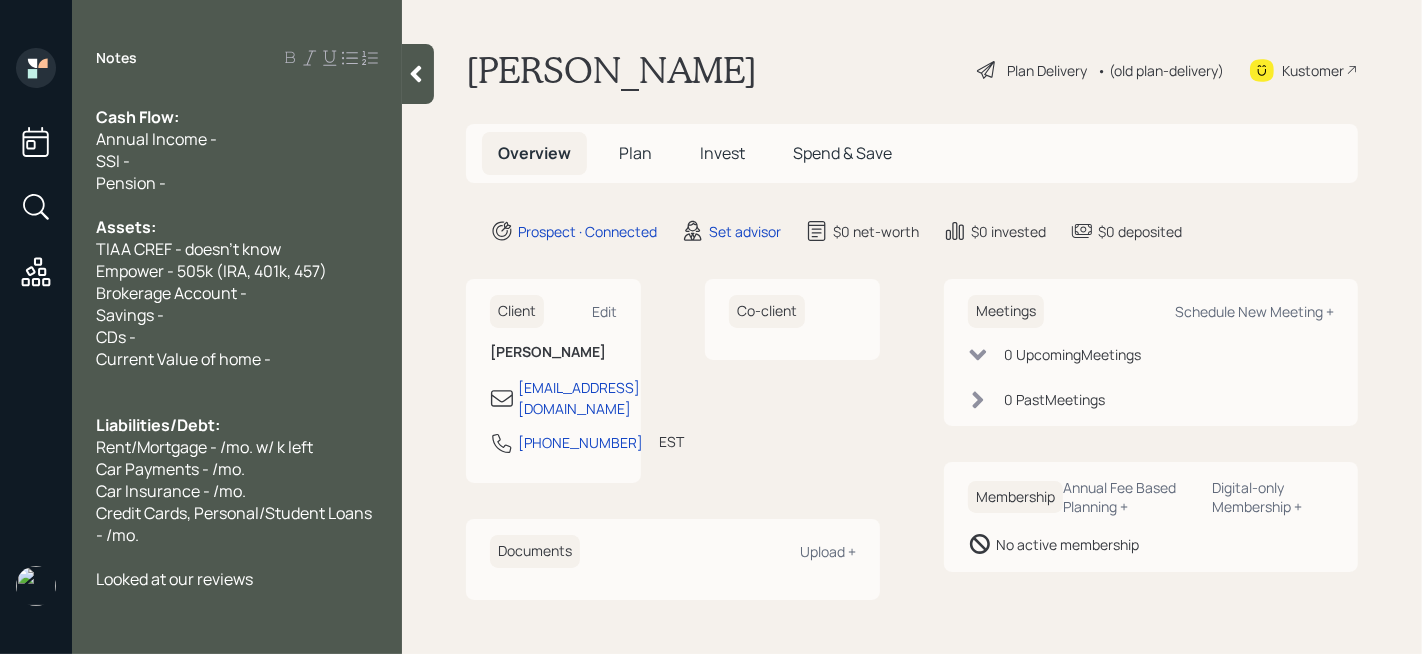 scroll, scrollTop: 0, scrollLeft: 0, axis: both 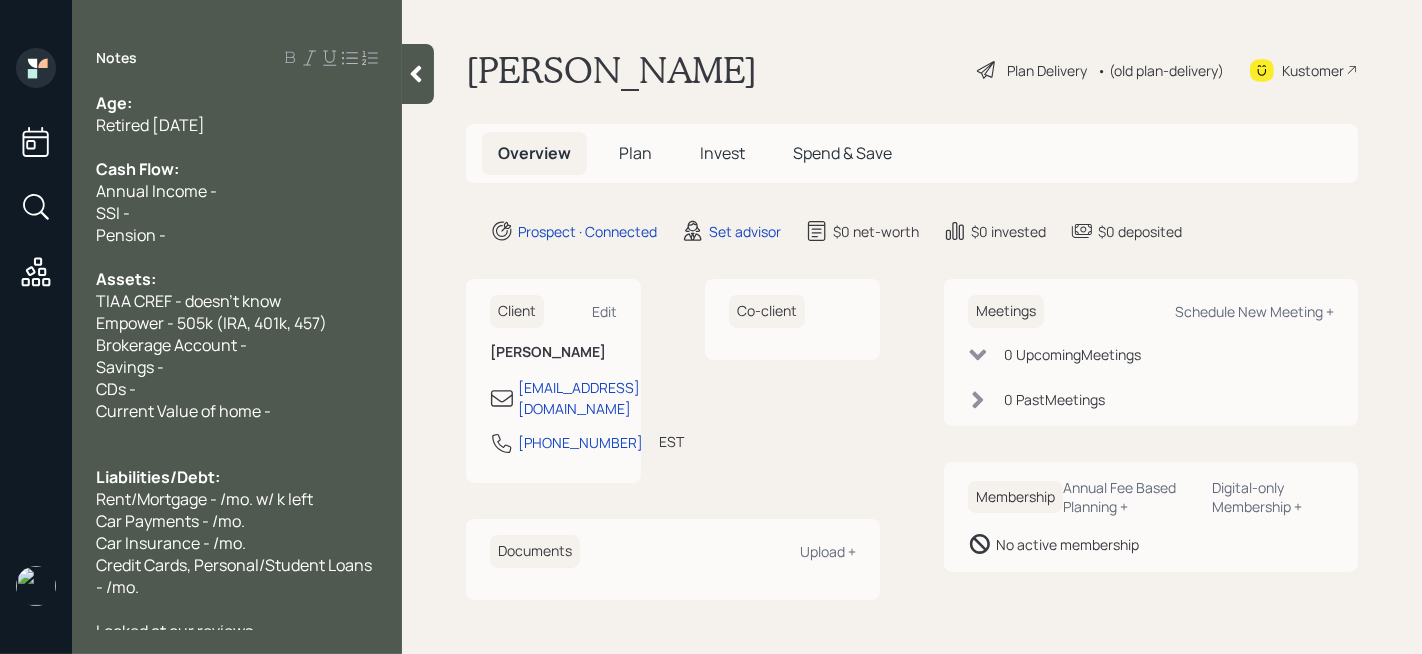 click on "CDs -" at bounding box center (237, 389) 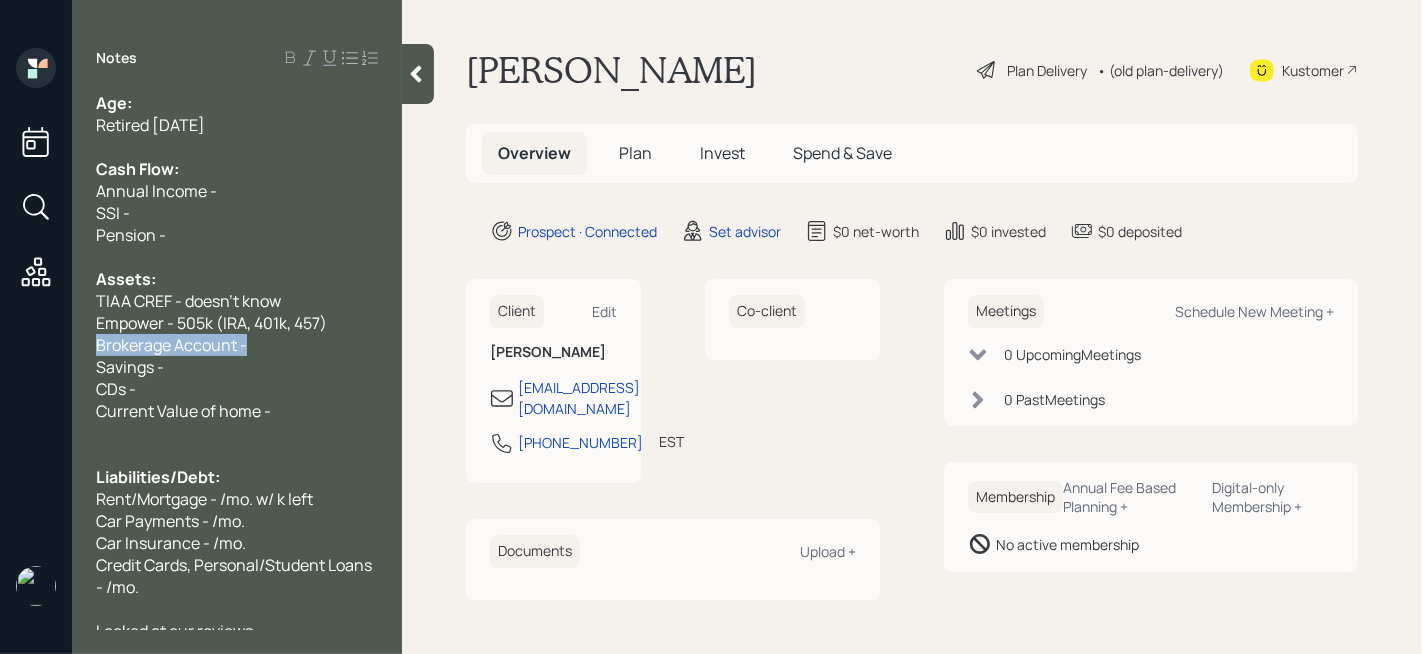 drag, startPoint x: 256, startPoint y: 349, endPoint x: 0, endPoint y: 336, distance: 256.32986 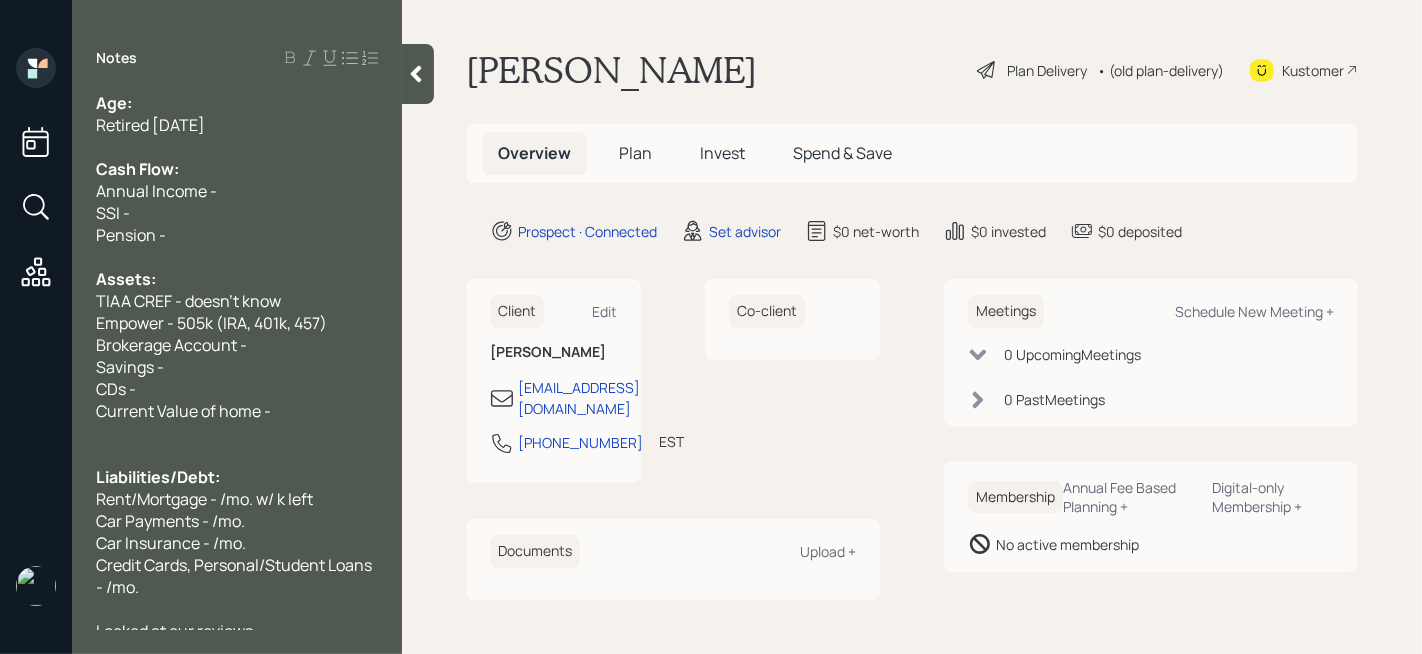click on "Age:" at bounding box center (237, 103) 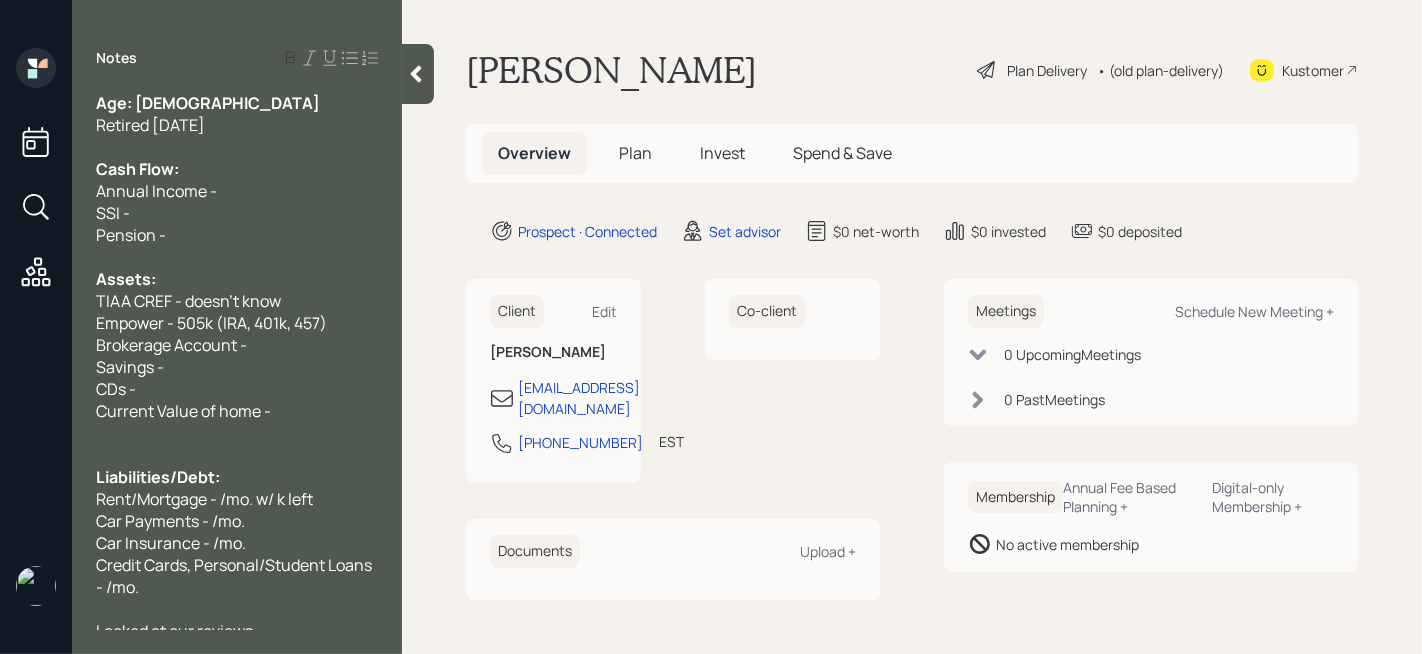 click on "Retired [DATE]" at bounding box center [150, 125] 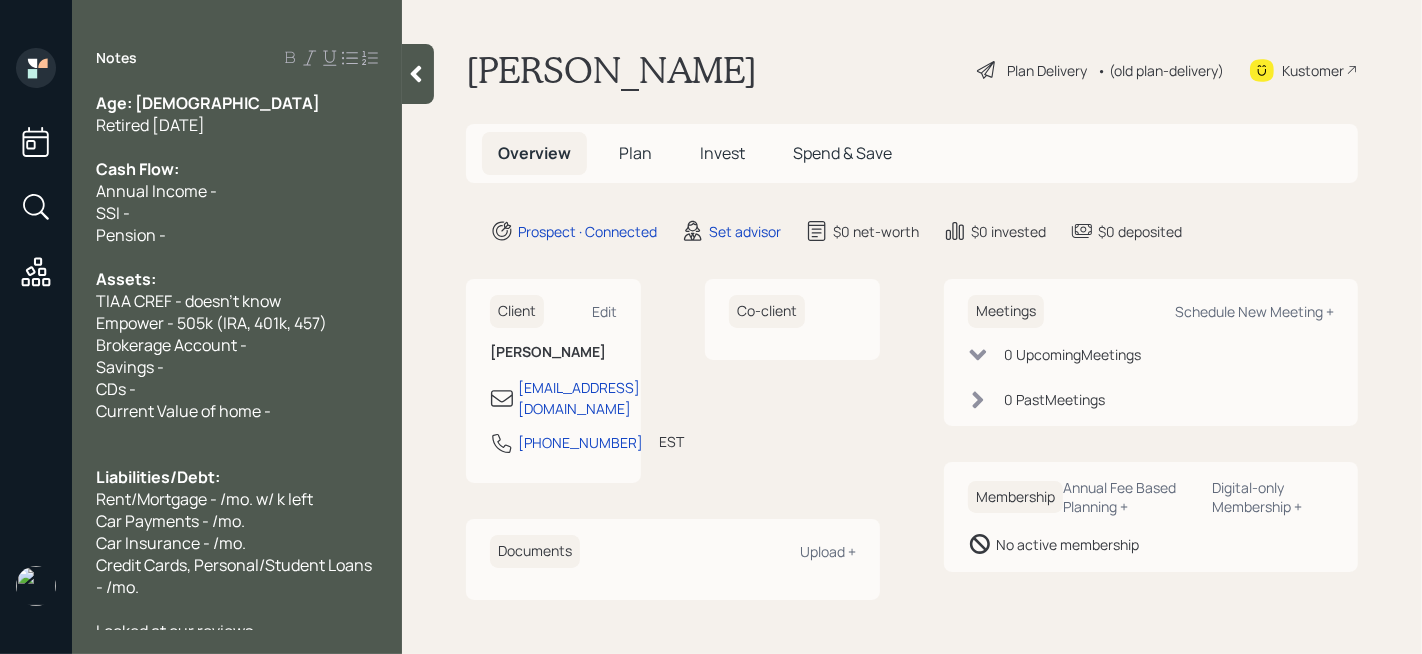 click on "Notes Age: [DEMOGRAPHIC_DATA] Retired [DATE] Cash Flow: Annual Income - SSI - Pension - Assets: TIAA CREF - doesn't know  Empower - 505k (IRA, 401k, 457) Brokerage Account - Savings - CDs - Current Value of home - Liabilities/Debt: Rent/Mortgage - /mo. w/ k left Car Payments - /mo. Car Insurance - /mo. Credit Cards, Personal/Student Loans - /mo. Looked at our reviews  she has to cash out 457 by January (20k)" at bounding box center (237, 339) 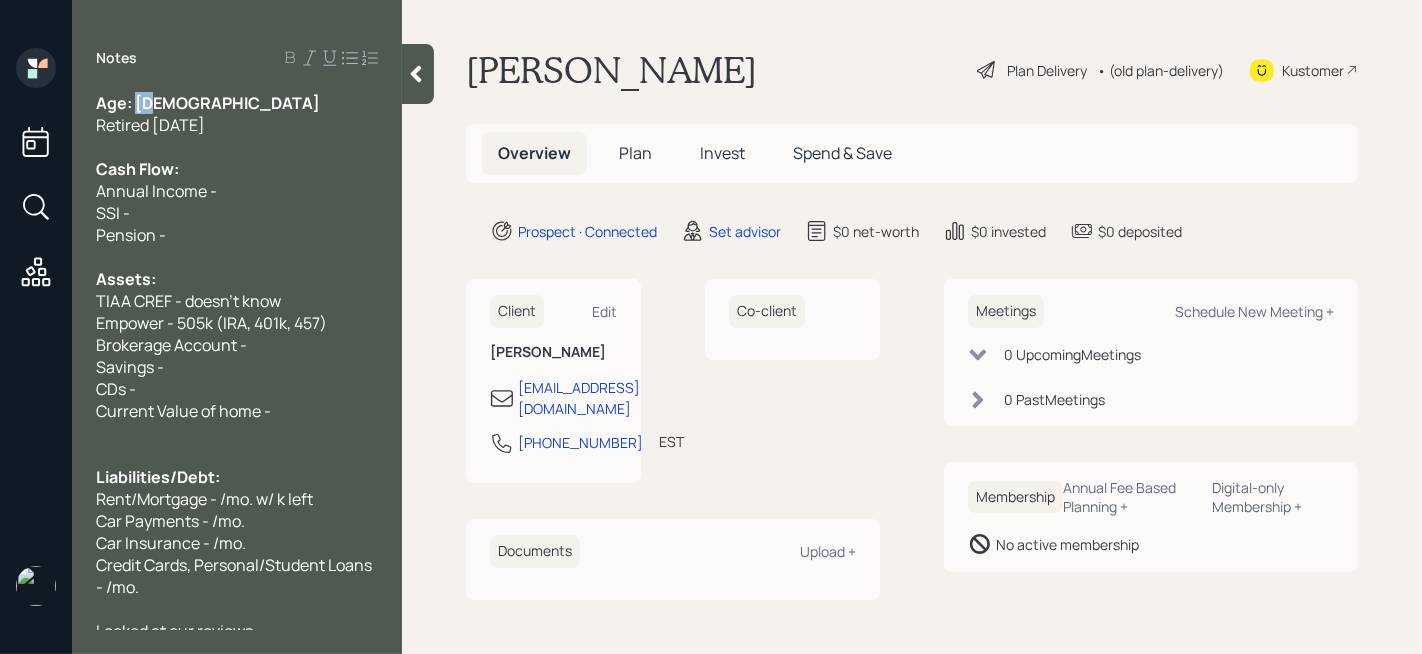 drag, startPoint x: 160, startPoint y: 98, endPoint x: 133, endPoint y: 98, distance: 27 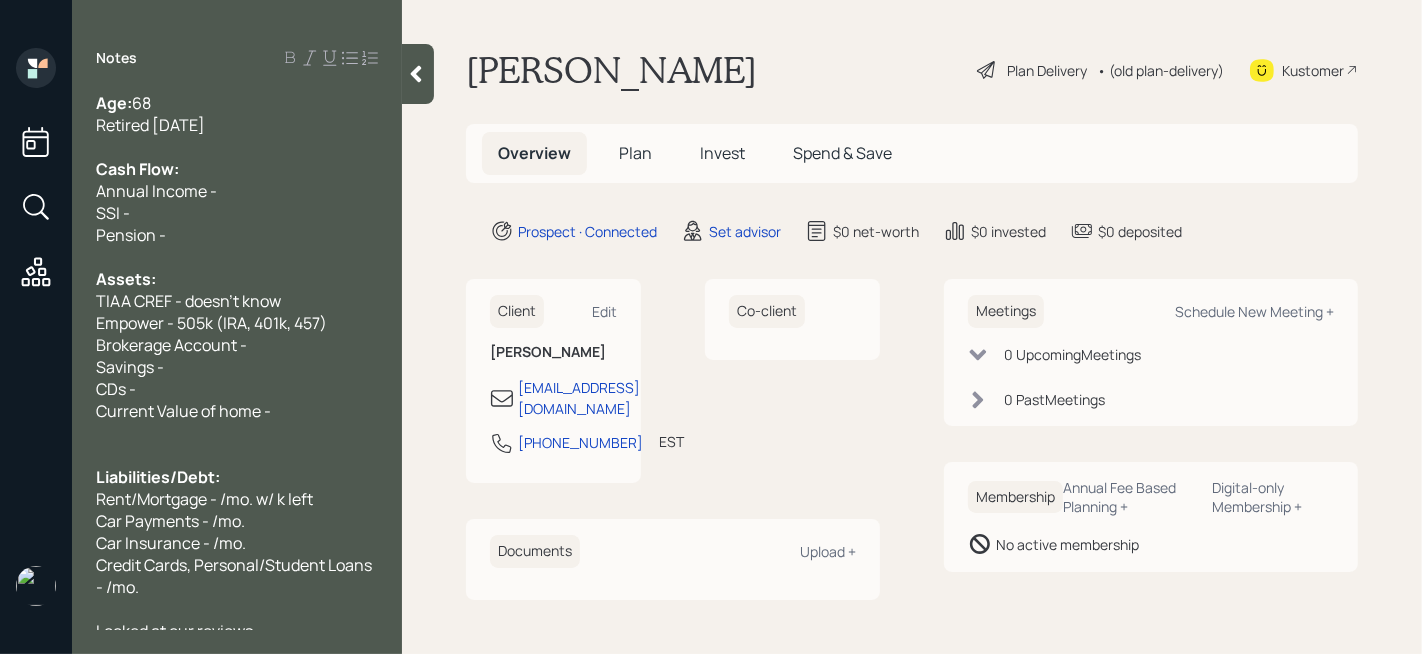 click at bounding box center (237, 147) 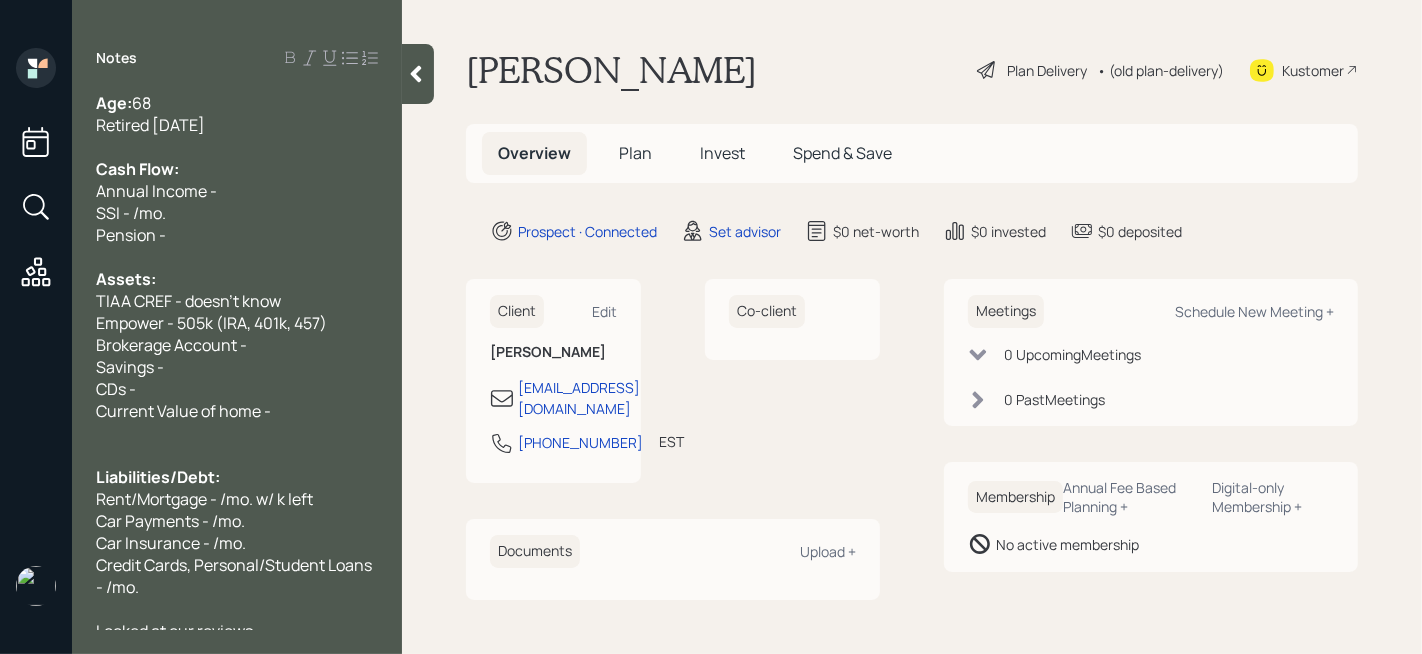 click on "Savings -" at bounding box center [237, 367] 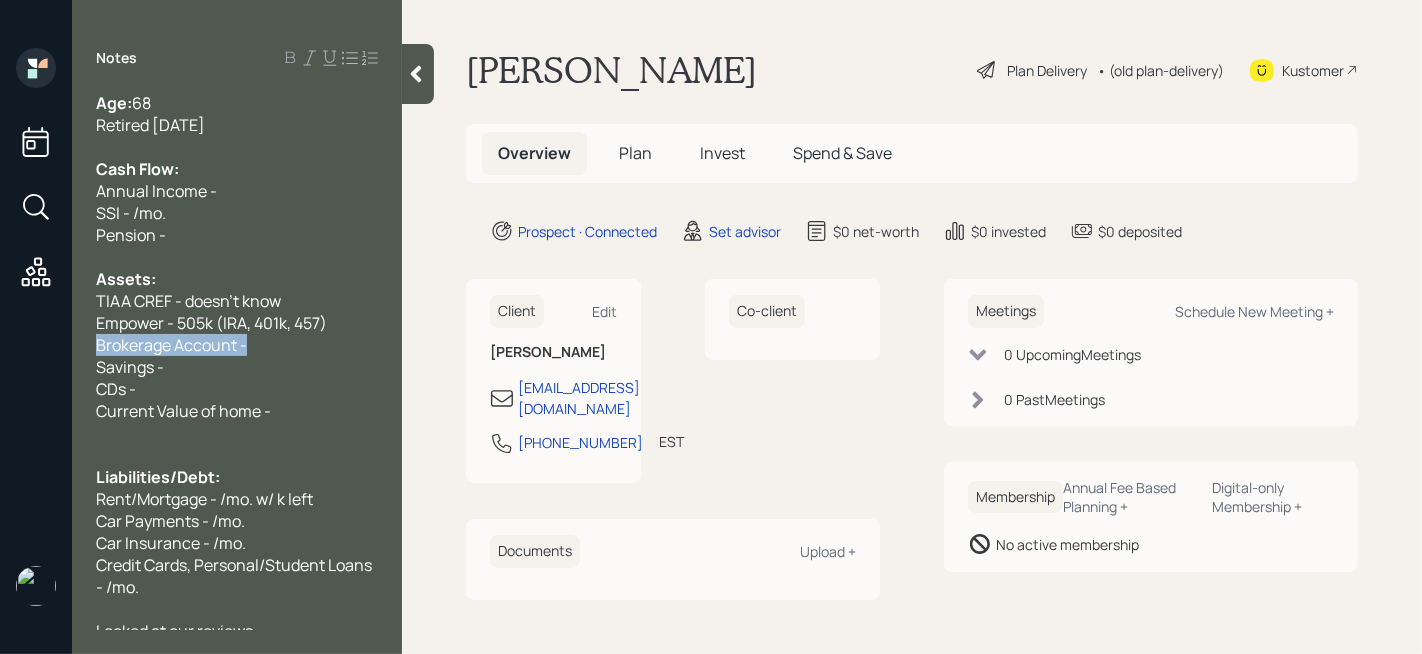 drag, startPoint x: 285, startPoint y: 352, endPoint x: 0, endPoint y: 352, distance: 285 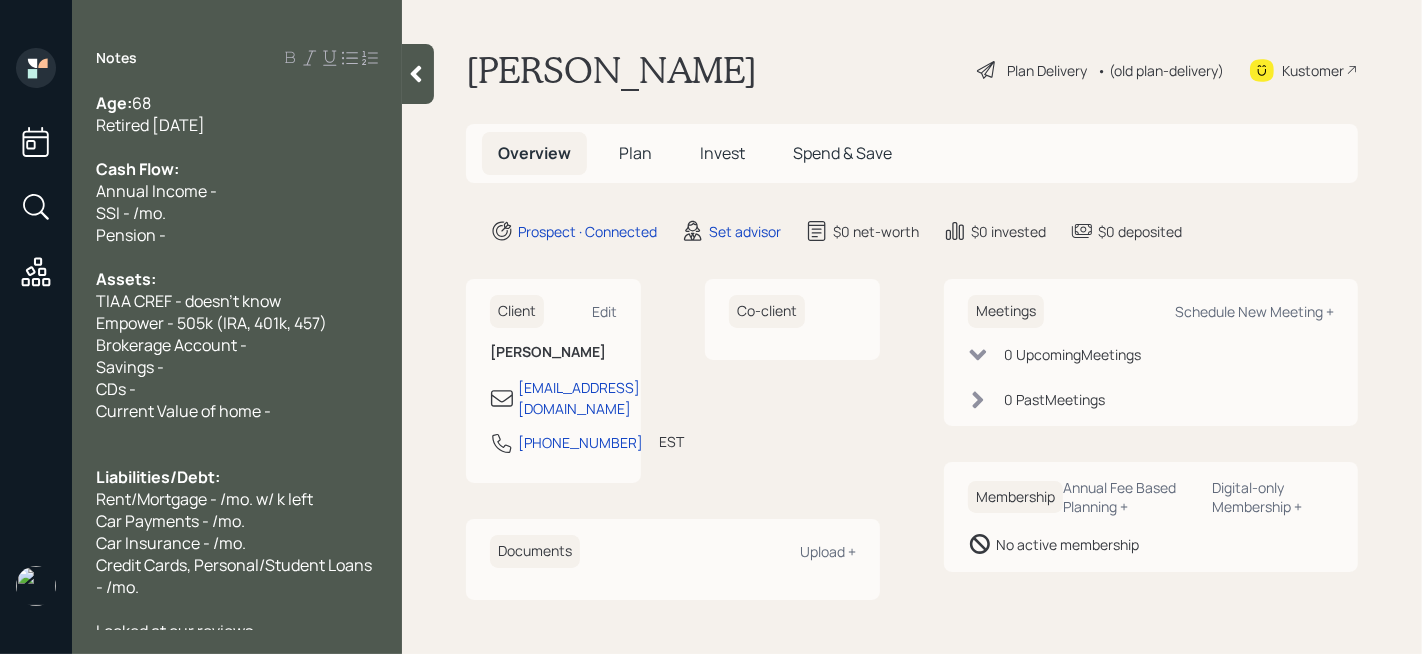 click on "Empower - 505k (IRA, 401k, 457)" at bounding box center (211, 323) 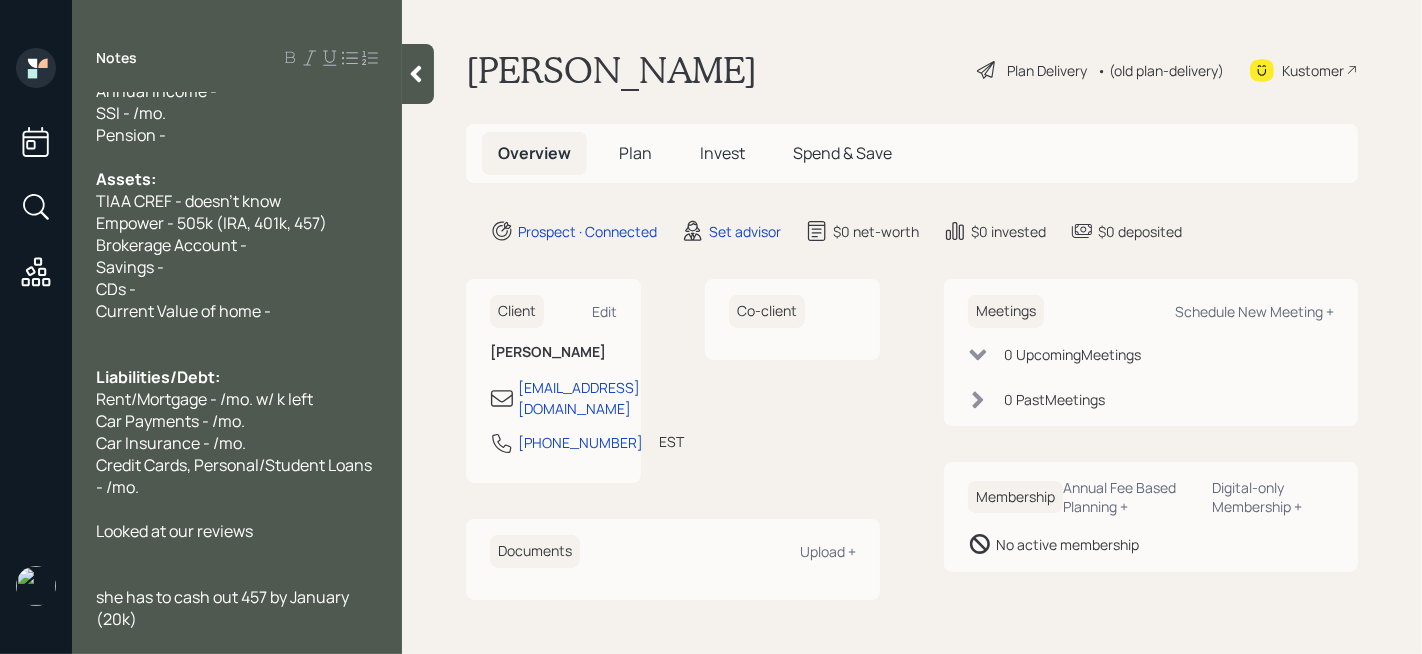 click at bounding box center (237, 575) 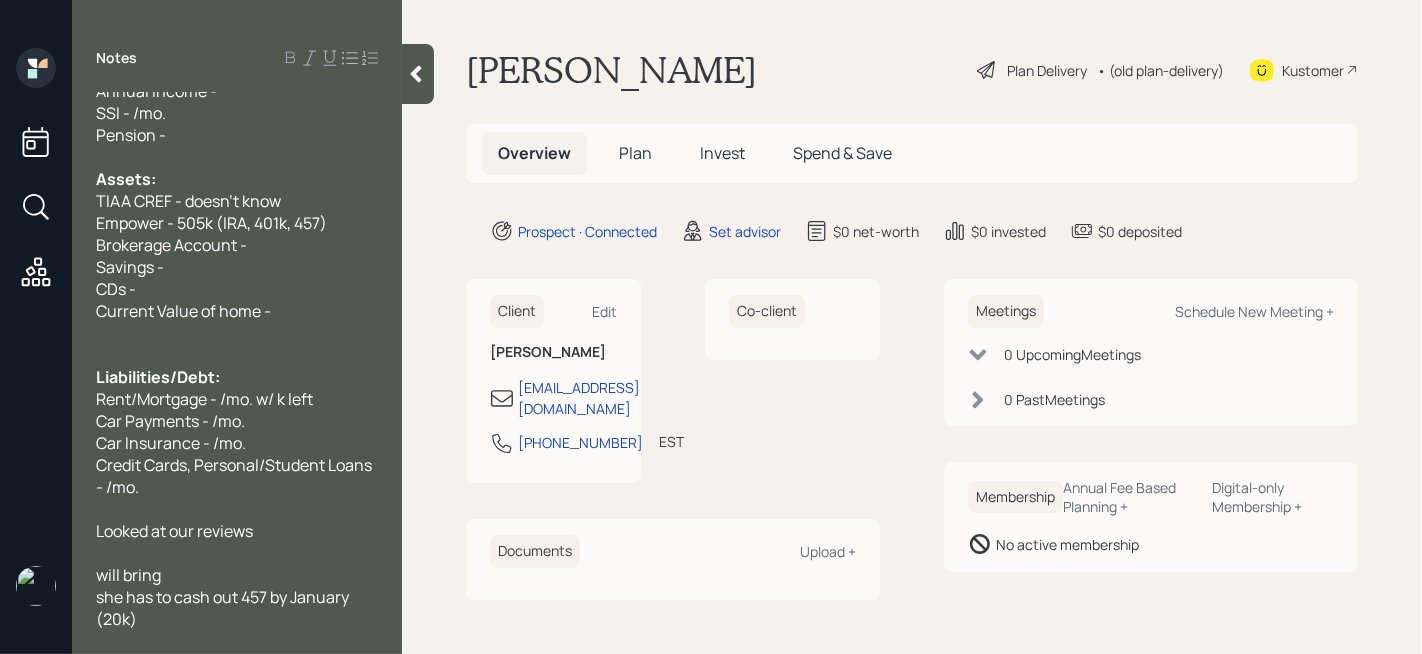 click at bounding box center [237, 553] 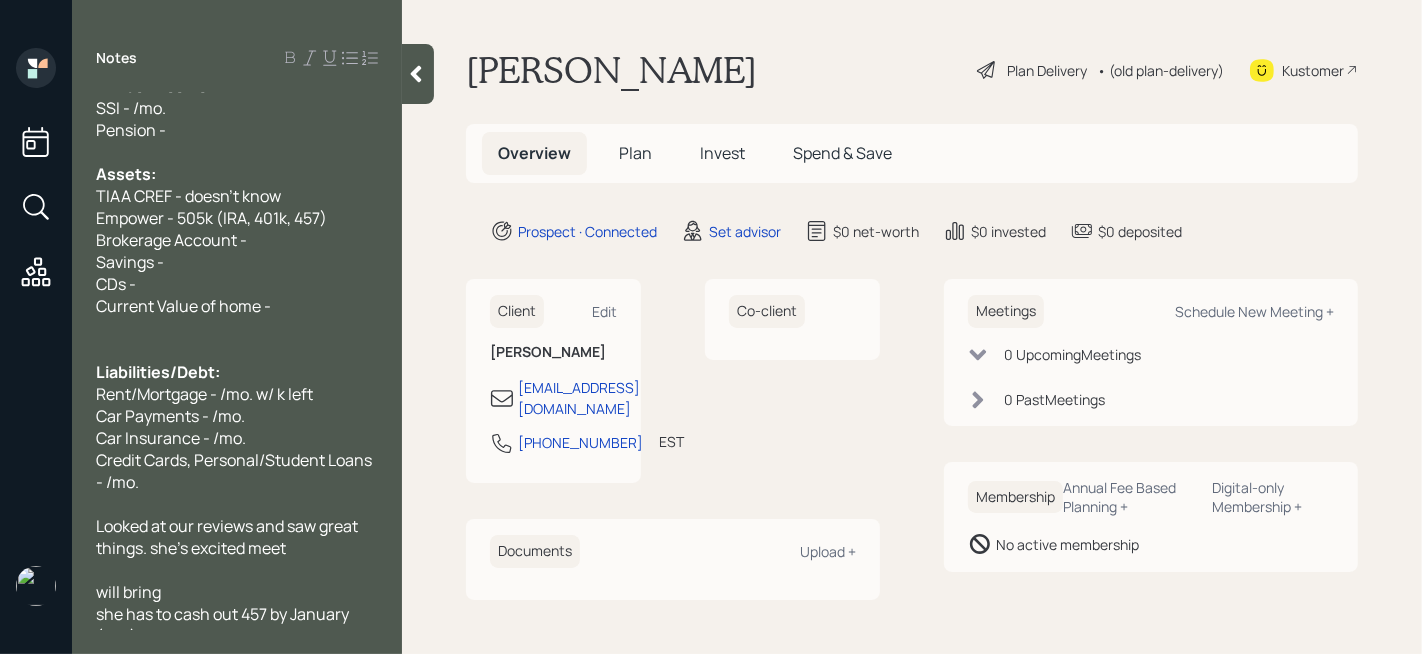 click on "Looked at our reviews and saw great things. she's excited meet" at bounding box center (228, 537) 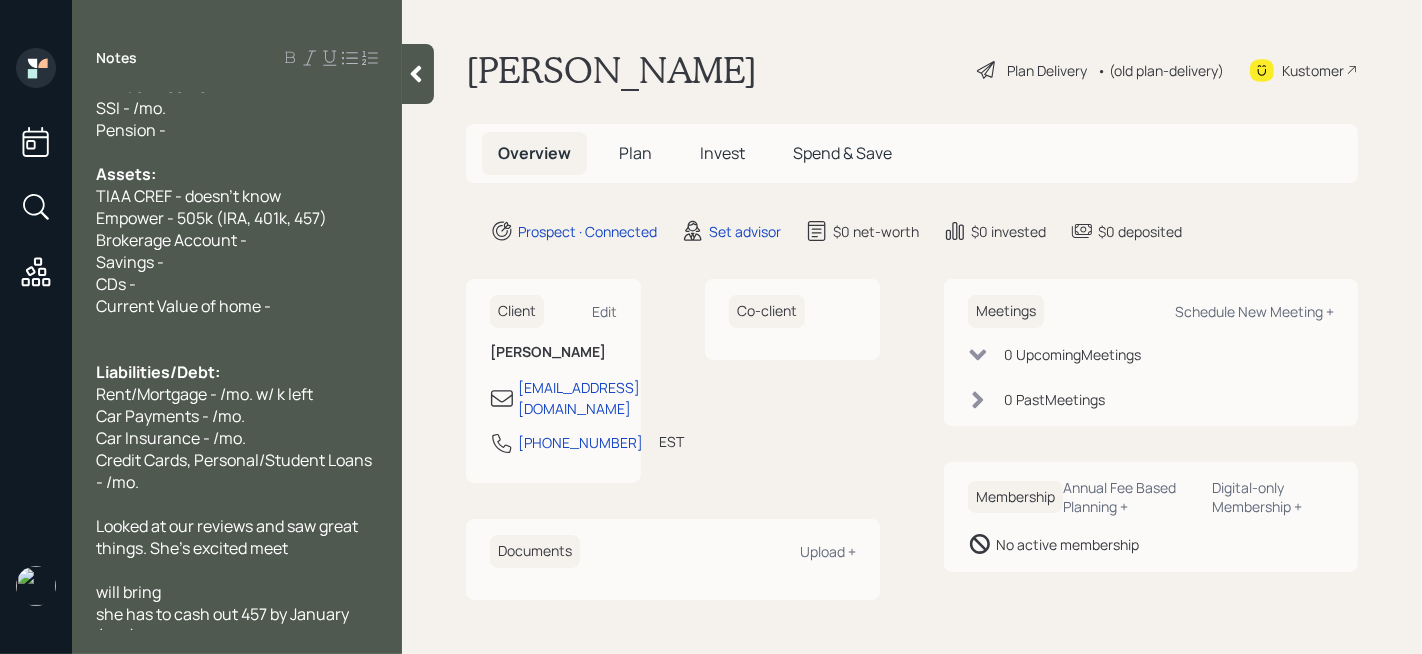 scroll, scrollTop: 0, scrollLeft: 0, axis: both 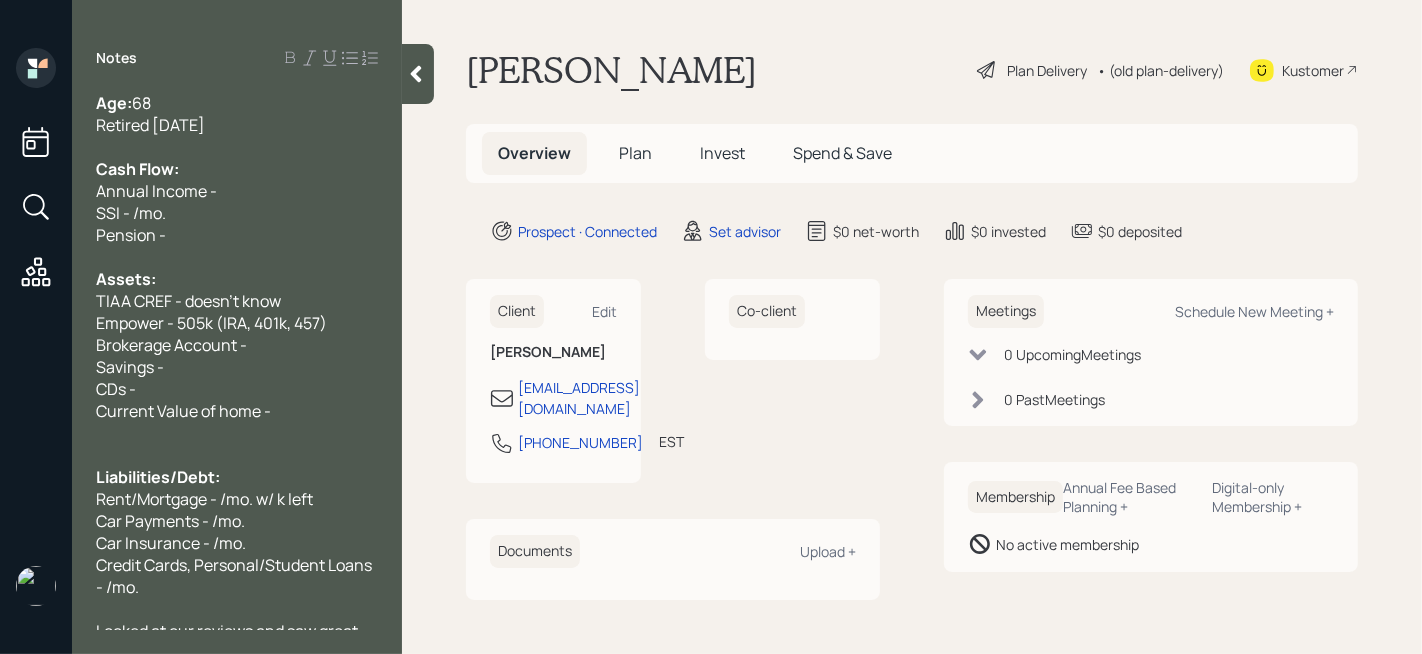 click at bounding box center [237, 257] 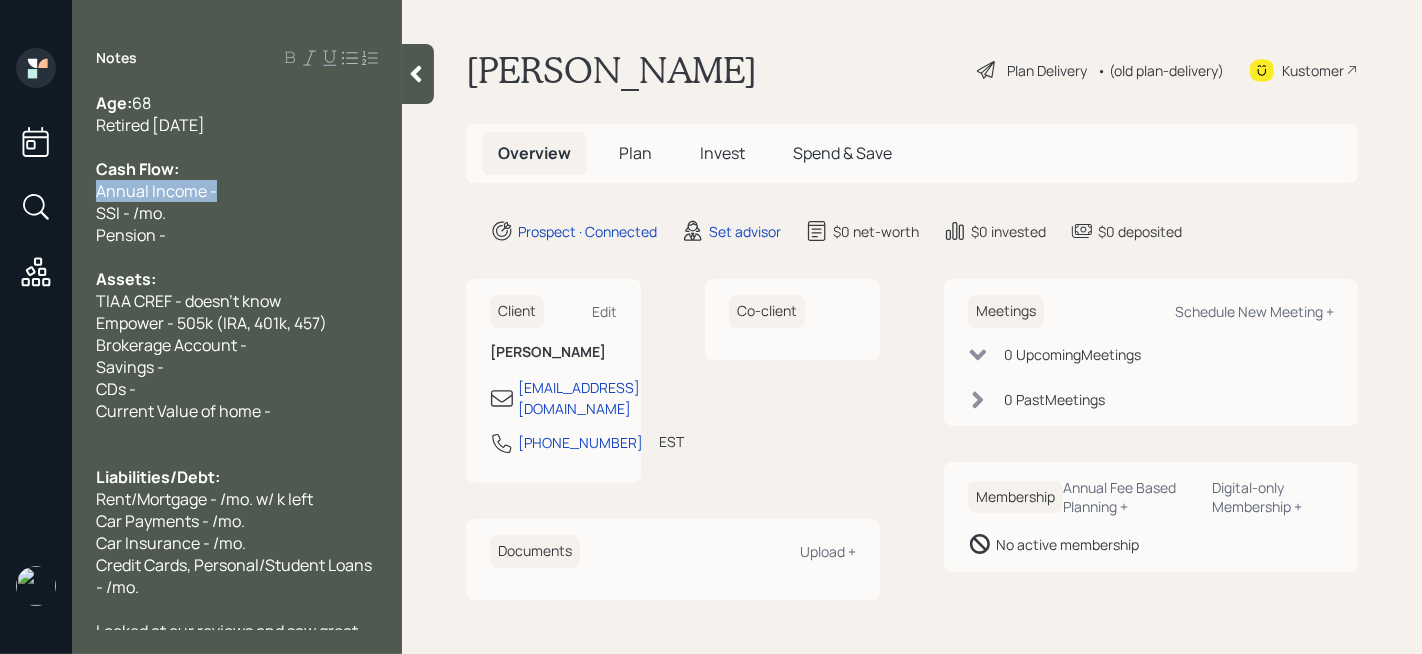 drag, startPoint x: 229, startPoint y: 189, endPoint x: 0, endPoint y: 189, distance: 229 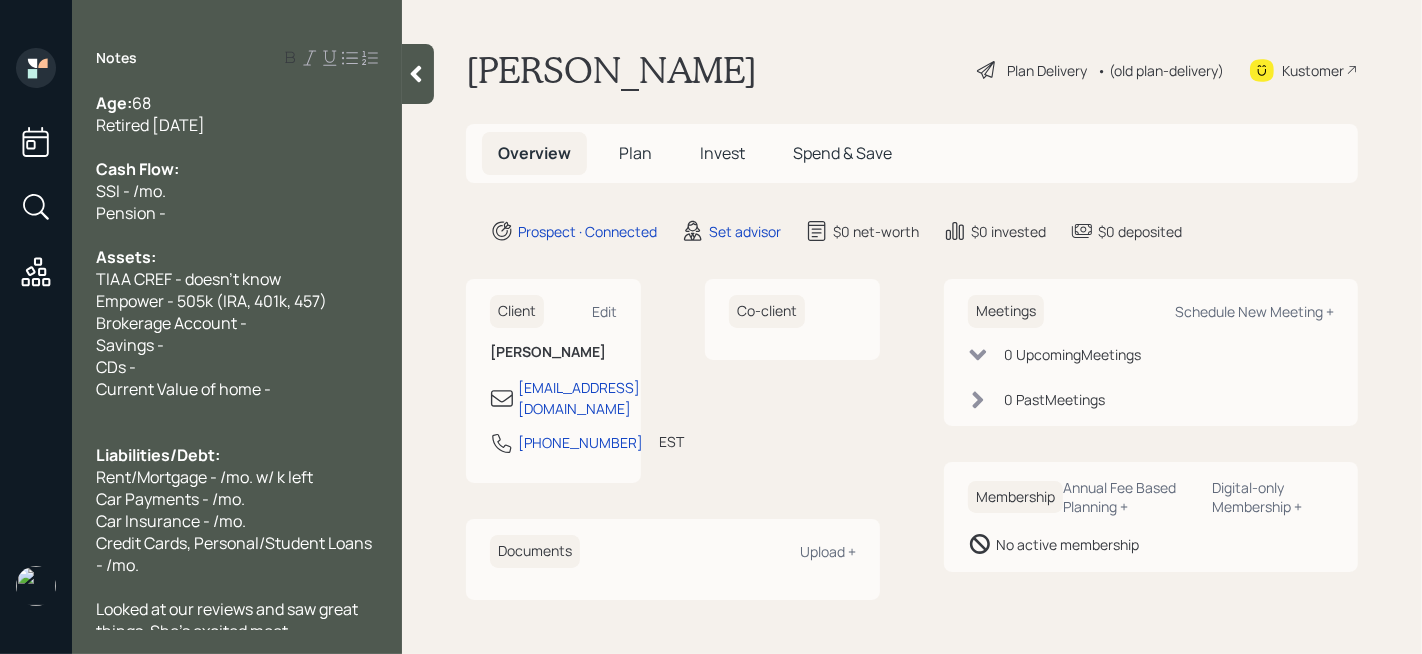 drag, startPoint x: 189, startPoint y: 219, endPoint x: 0, endPoint y: 219, distance: 189 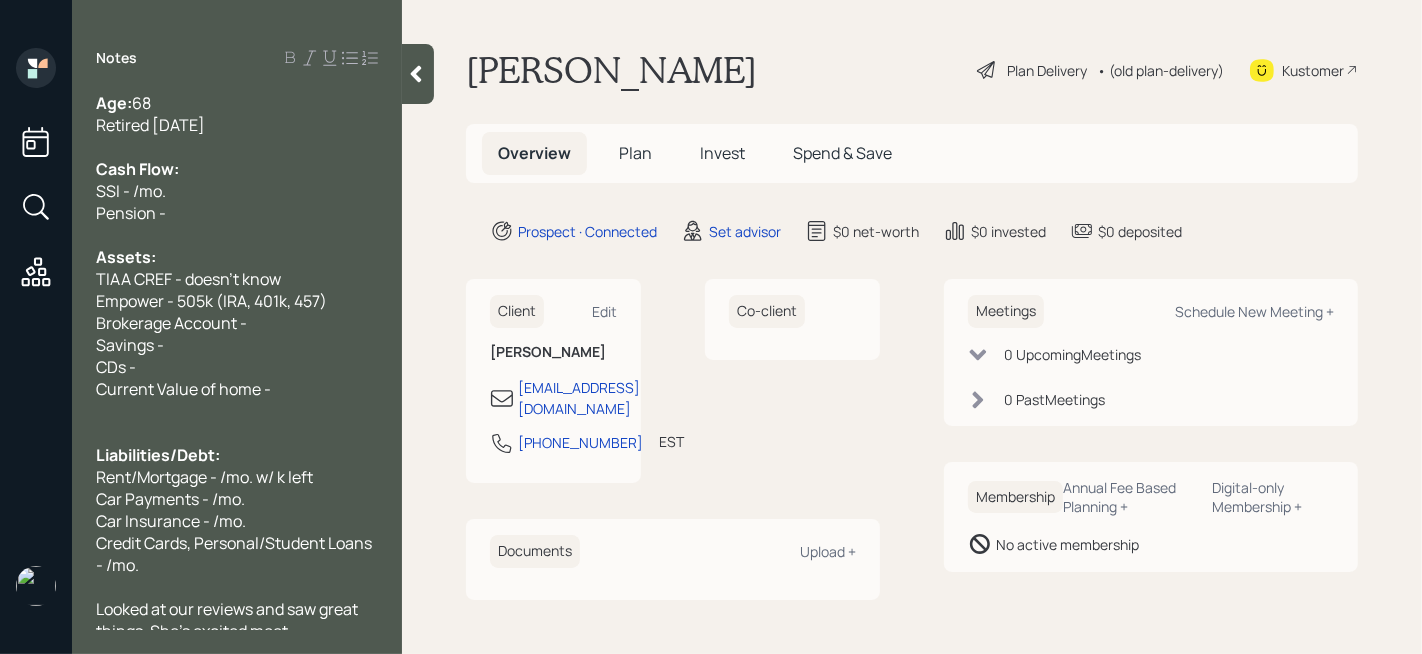 click at bounding box center [237, 235] 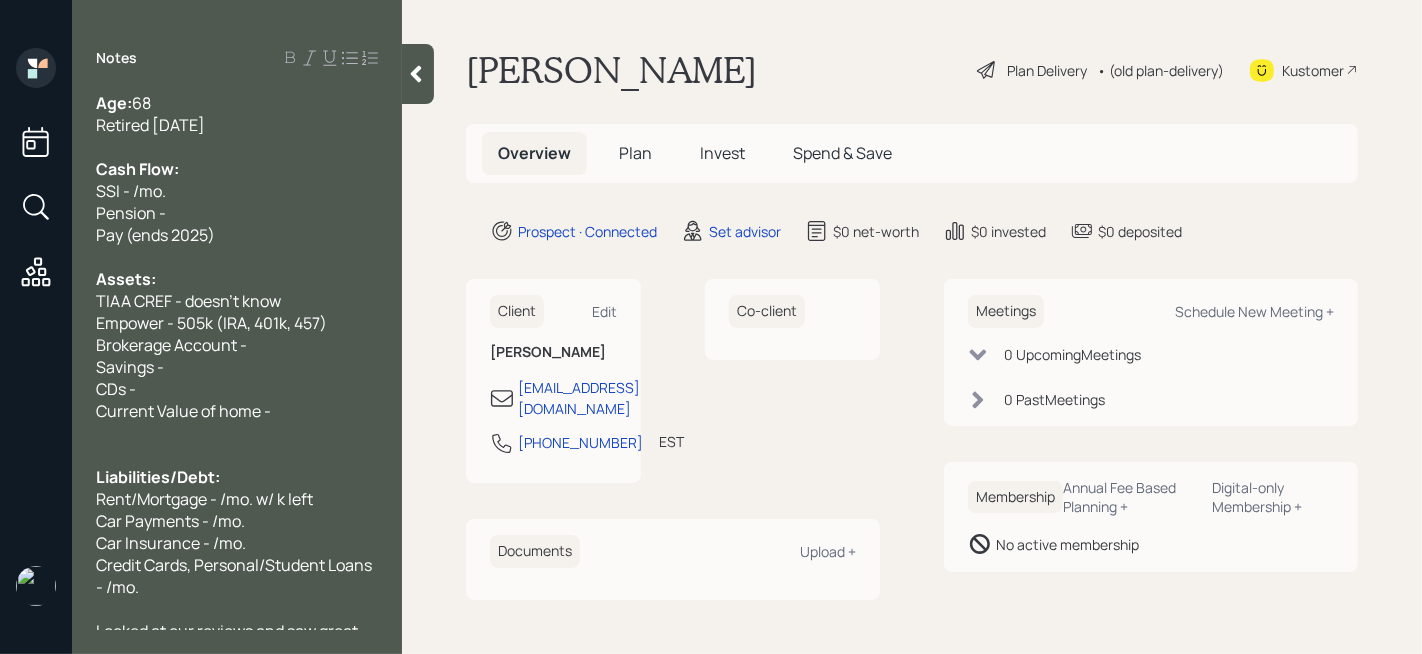 click on "Pay (ends 2025)" at bounding box center (155, 235) 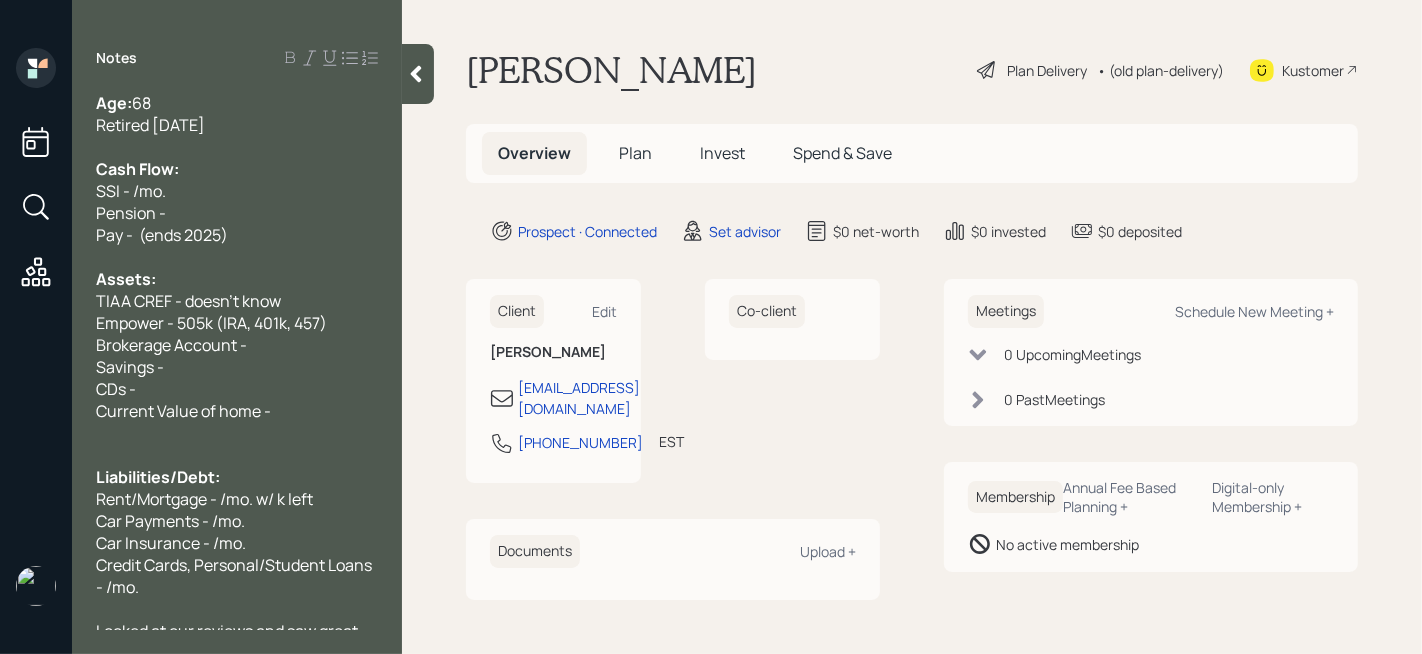 click on "SSI - /mo." at bounding box center [131, 191] 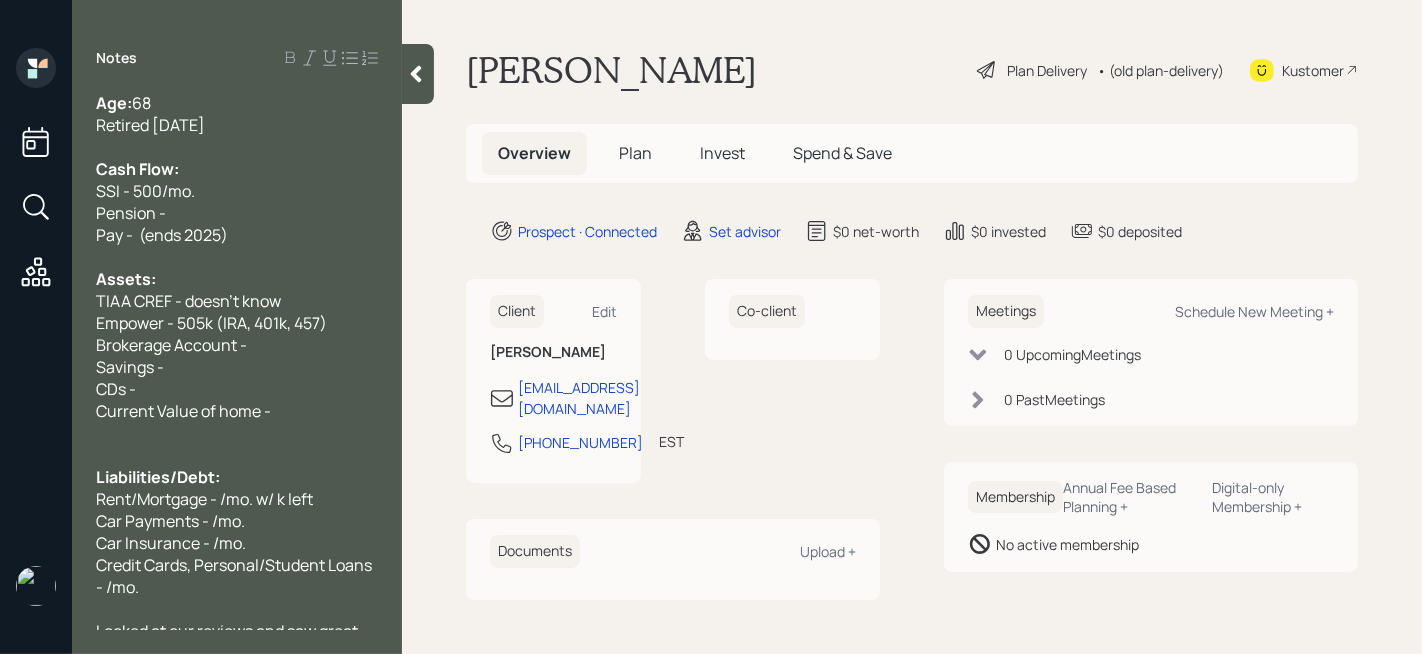 click on "SSI - 500/mo." at bounding box center [237, 191] 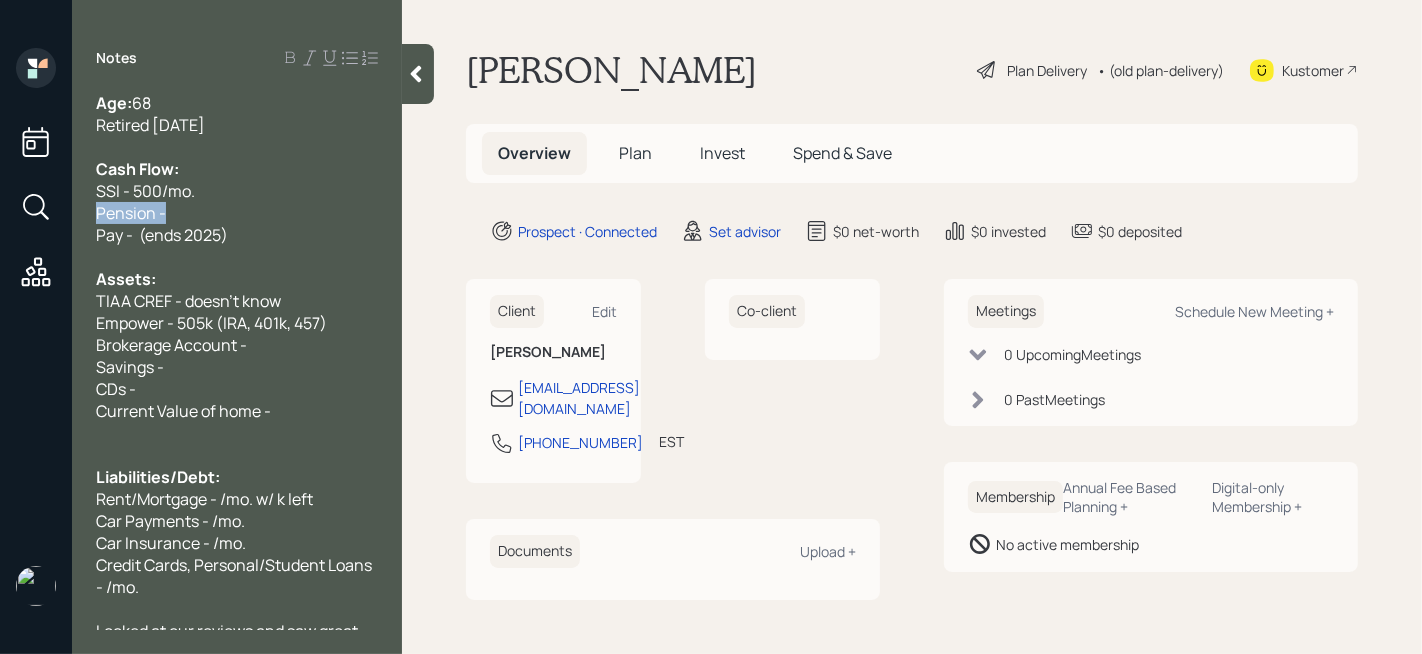drag, startPoint x: 208, startPoint y: 215, endPoint x: 0, endPoint y: 215, distance: 208 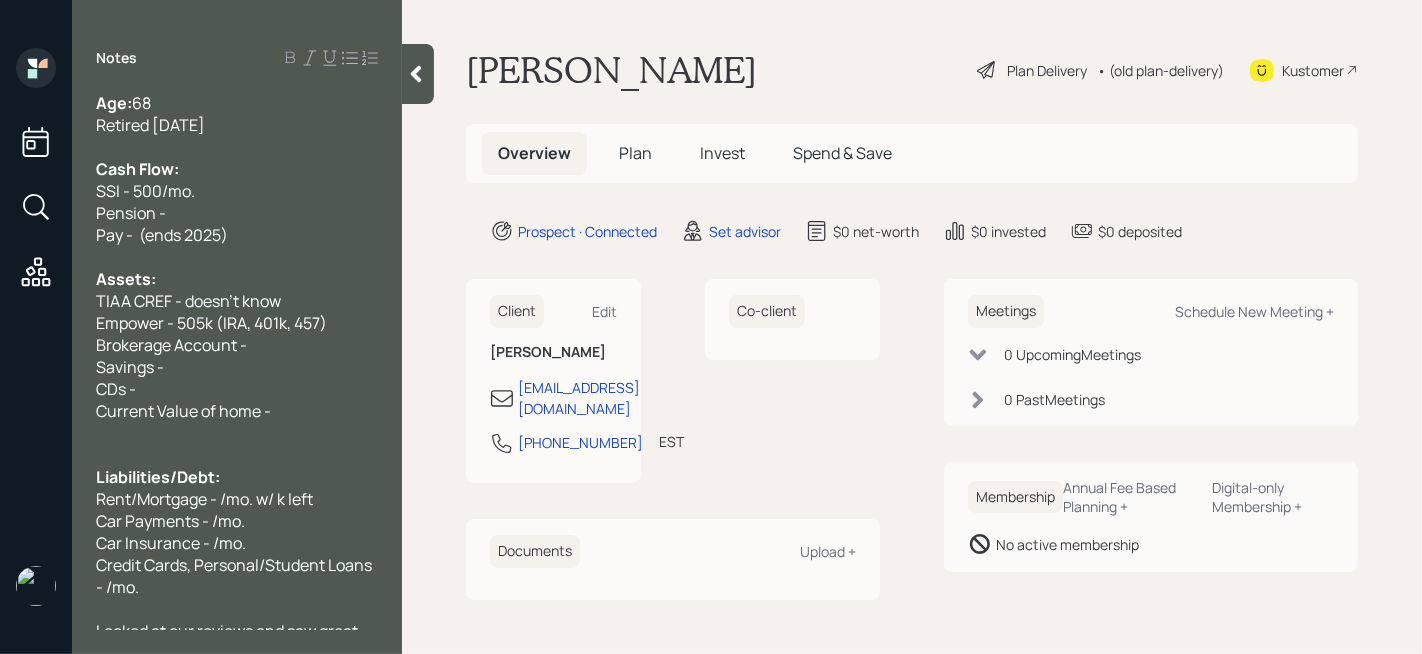 click on "SSI - 500/mo." at bounding box center (145, 191) 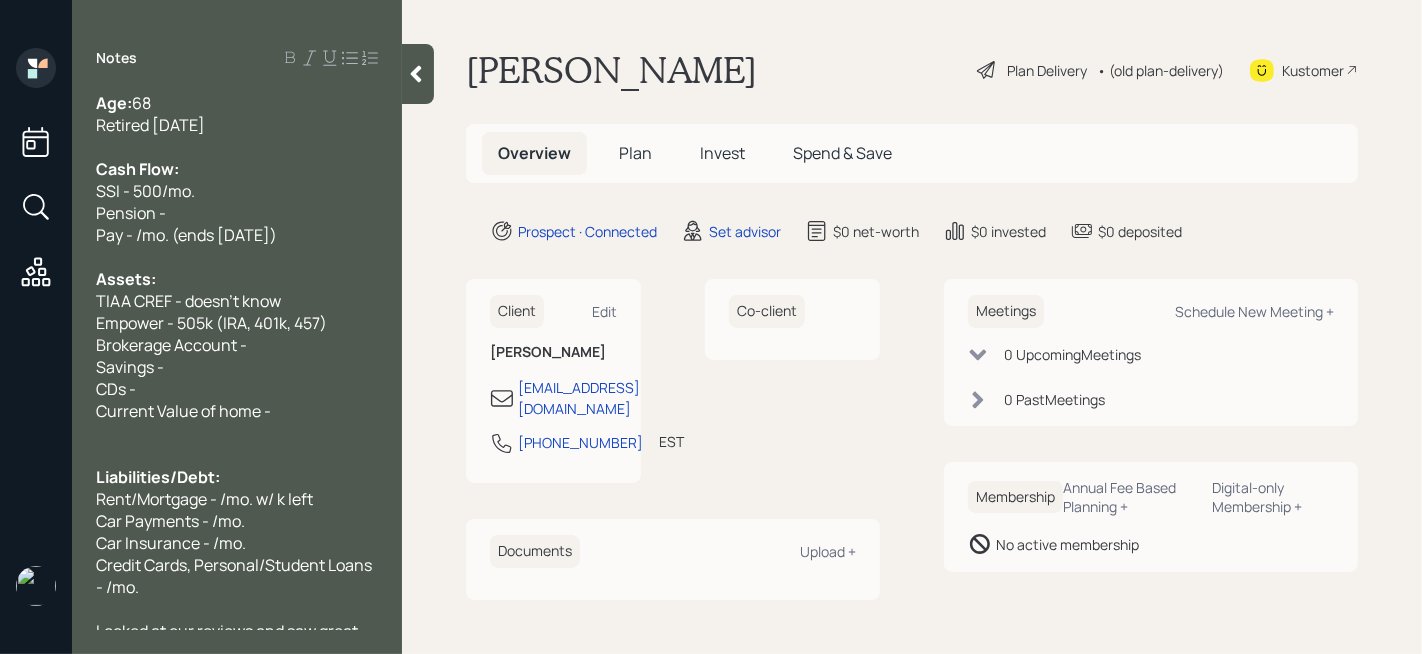 click on "Pay - /mo. (ends [DATE])" at bounding box center [186, 235] 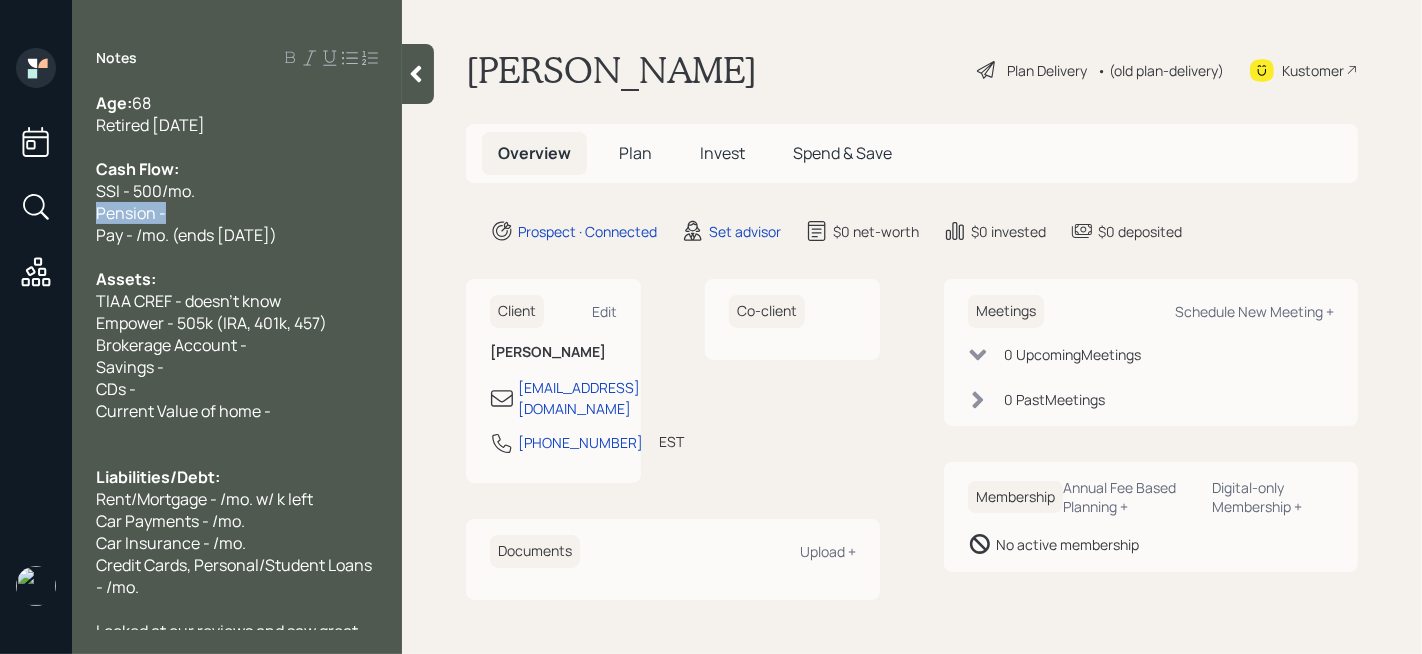 drag, startPoint x: 132, startPoint y: 216, endPoint x: 36, endPoint y: 216, distance: 96 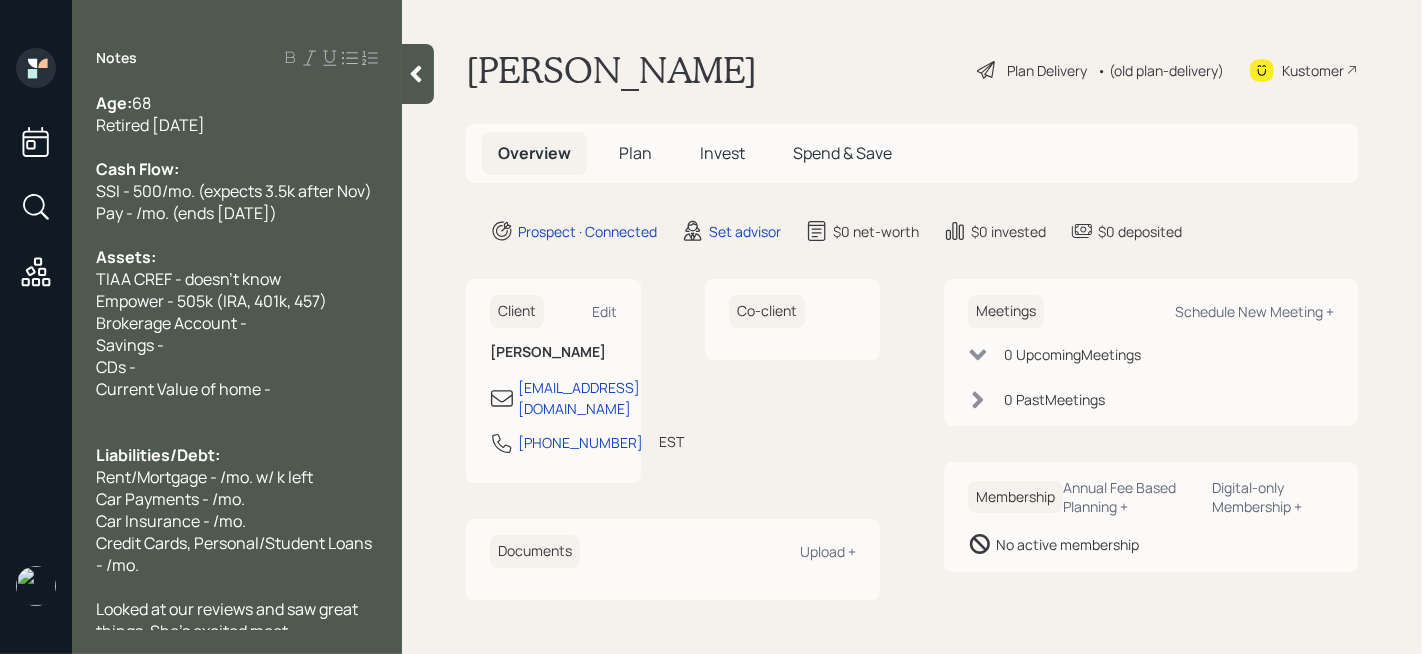 click on "Pay - /mo. (ends [DATE])" at bounding box center (186, 213) 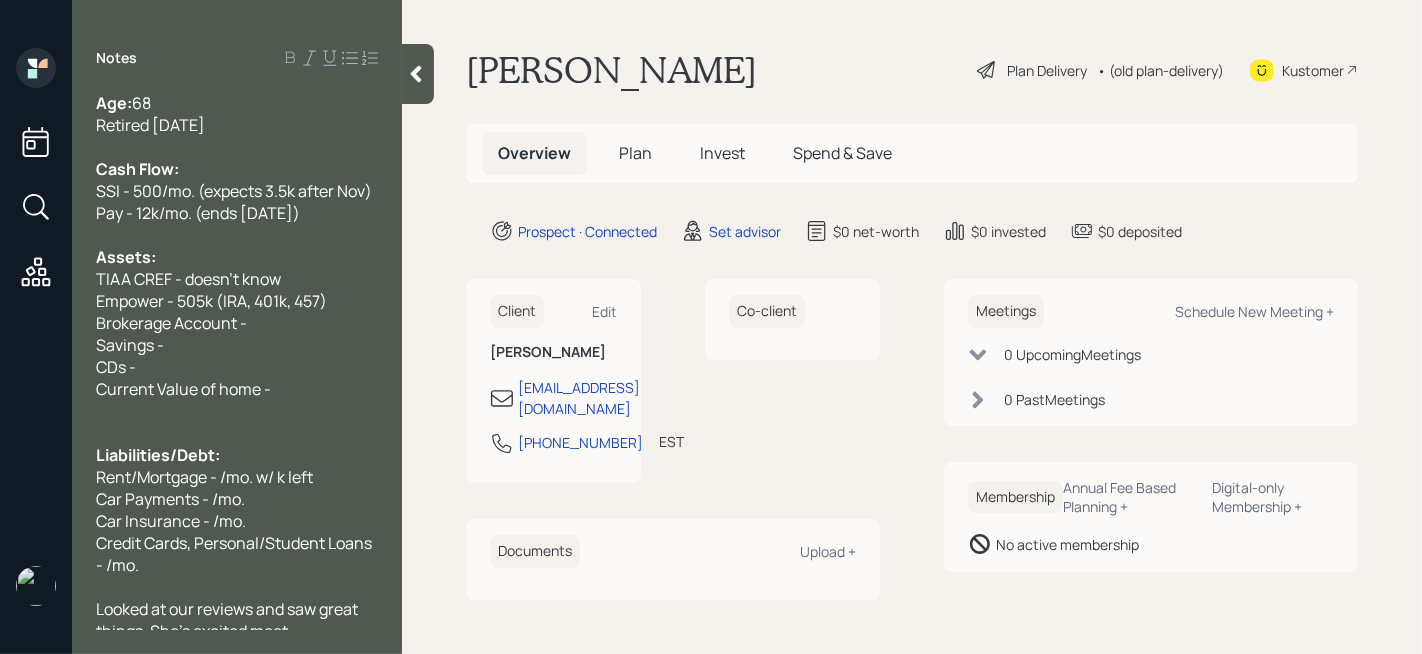 click at bounding box center [237, 147] 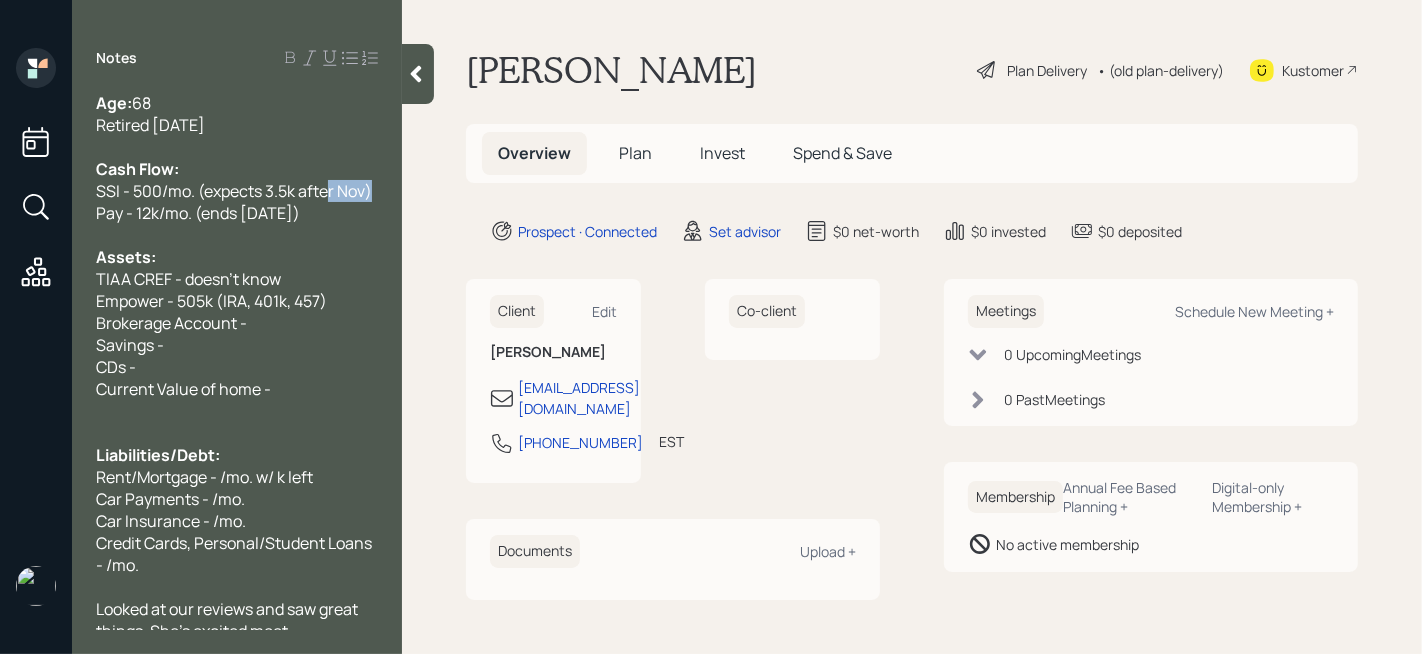drag, startPoint x: 372, startPoint y: 191, endPoint x: 330, endPoint y: 191, distance: 42 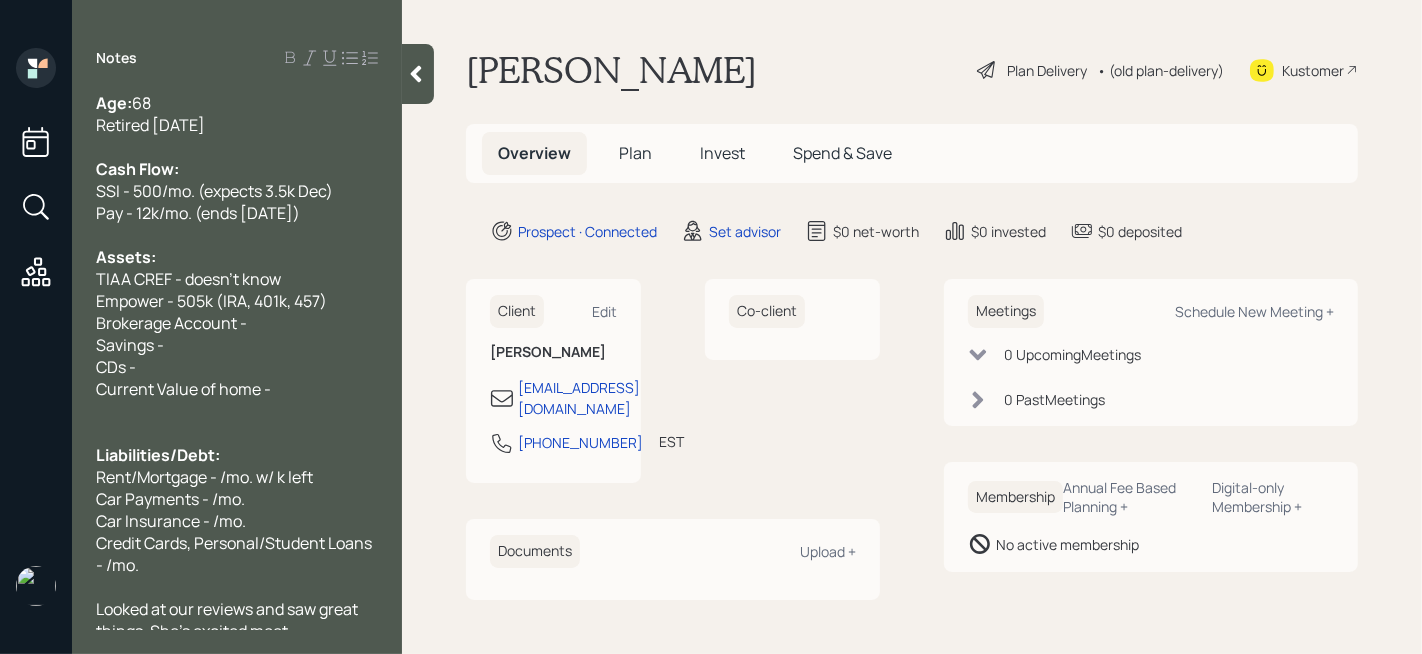 click on "Pay - 12k/mo. (ends [DATE])" at bounding box center [198, 213] 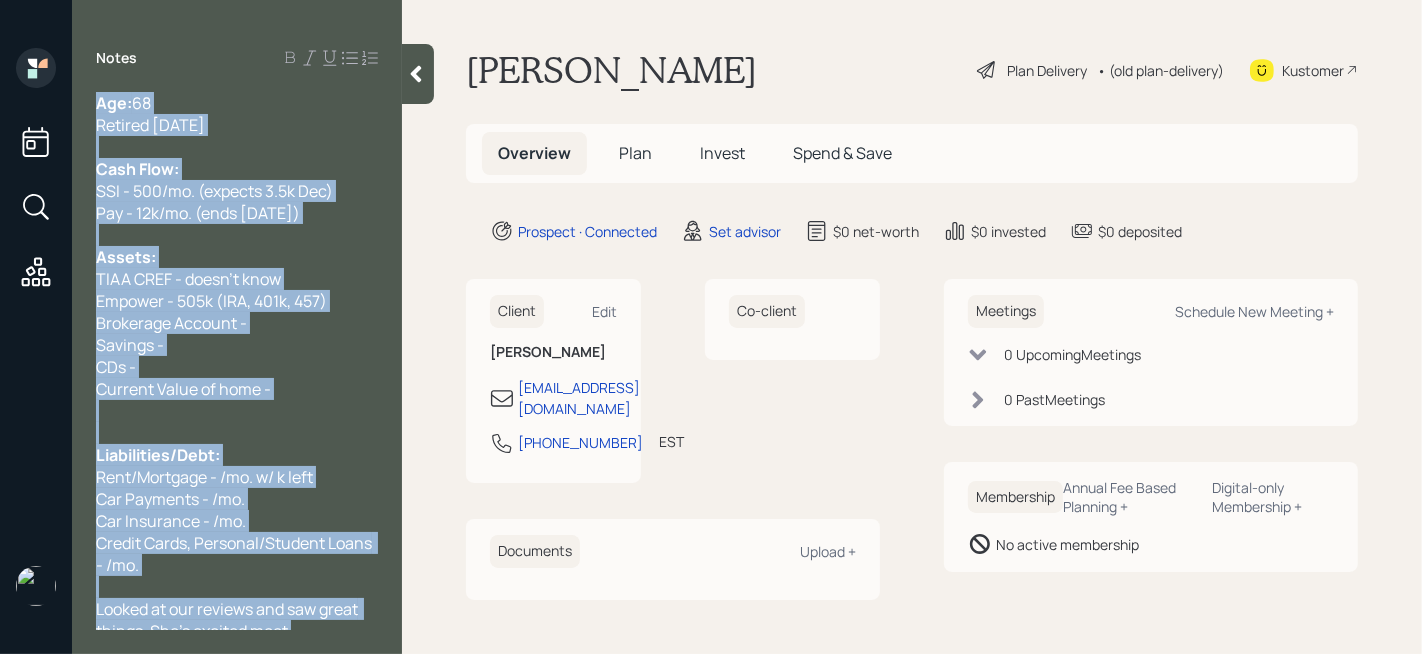 drag, startPoint x: 364, startPoint y: 222, endPoint x: 66, endPoint y: 222, distance: 298 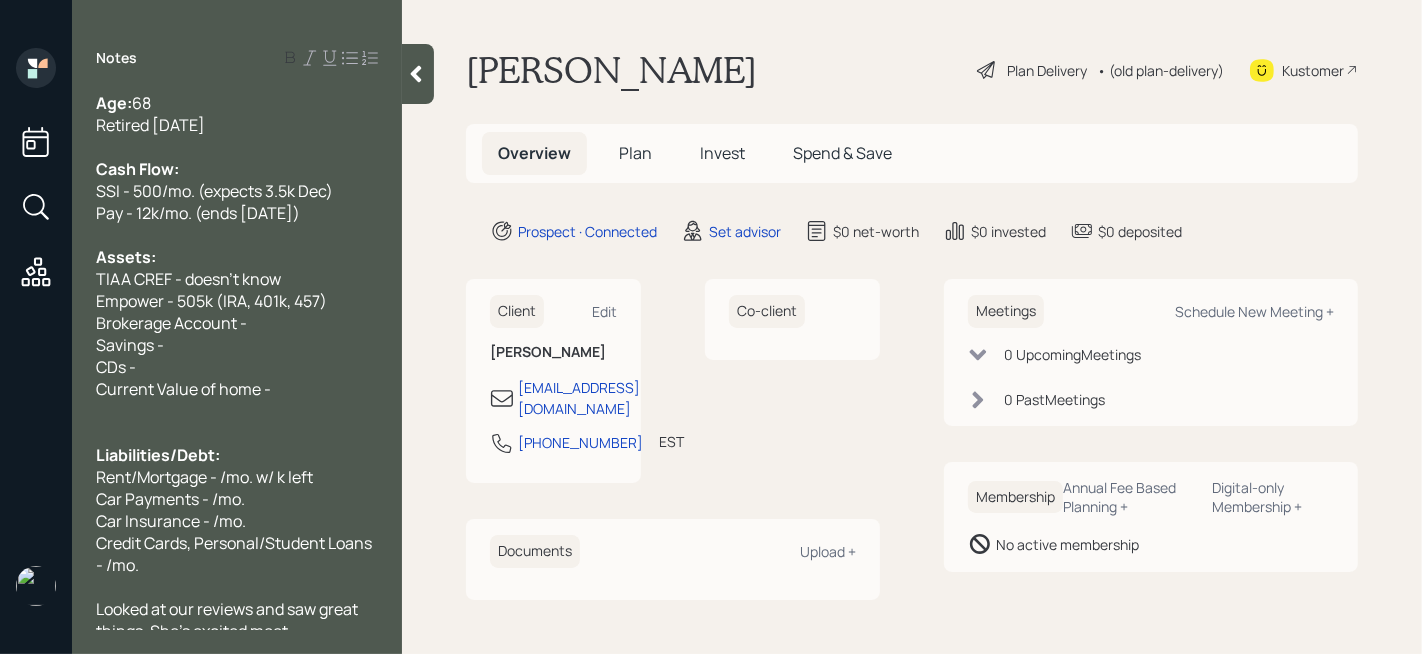 click at bounding box center (237, 235) 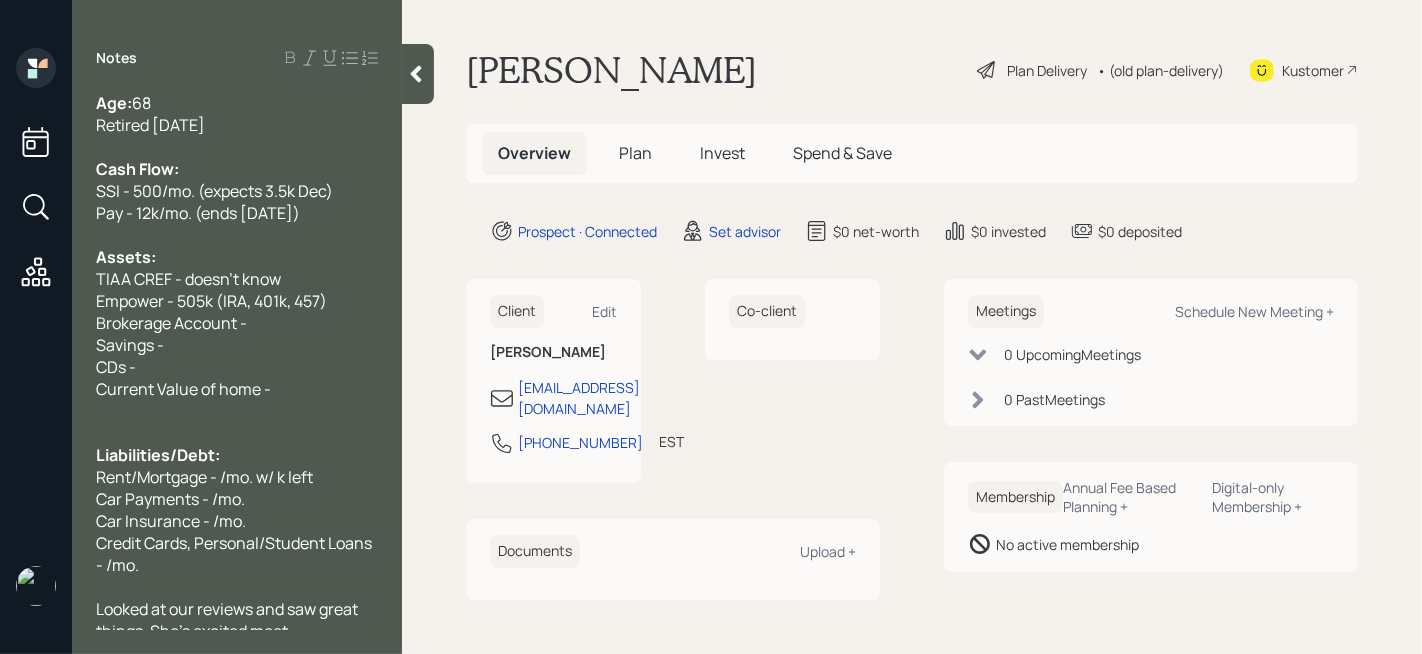 drag, startPoint x: 322, startPoint y: 212, endPoint x: 0, endPoint y: 212, distance: 322 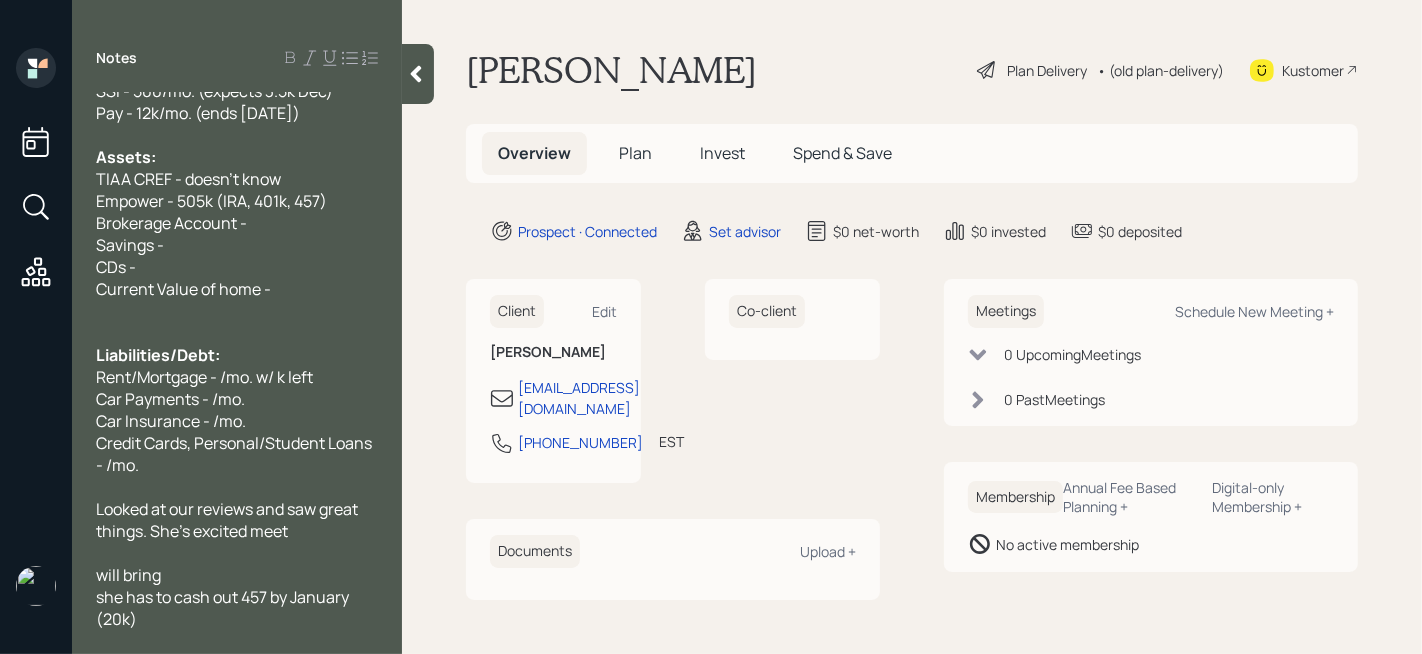 click on "she has to cash out 457 by January (20k)" at bounding box center (237, 608) 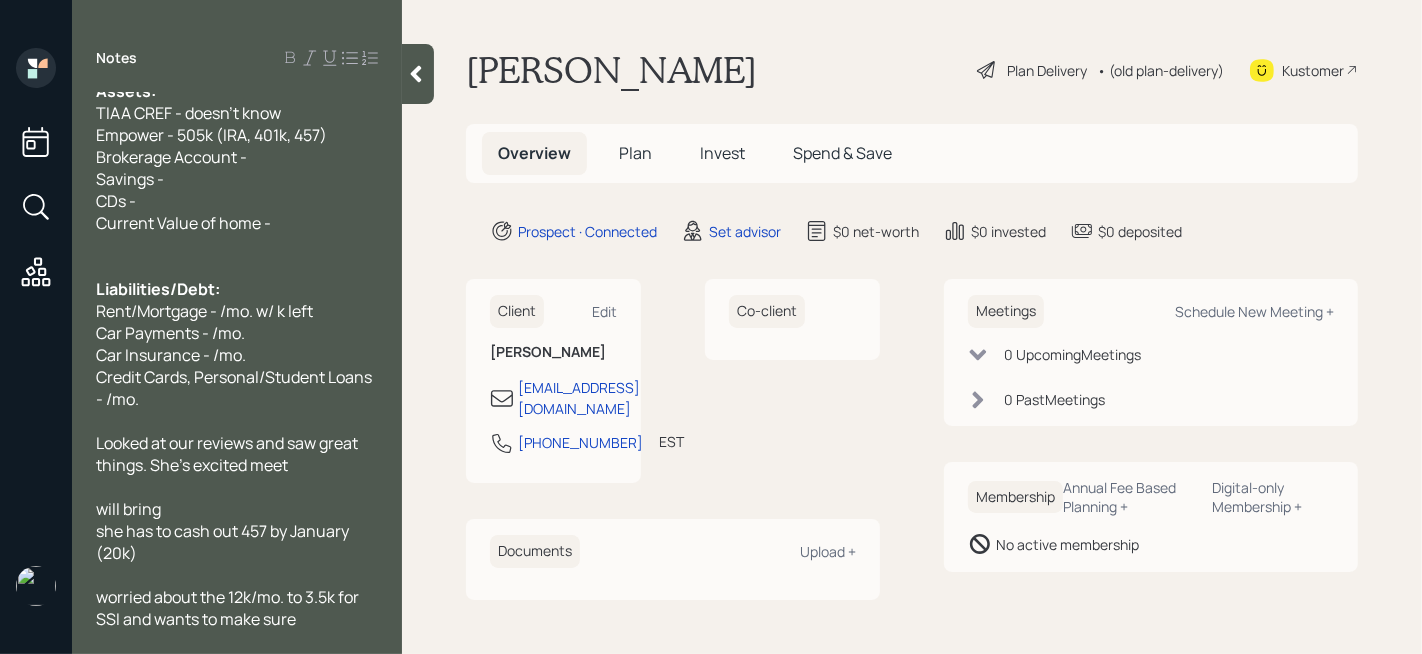 scroll, scrollTop: 0, scrollLeft: 0, axis: both 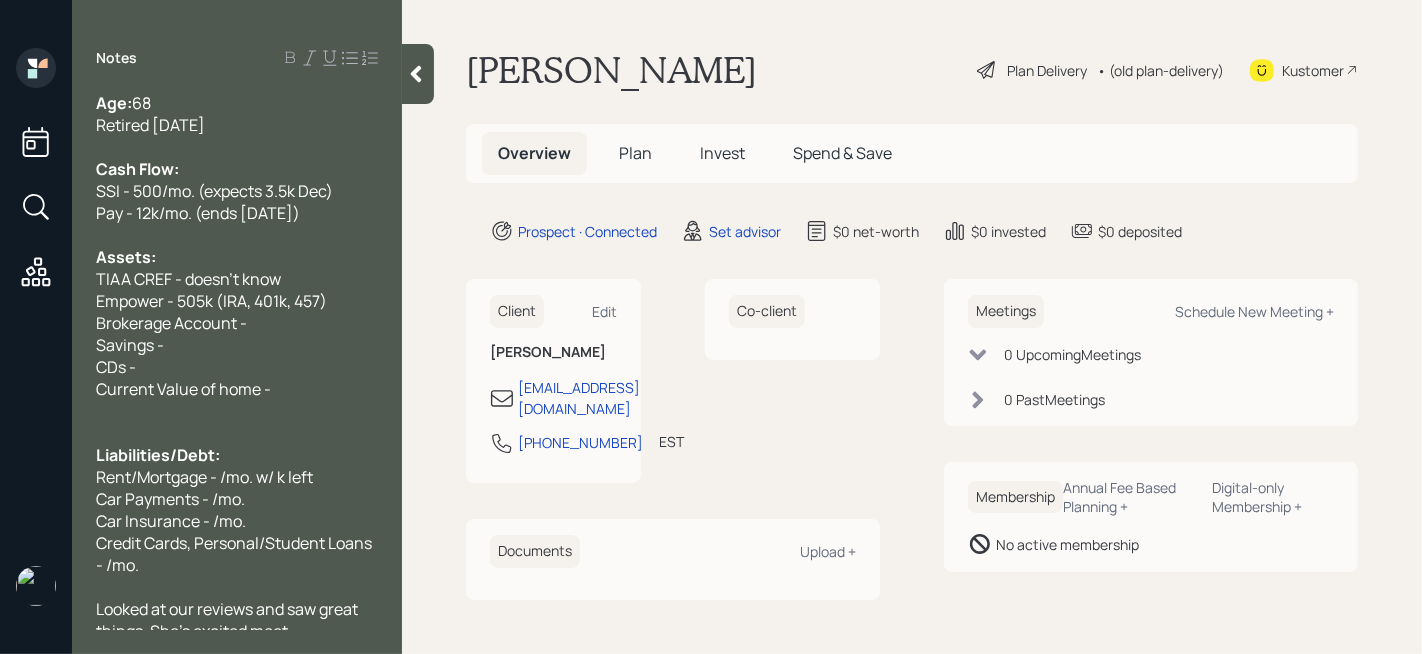 click on "TIAA CREF - doesn't know" at bounding box center [188, 279] 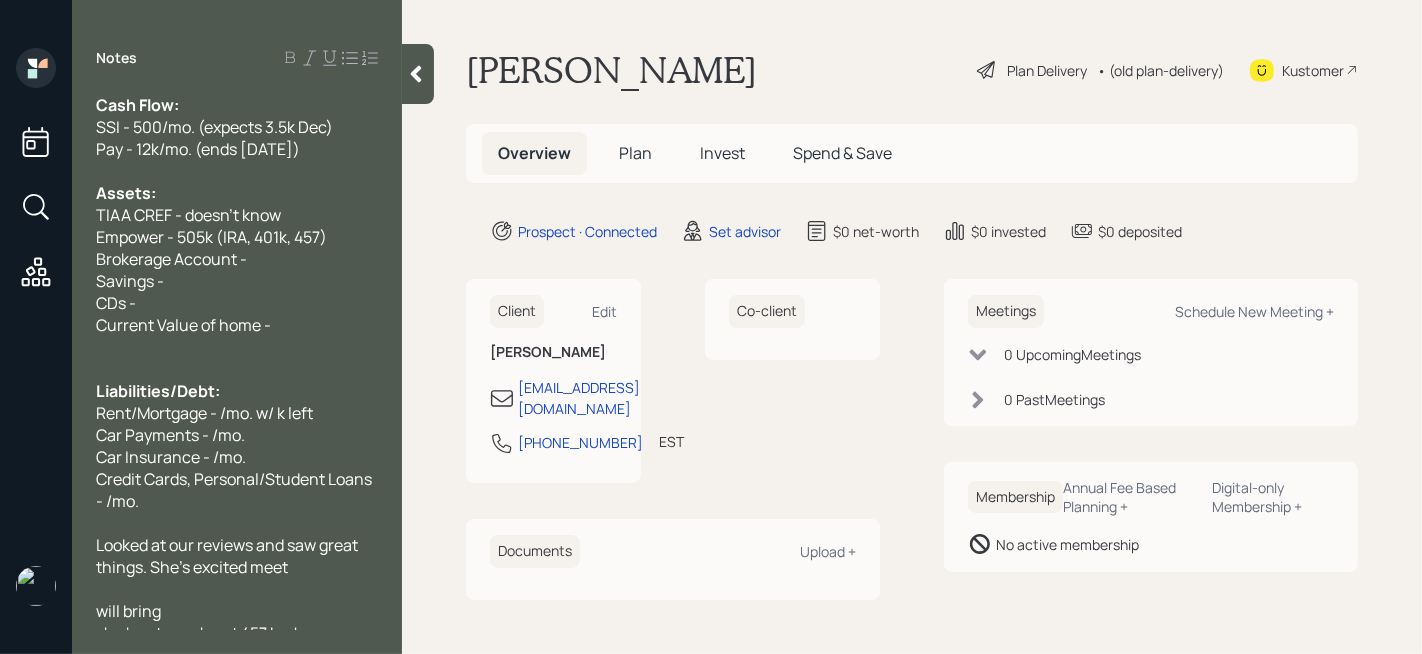 scroll, scrollTop: 172, scrollLeft: 0, axis: vertical 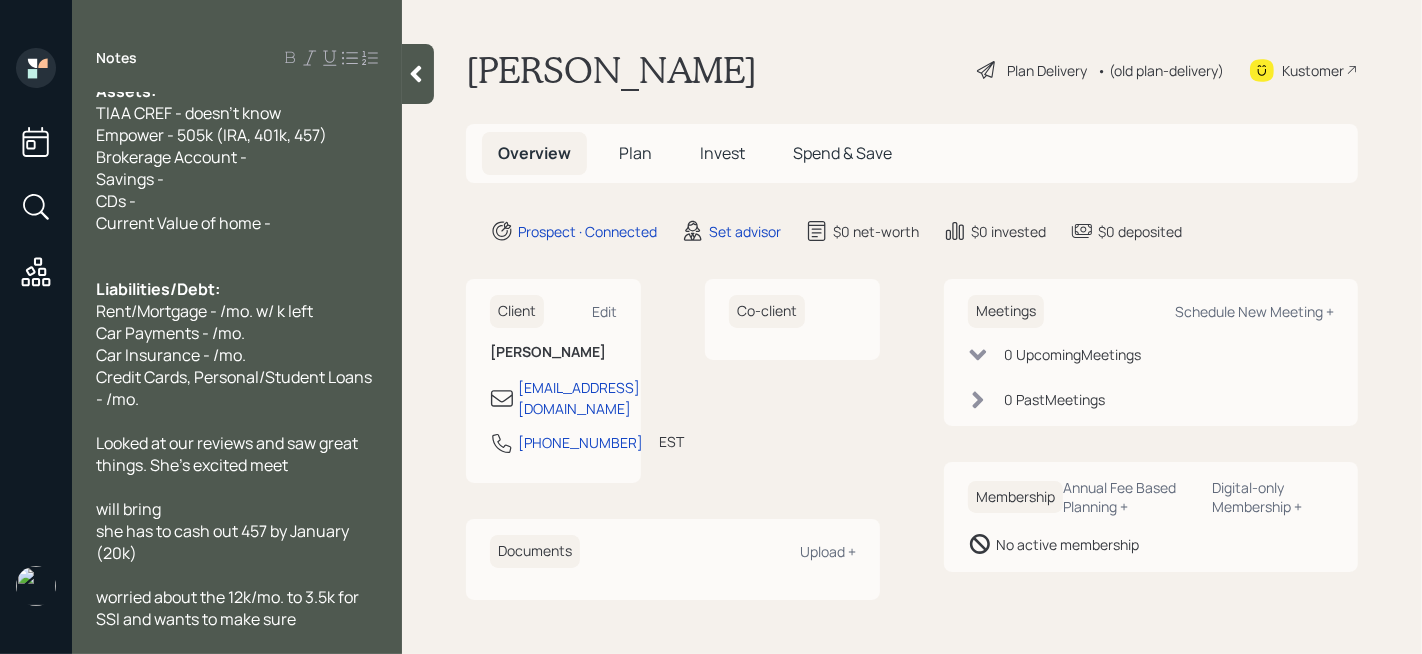 click at bounding box center [237, 245] 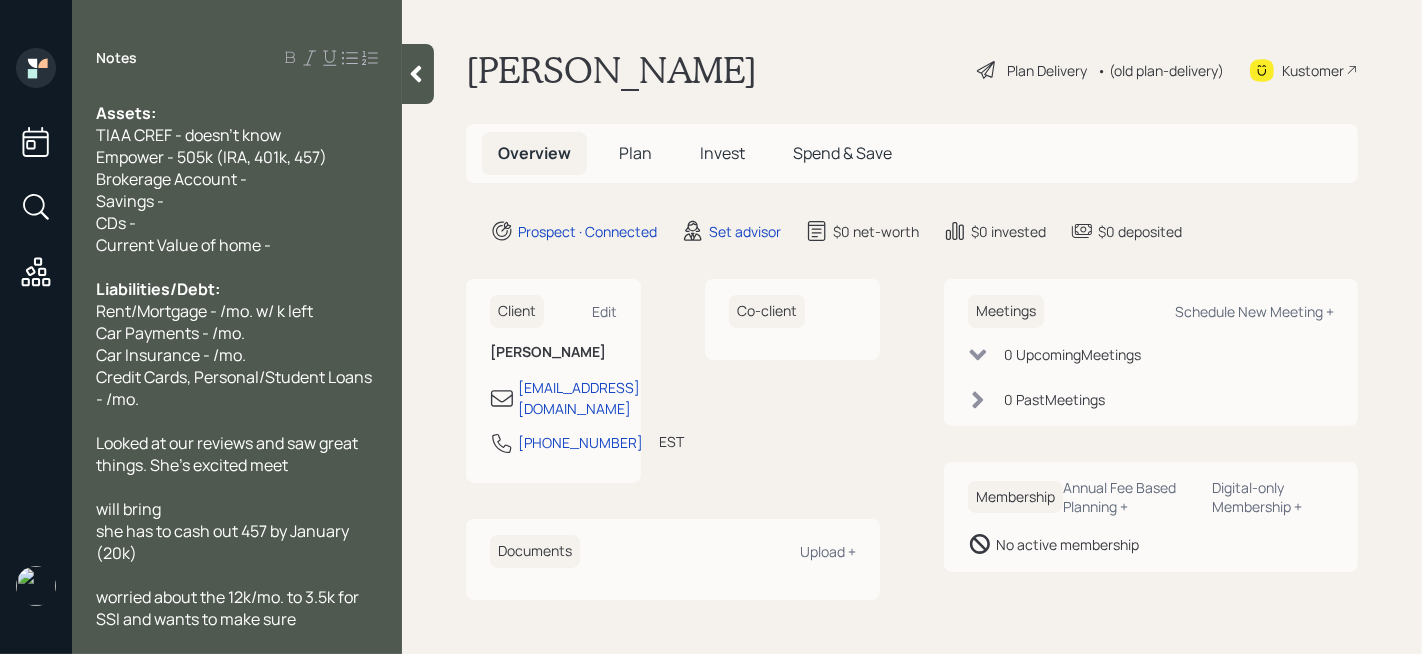 scroll, scrollTop: 0, scrollLeft: 0, axis: both 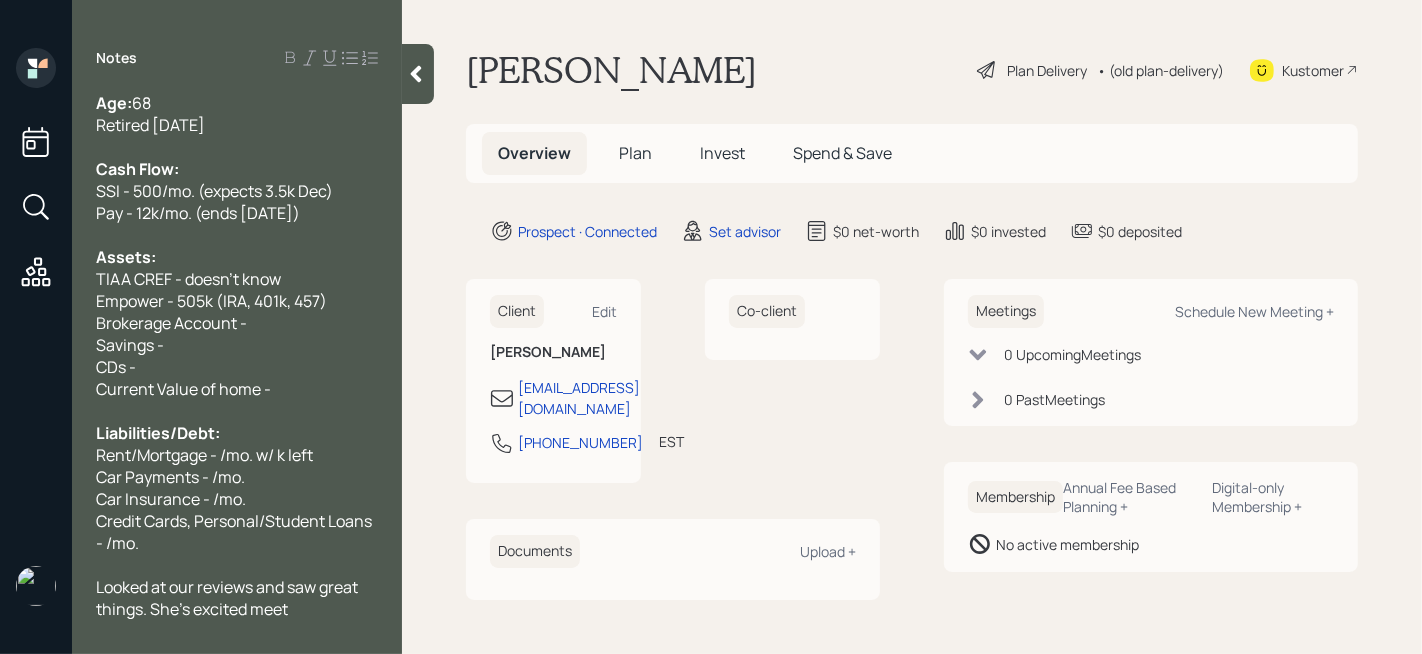 click on "Cash Flow:" at bounding box center (237, 169) 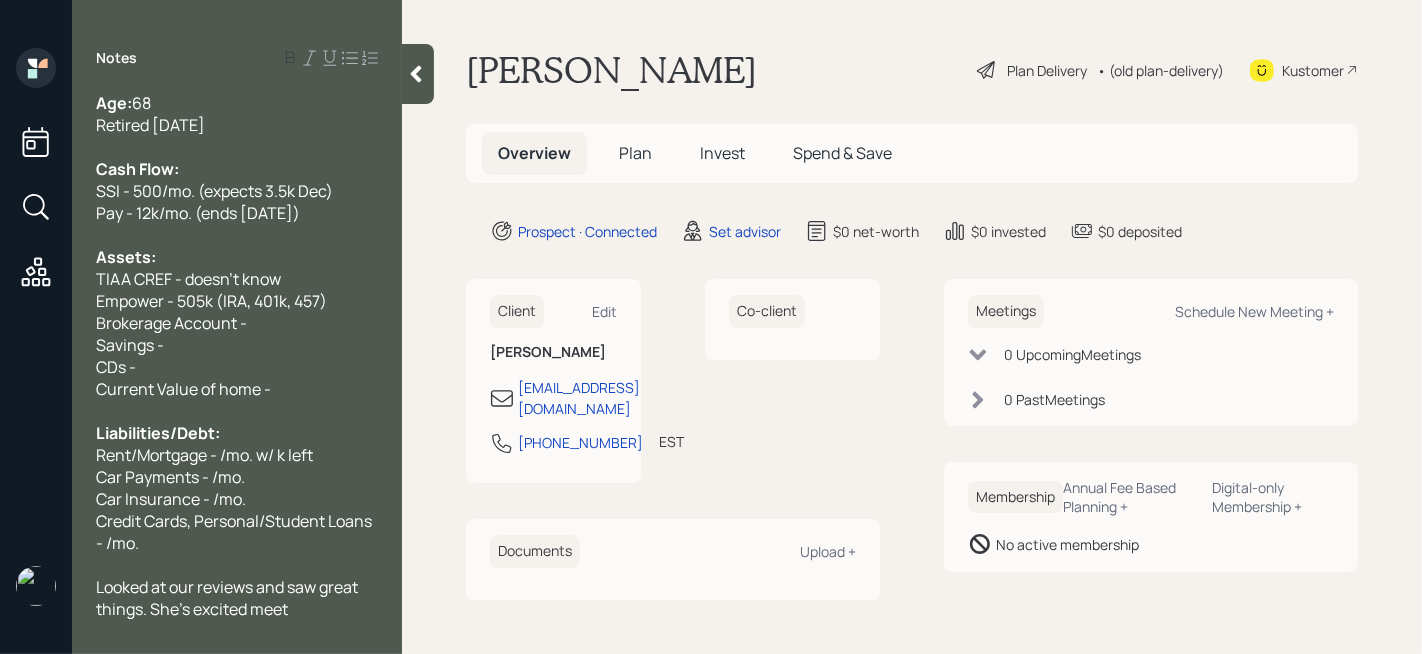 click on "Retired [DATE]" at bounding box center (237, 125) 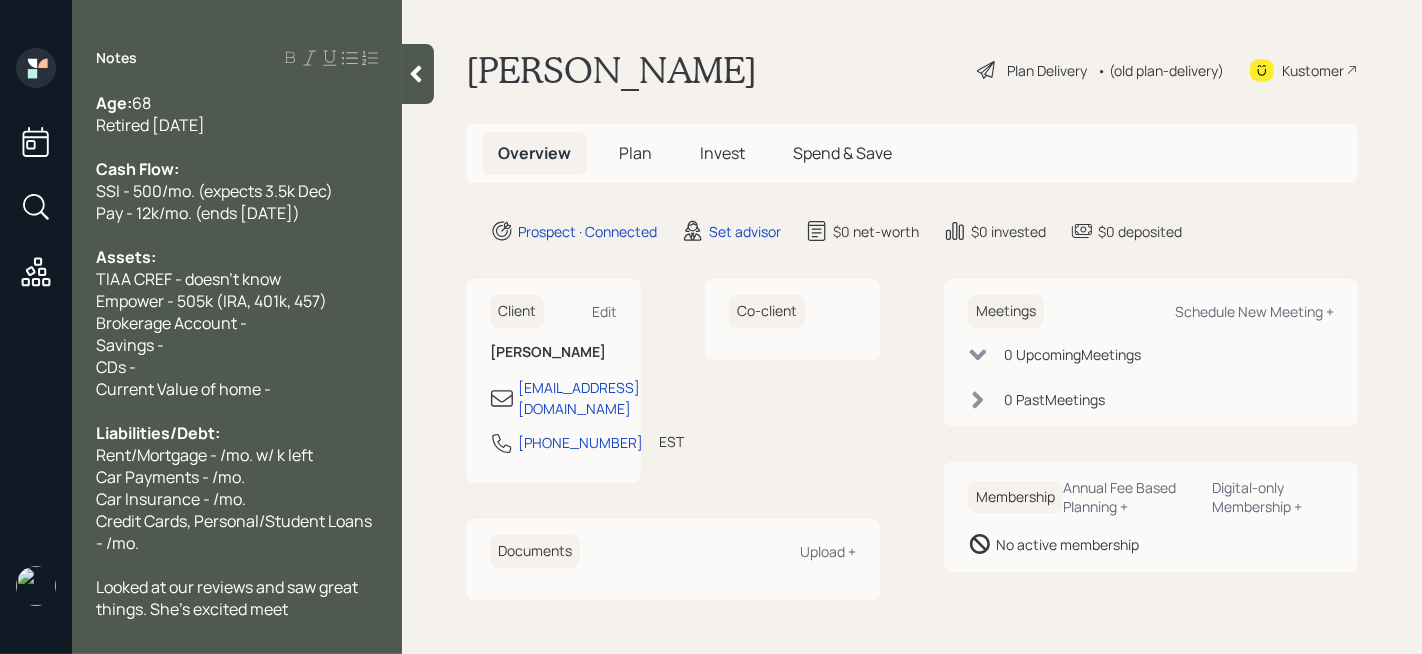 click on "Liabilities/Debt:" at bounding box center [237, 433] 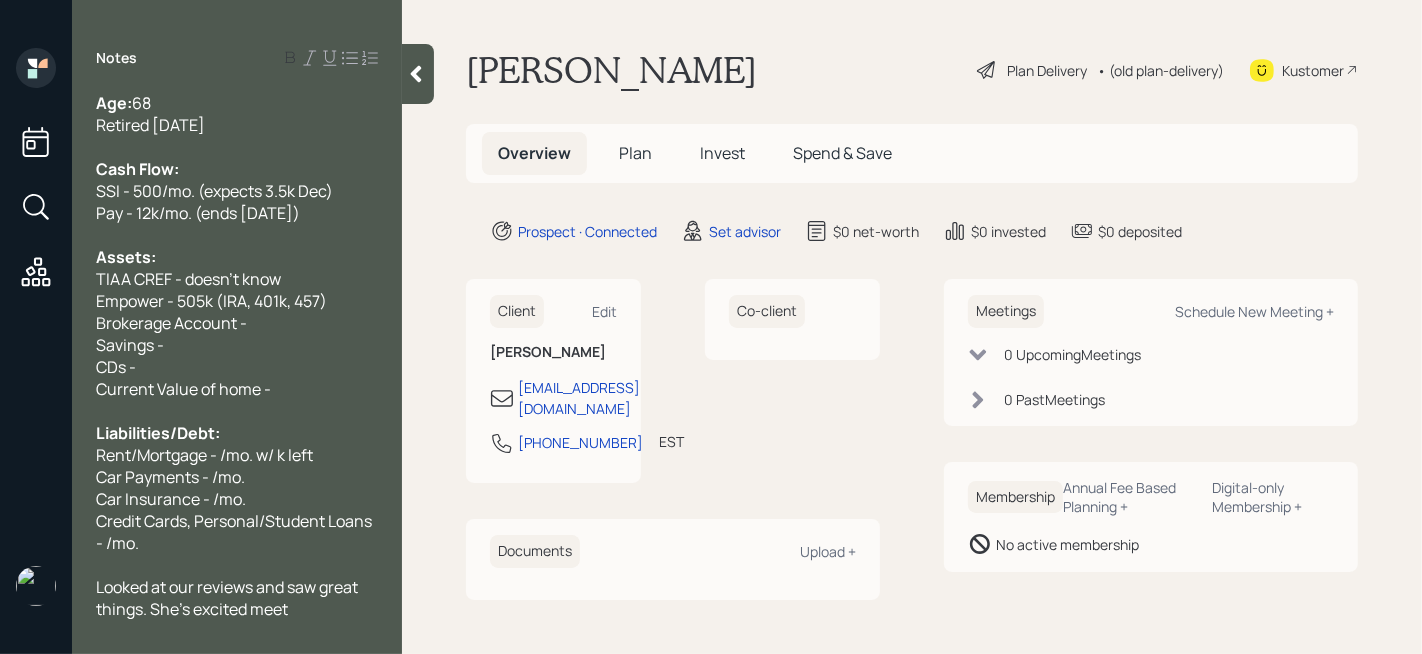 click on "Current Value of home -" at bounding box center [237, 389] 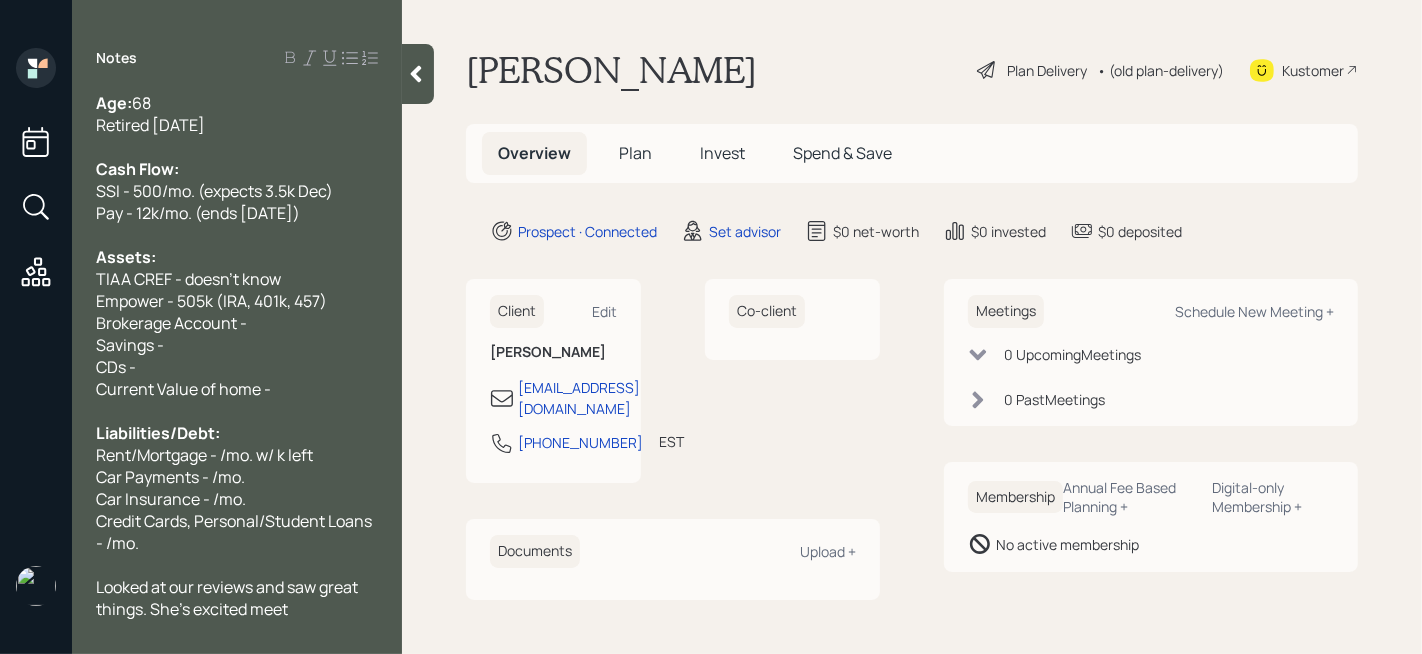 click on "CDs -" at bounding box center [237, 367] 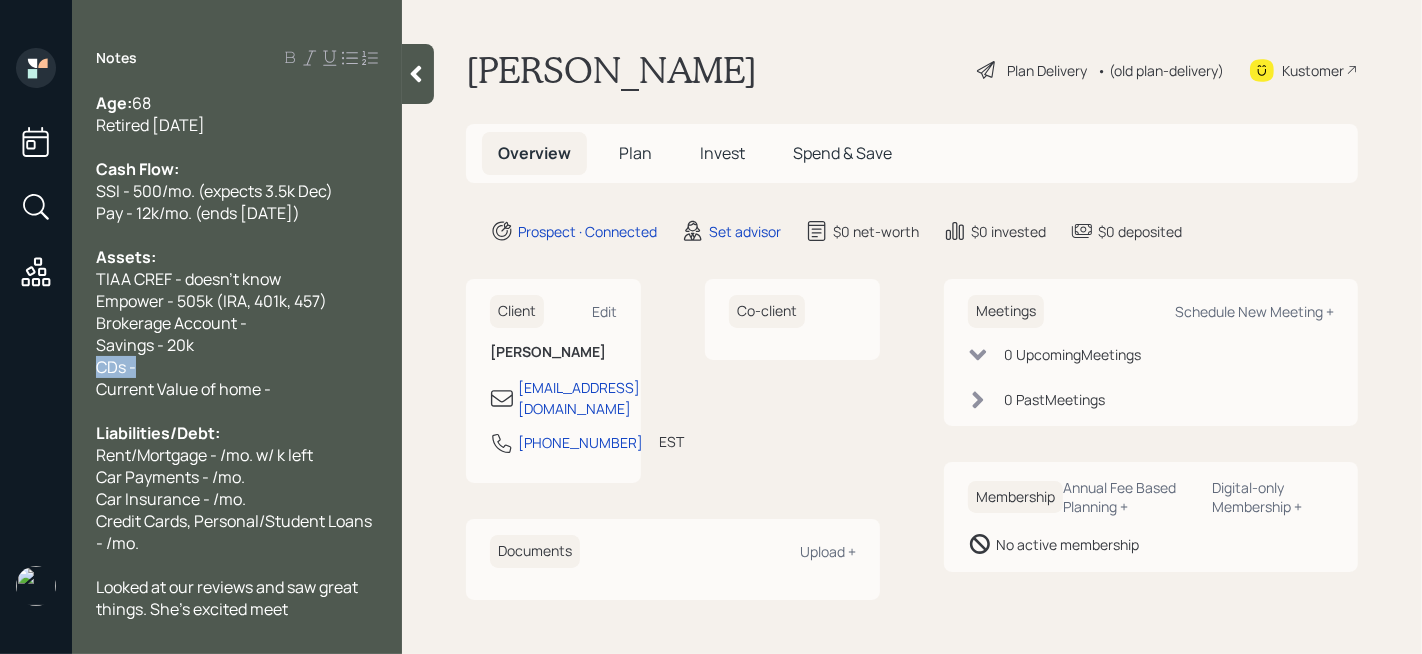 drag, startPoint x: 155, startPoint y: 365, endPoint x: 0, endPoint y: 365, distance: 155 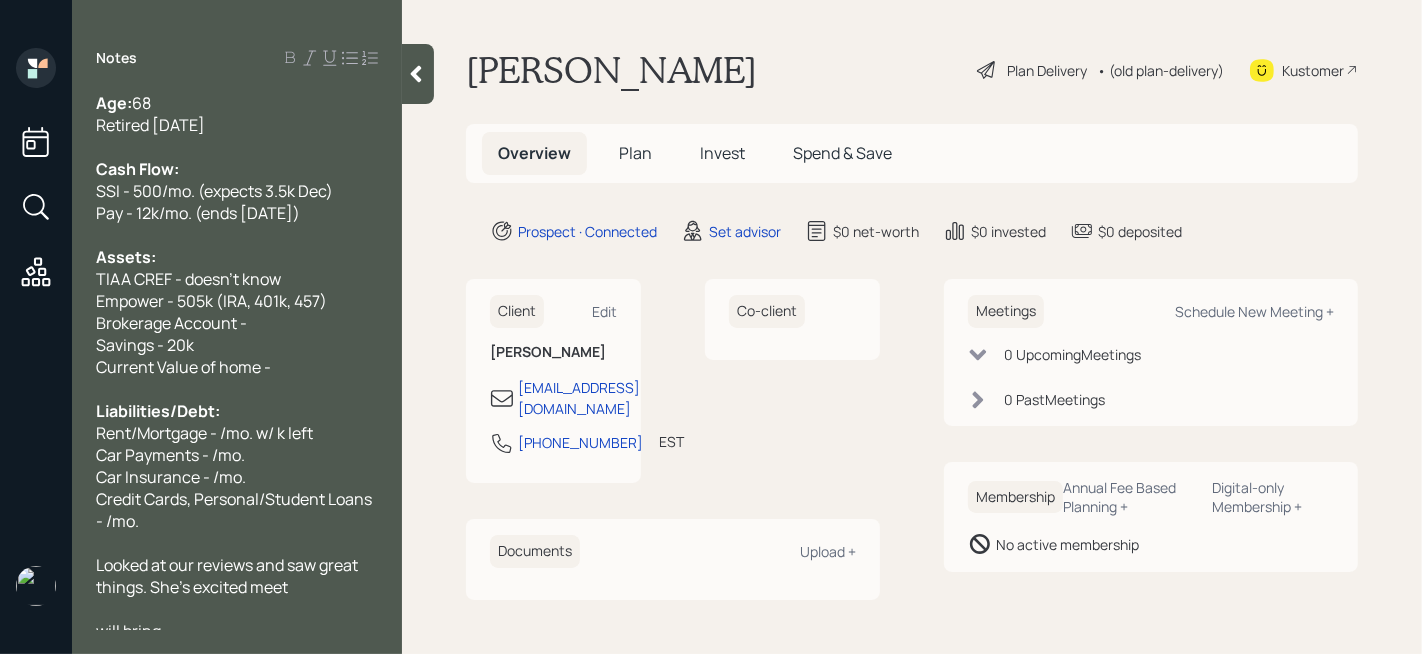 click on "Current Value of home -" at bounding box center [237, 367] 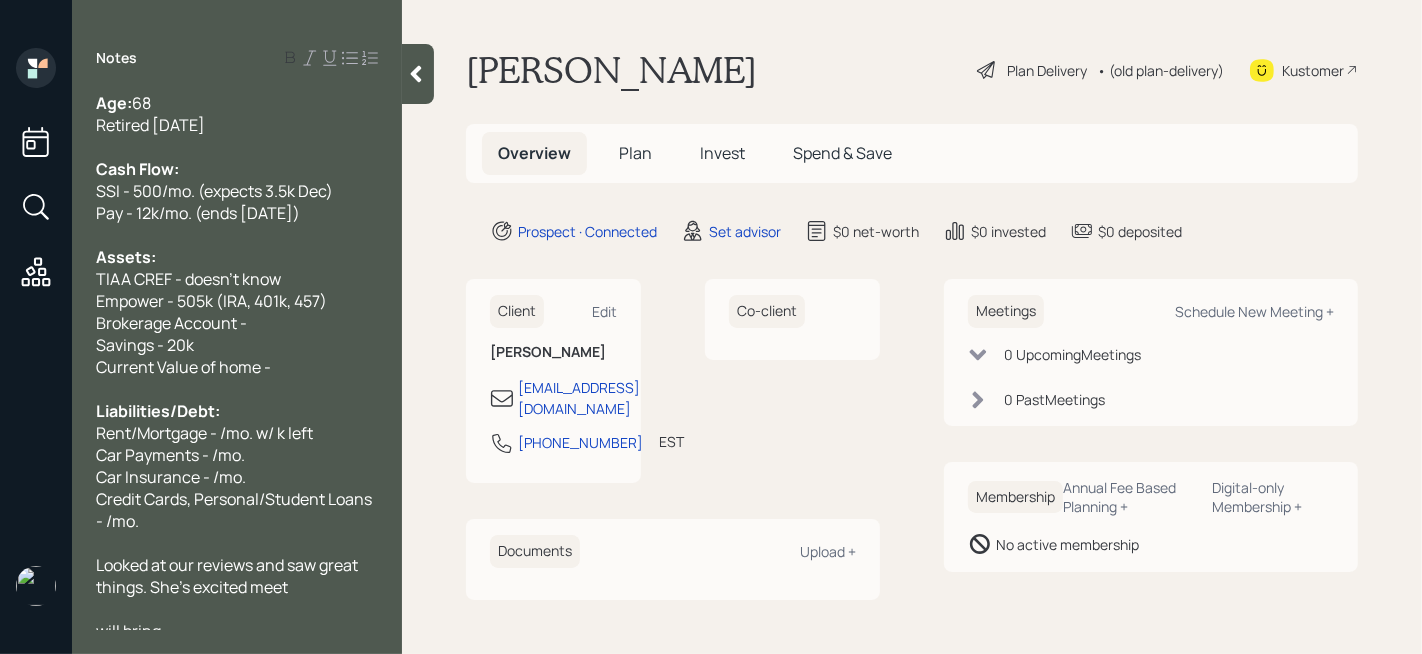 click on "Liabilities/Debt:" at bounding box center [237, 411] 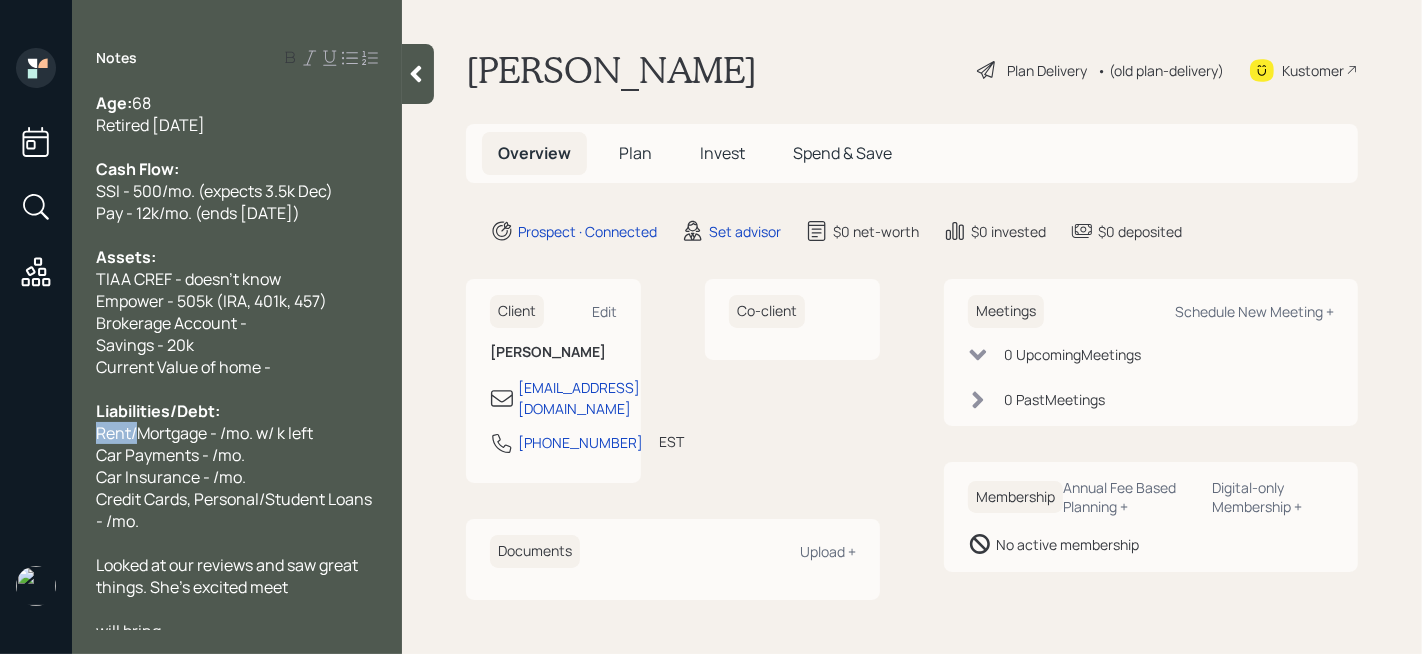 drag, startPoint x: 138, startPoint y: 433, endPoint x: 0, endPoint y: 433, distance: 138 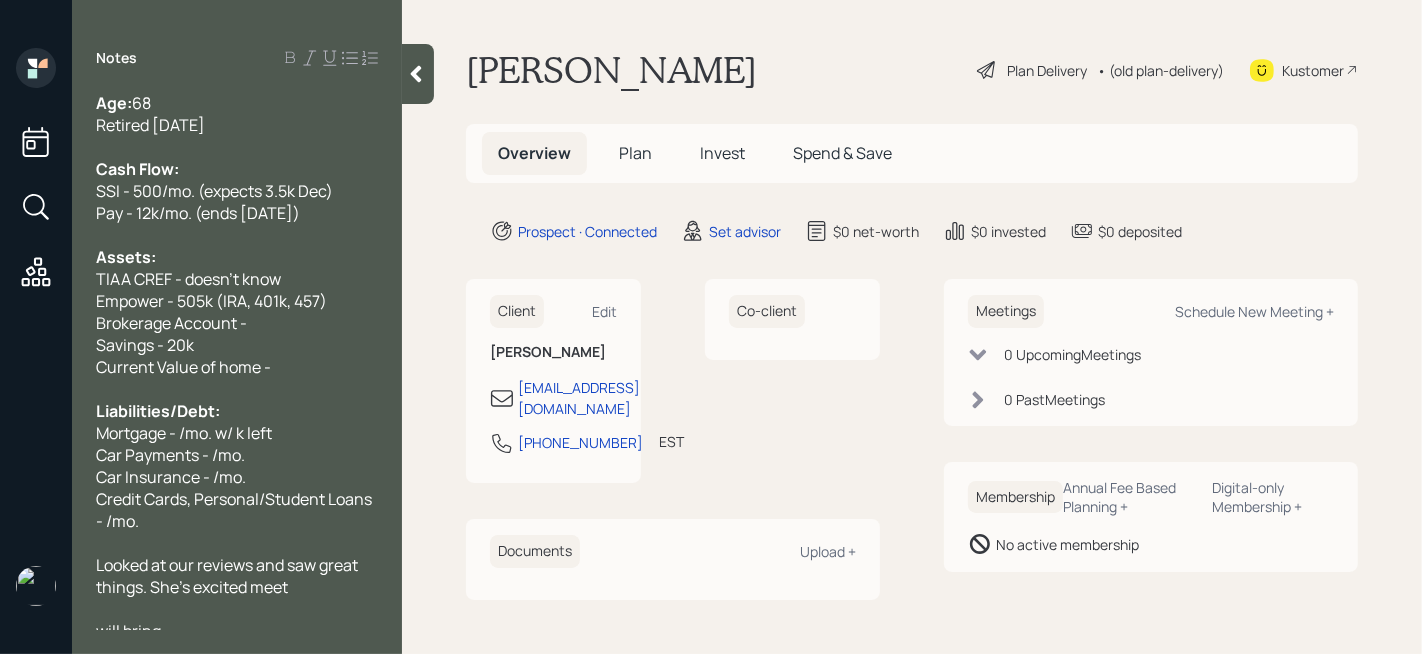 click on "Mortgage - /mo. w/ k left" at bounding box center (184, 433) 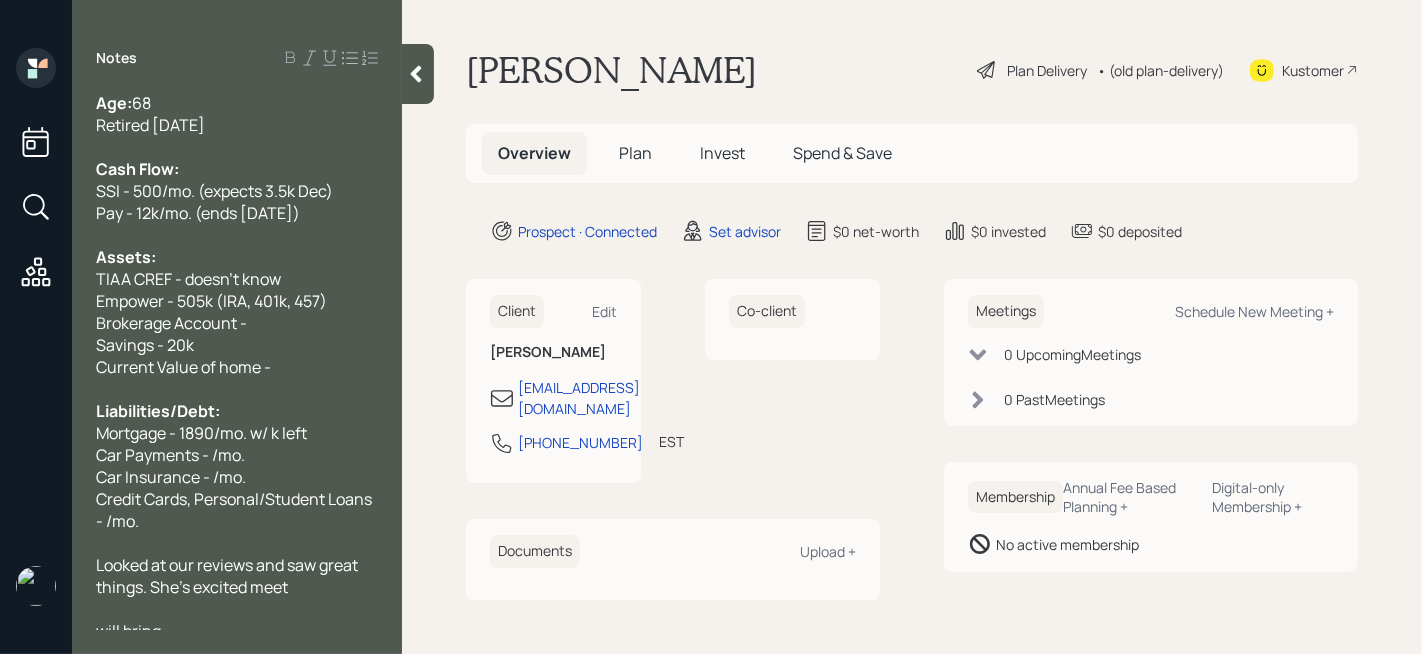 click on "Mortgage - 1890/mo. w/ k left" at bounding box center (201, 433) 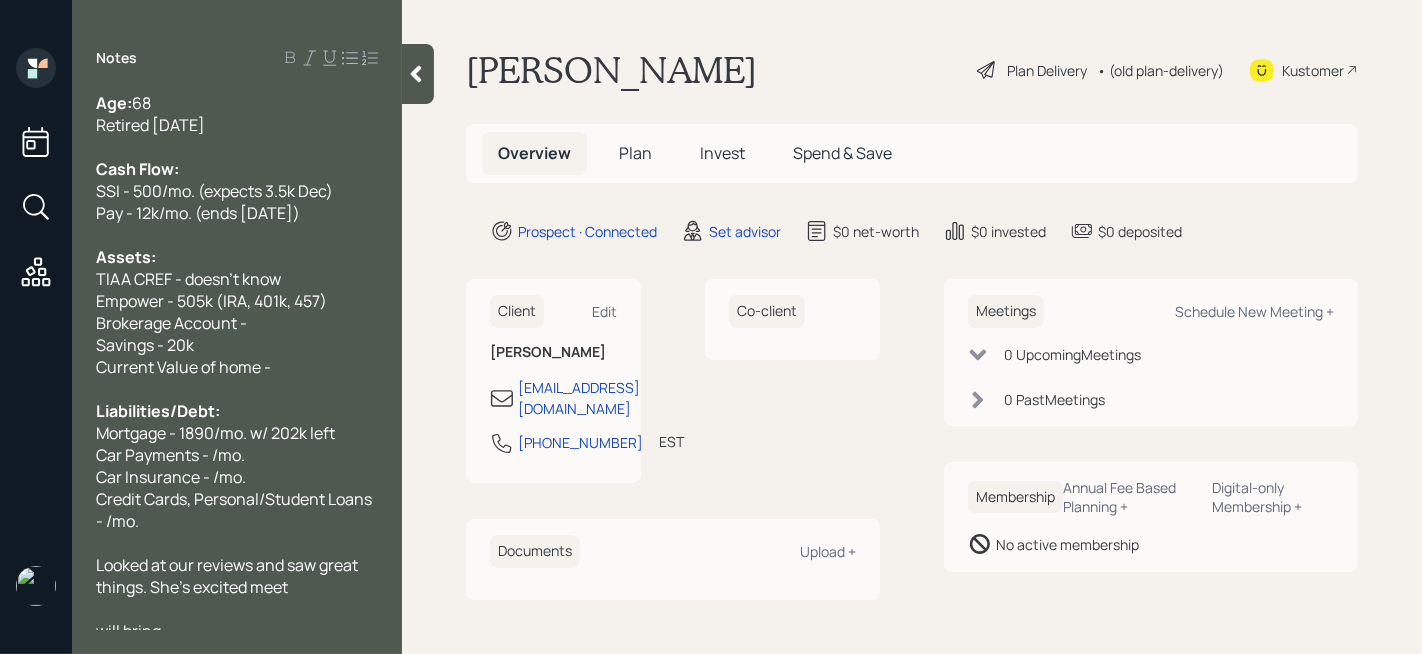 click on "Car Payments - /mo." at bounding box center (170, 455) 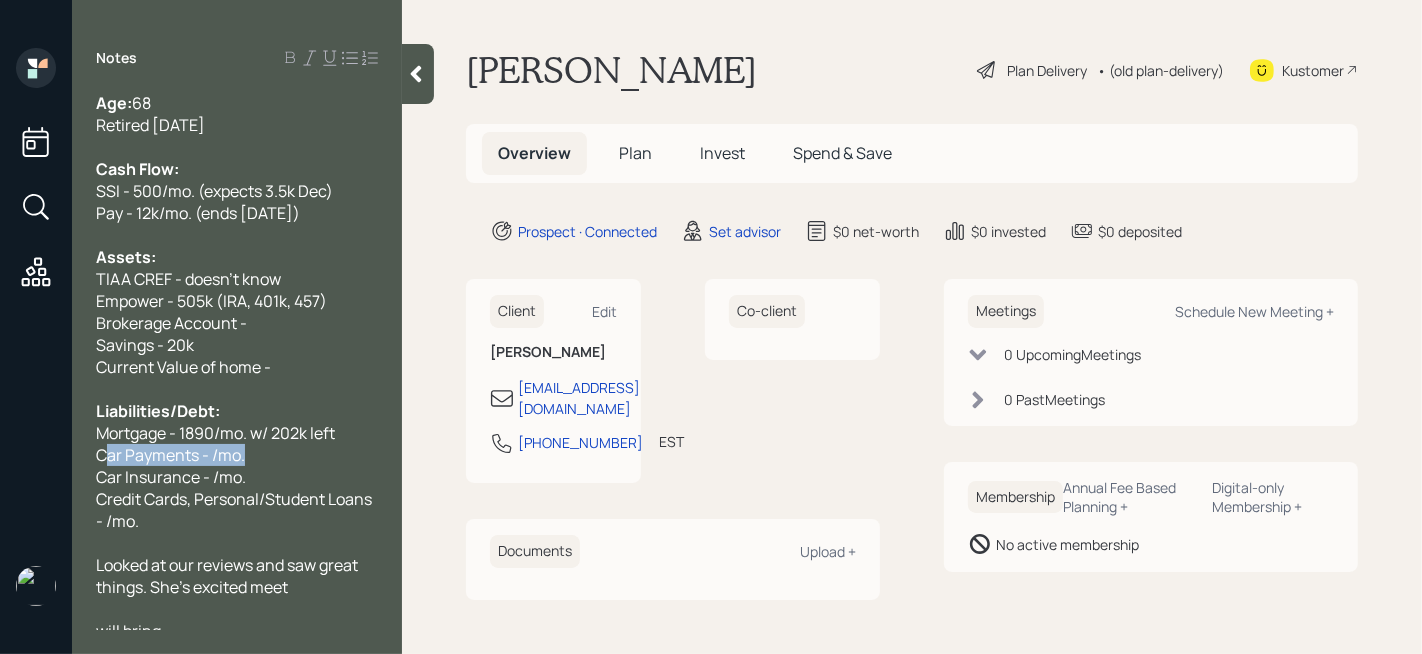 drag, startPoint x: 222, startPoint y: 447, endPoint x: 48, endPoint y: 447, distance: 174 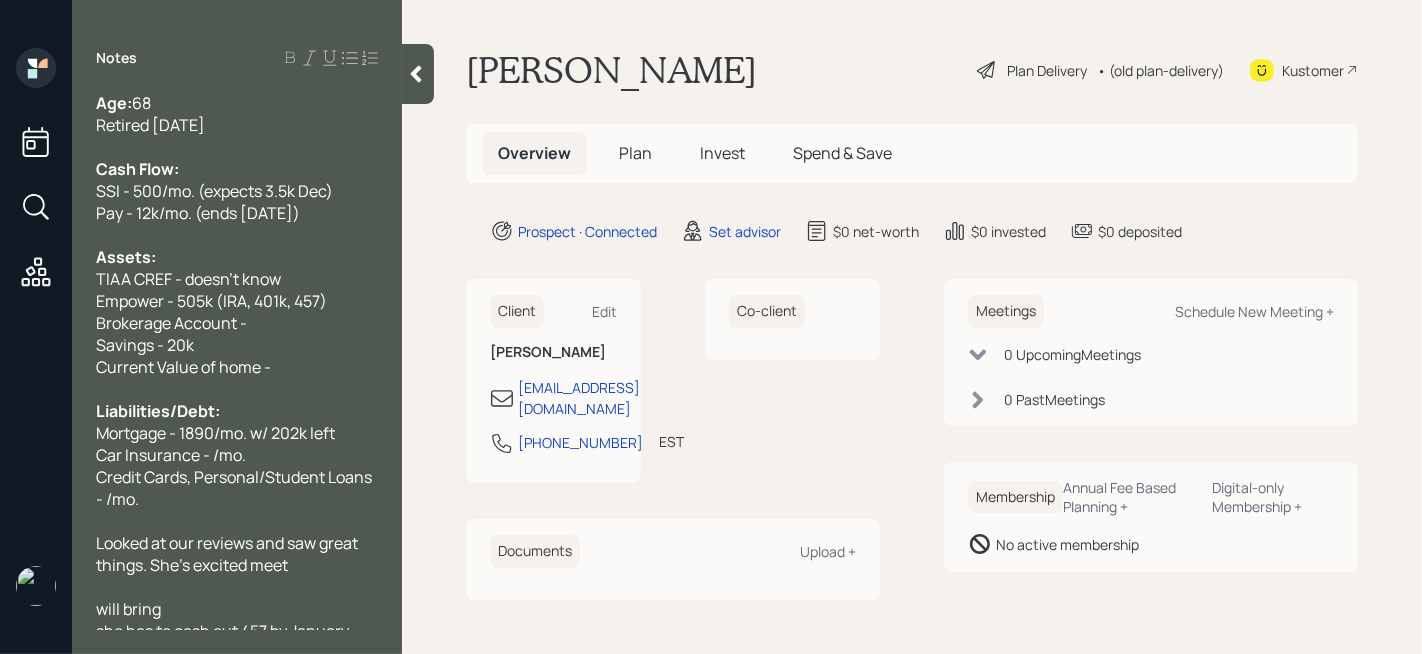 click on "Credit Cards, Personal/Student Loans - /mo." at bounding box center (235, 488) 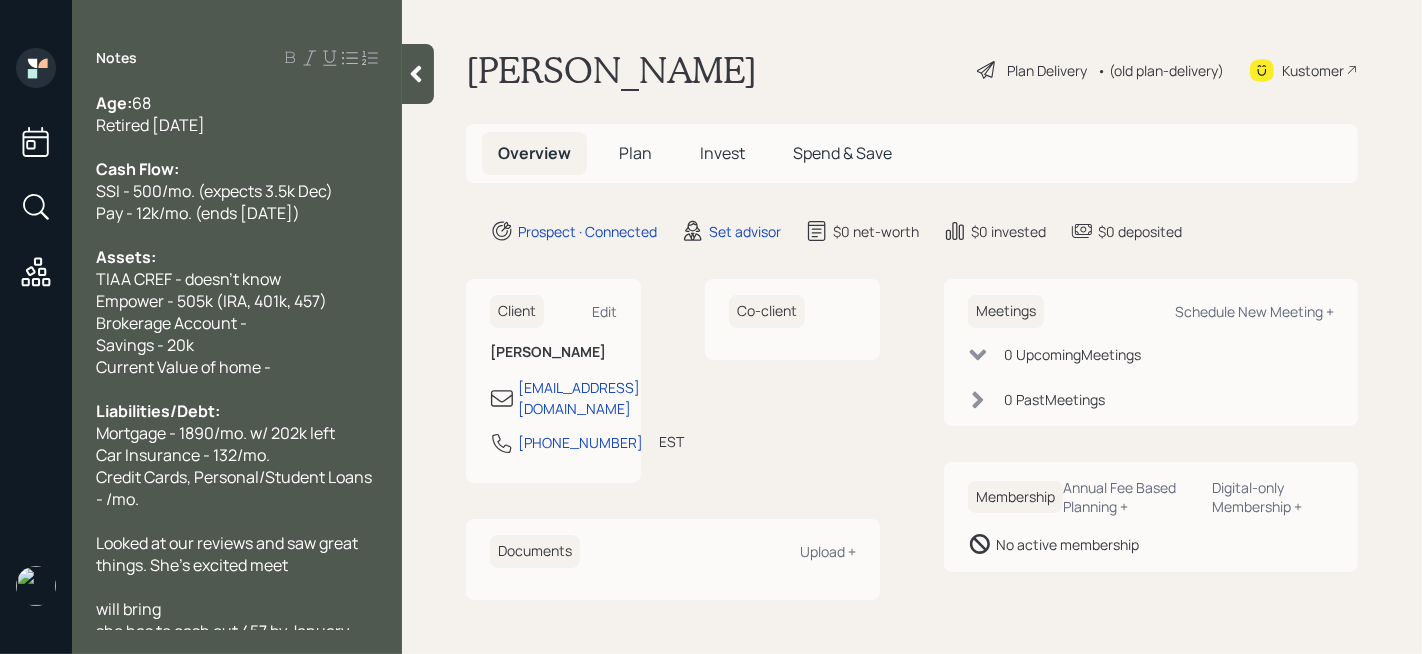 click on "Car Insurance - 132/mo." at bounding box center (183, 455) 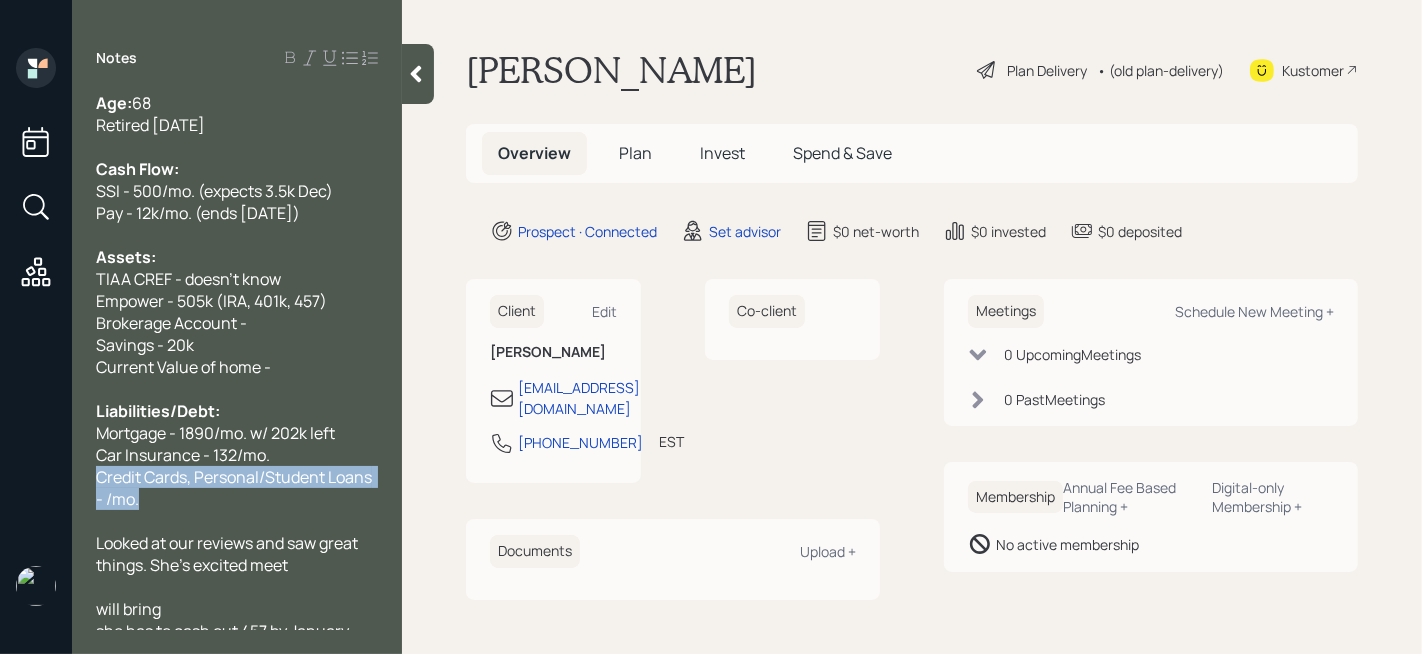 drag, startPoint x: 204, startPoint y: 505, endPoint x: 94, endPoint y: 479, distance: 113.03097 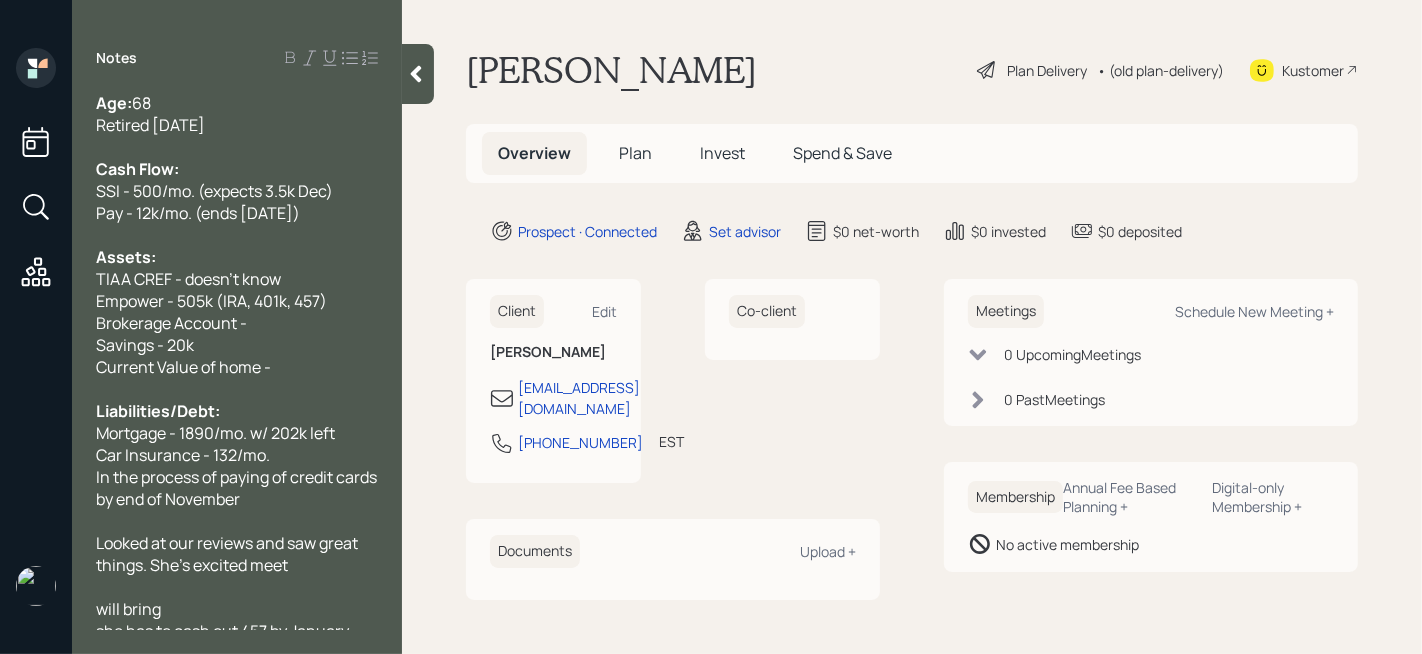 click on "In the process of paying of credit cards by end of November" at bounding box center [238, 488] 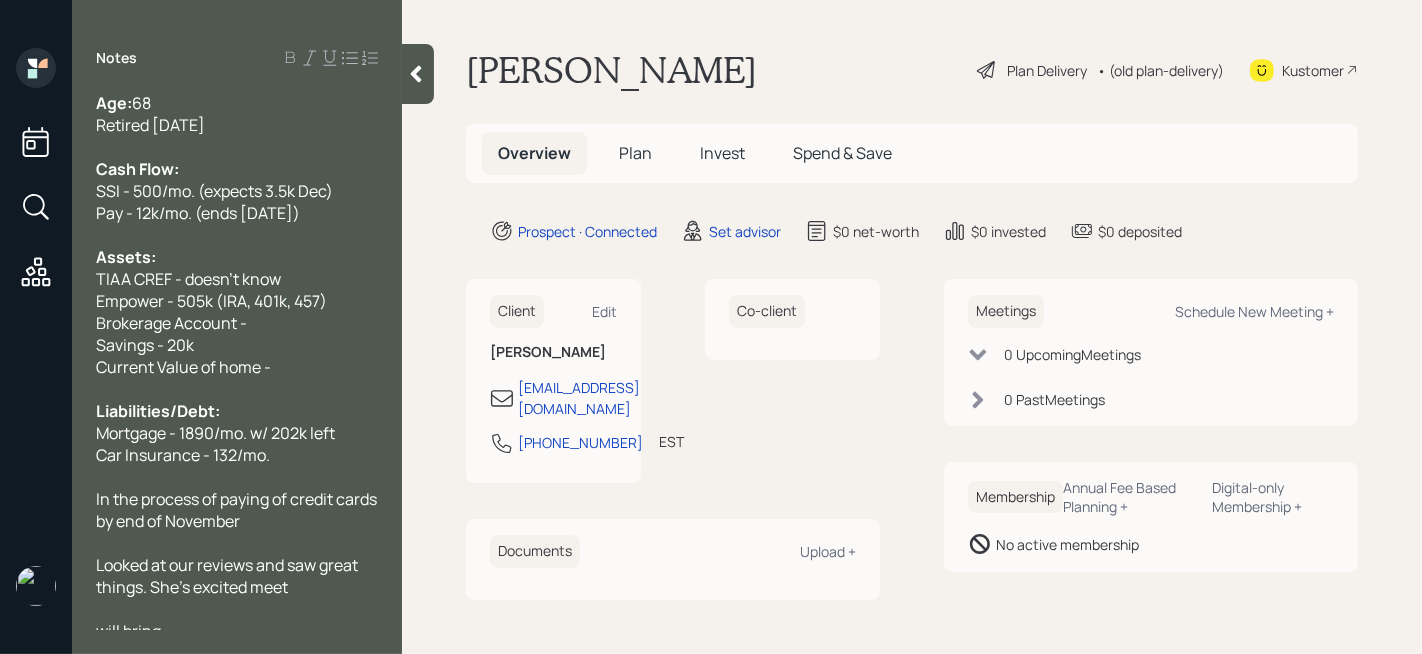 click on "In the process of paying of credit cards by end of November" at bounding box center (237, 510) 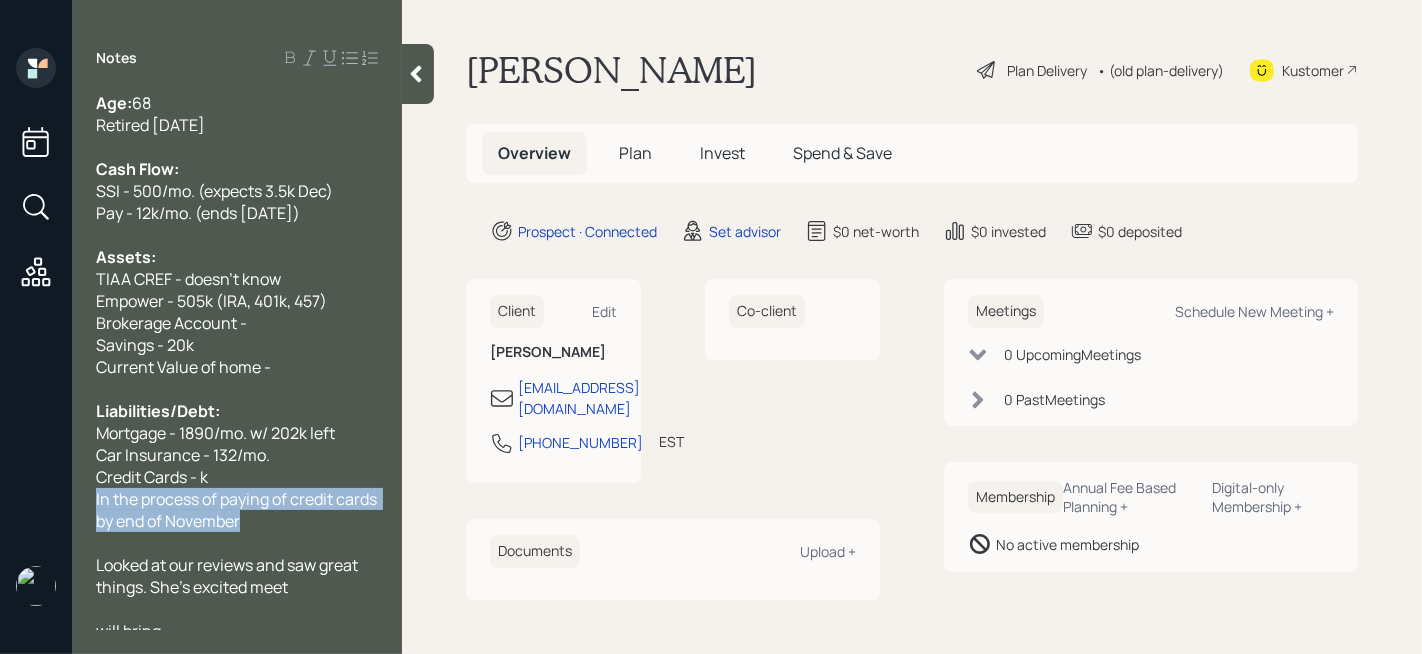 drag, startPoint x: 301, startPoint y: 532, endPoint x: 89, endPoint y: 507, distance: 213.46896 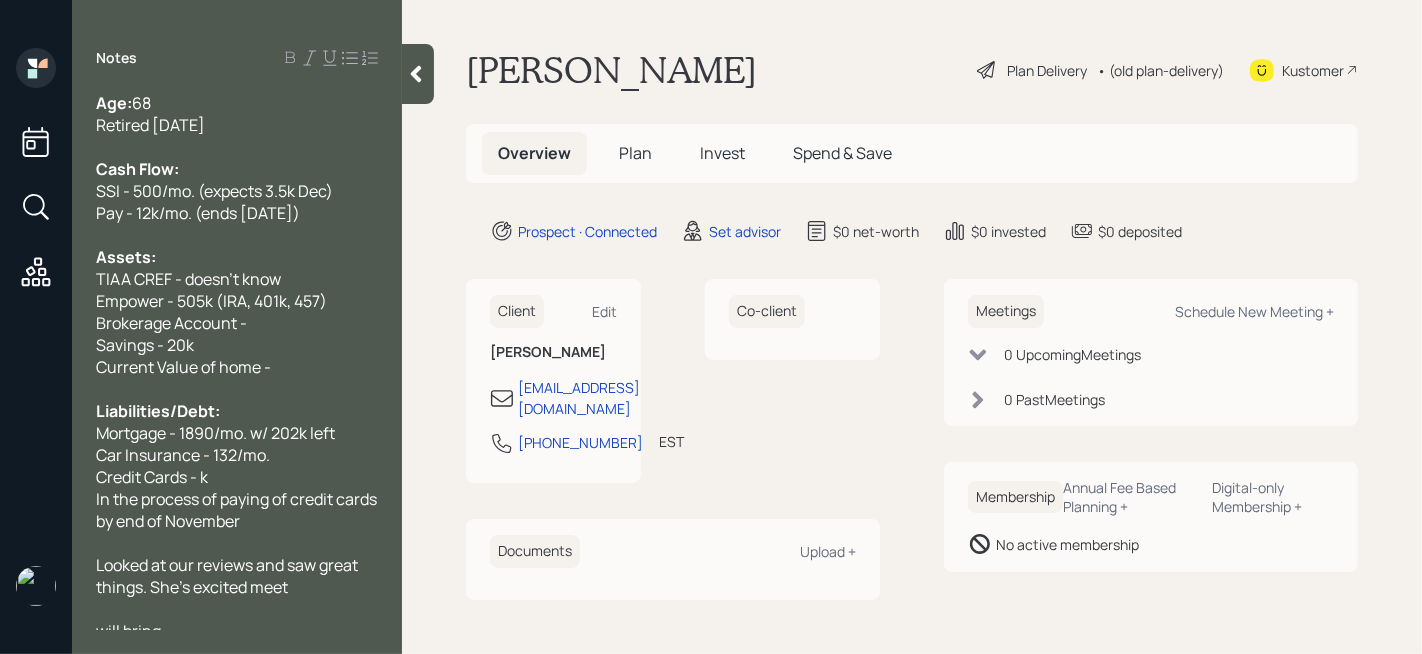 click on "Credit Cards - k" at bounding box center [237, 477] 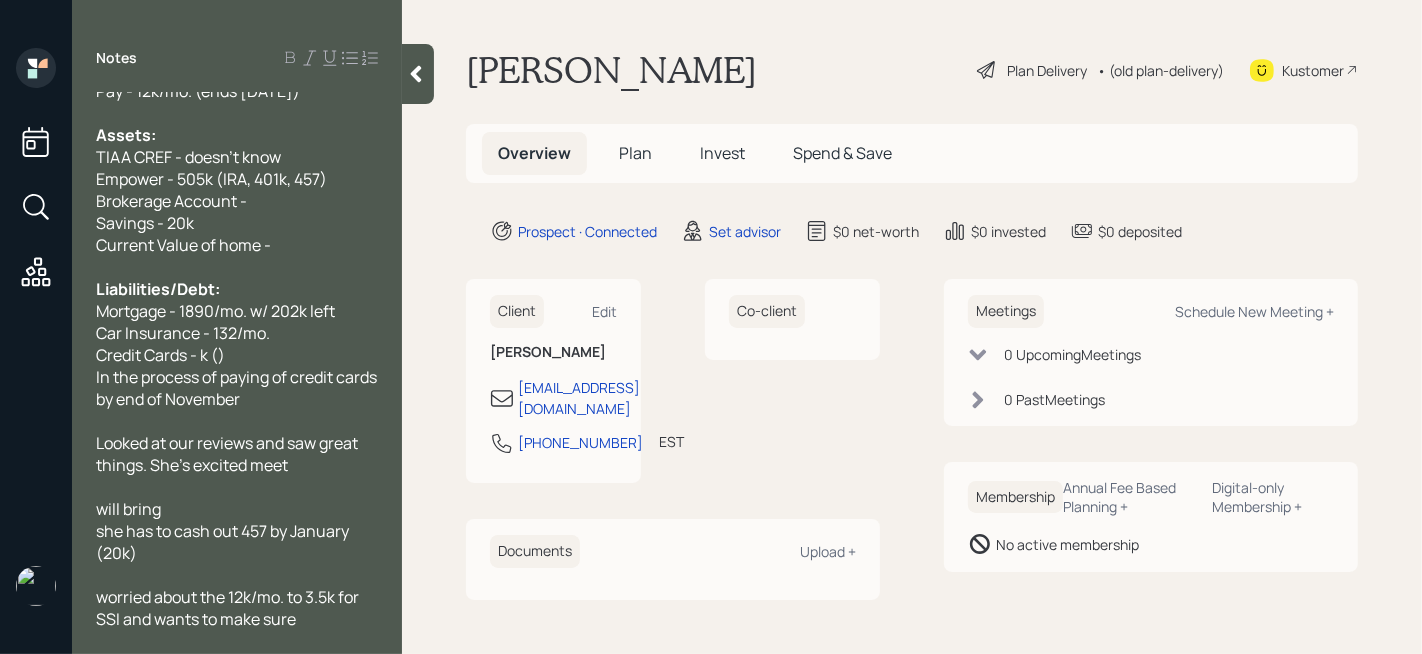 click on "worried about the 12k/mo. to 3.5k for SSI and wants to make sure" at bounding box center [237, 608] 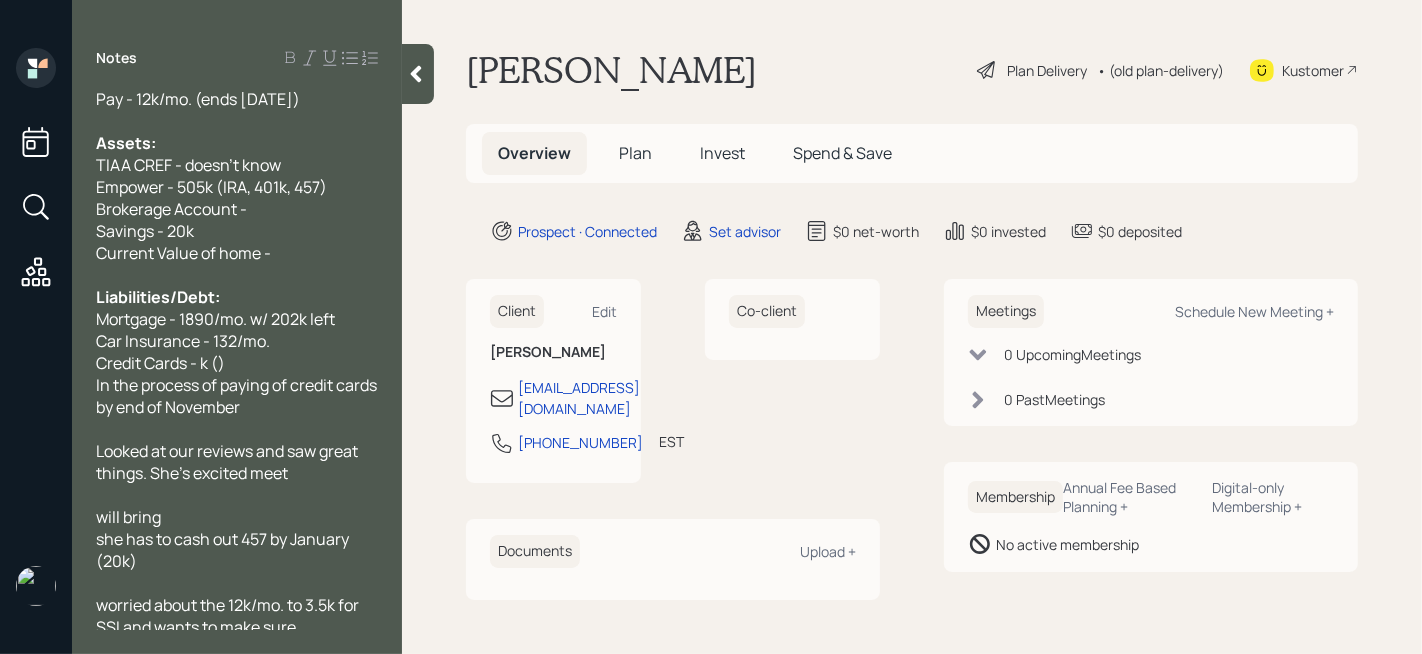 click on "Credit Cards - k ()" at bounding box center (160, 363) 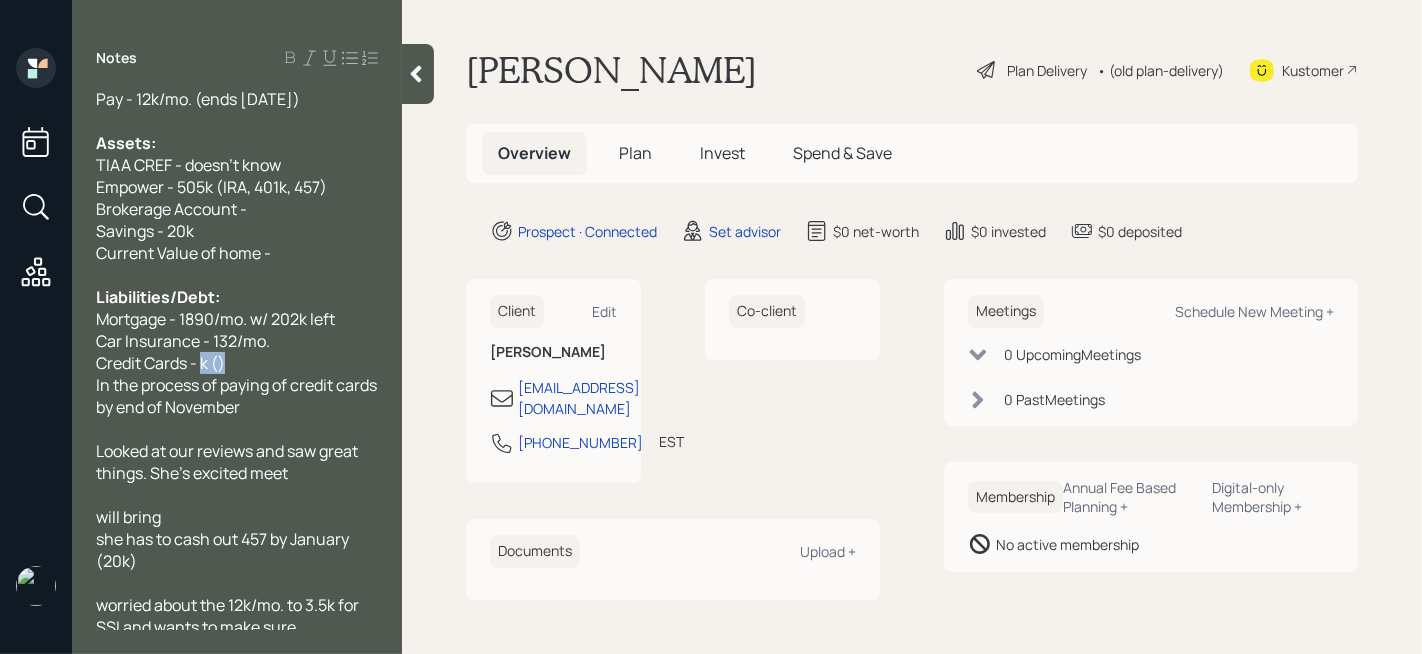 drag, startPoint x: 231, startPoint y: 367, endPoint x: 205, endPoint y: 367, distance: 26 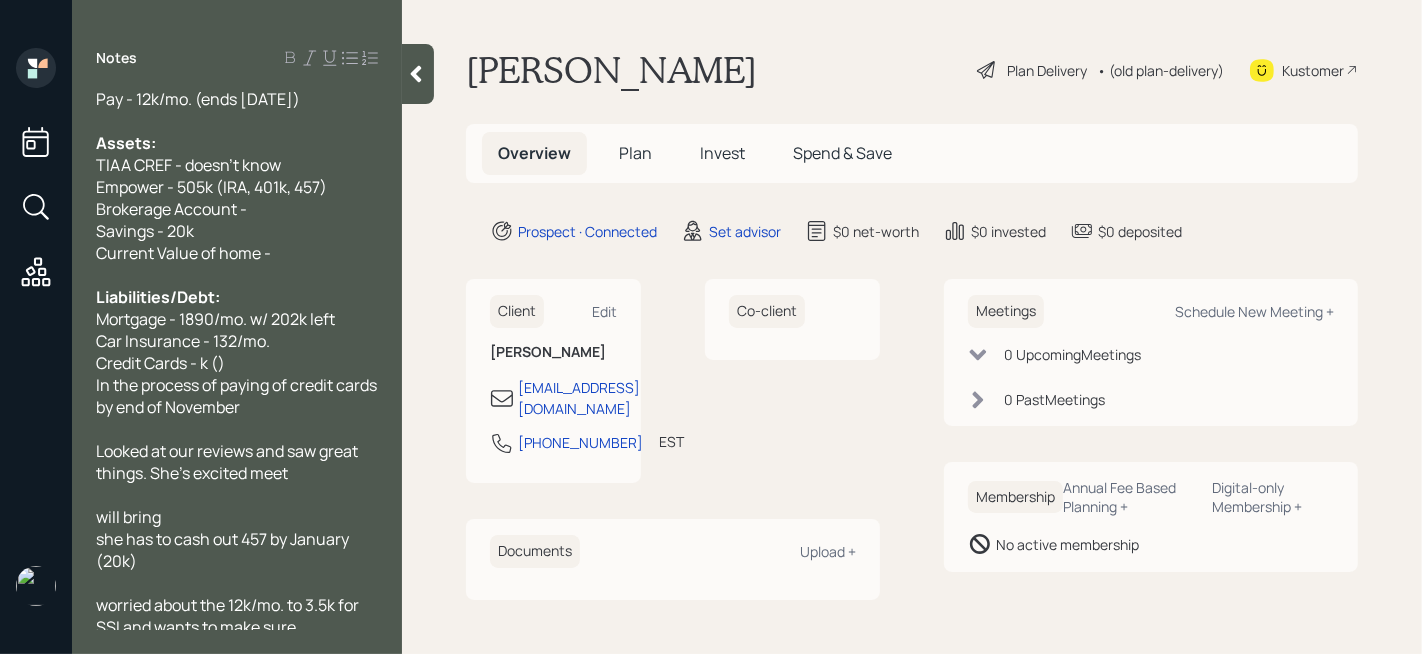 click on "Car Insurance - 132/mo." at bounding box center (183, 341) 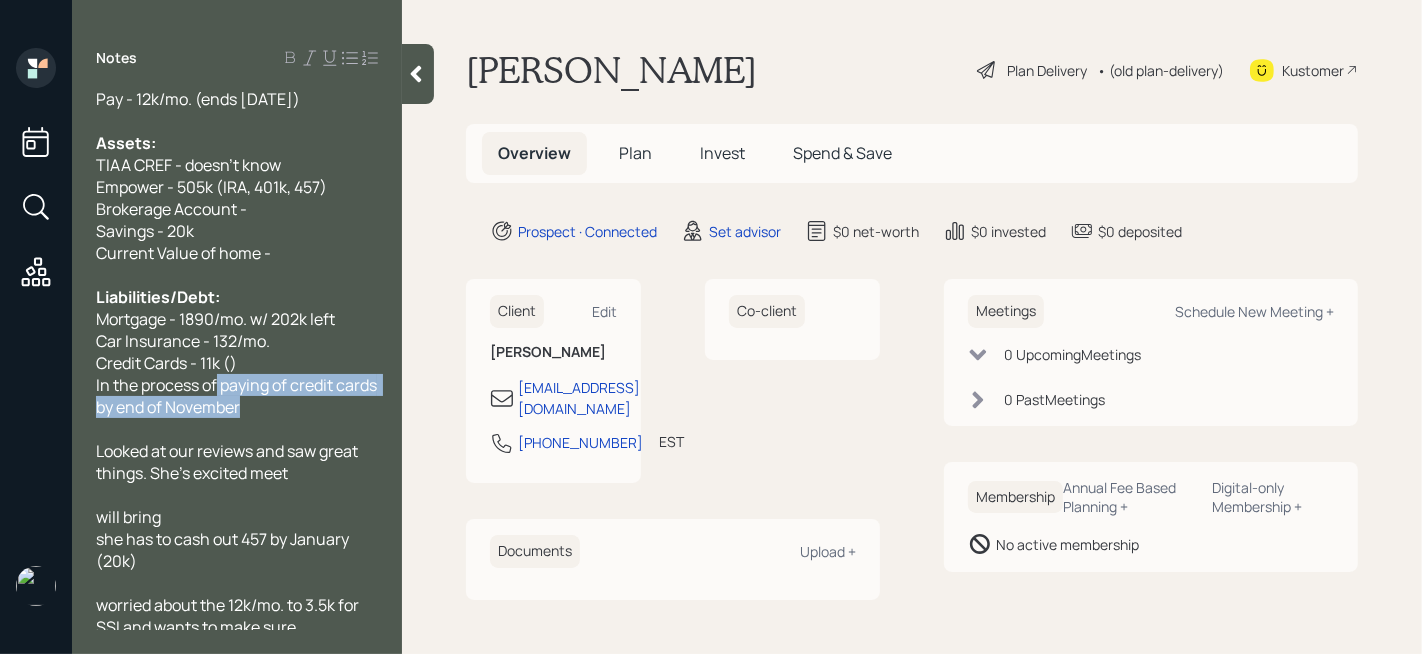 drag, startPoint x: 217, startPoint y: 396, endPoint x: 302, endPoint y: 429, distance: 91.18114 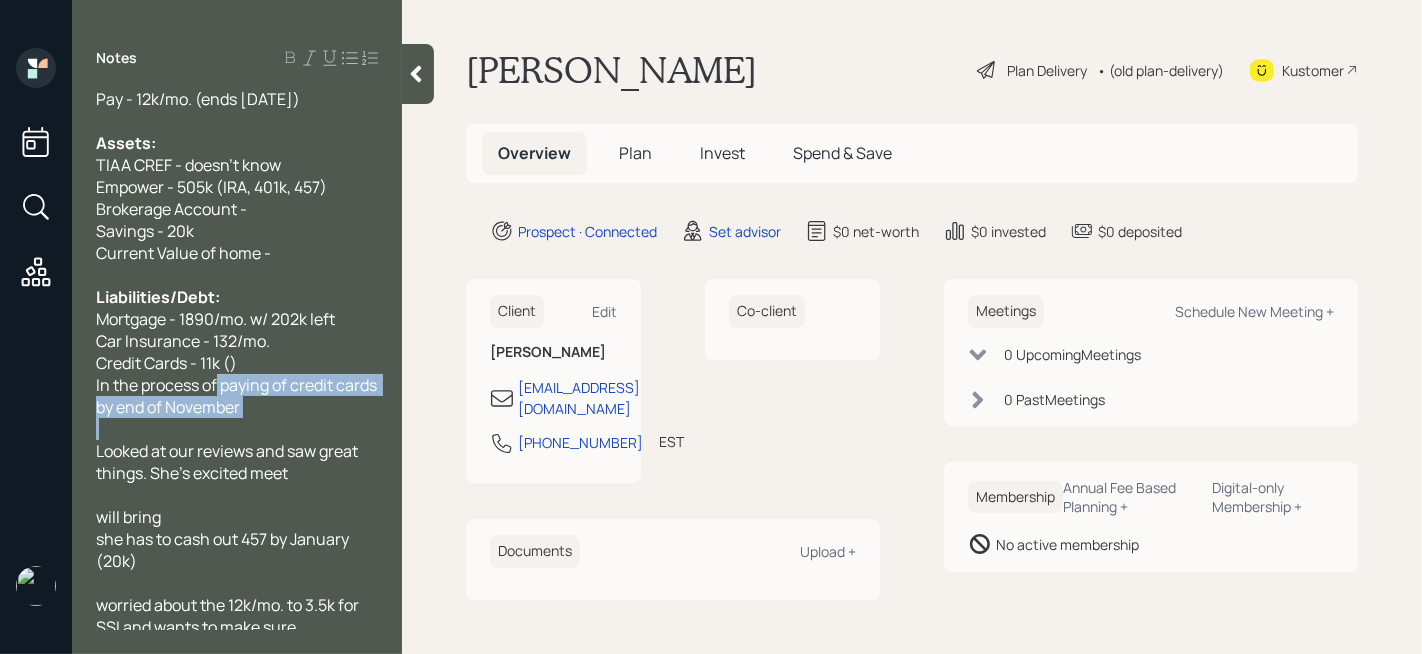 copy on "paying of credit cards by end of November" 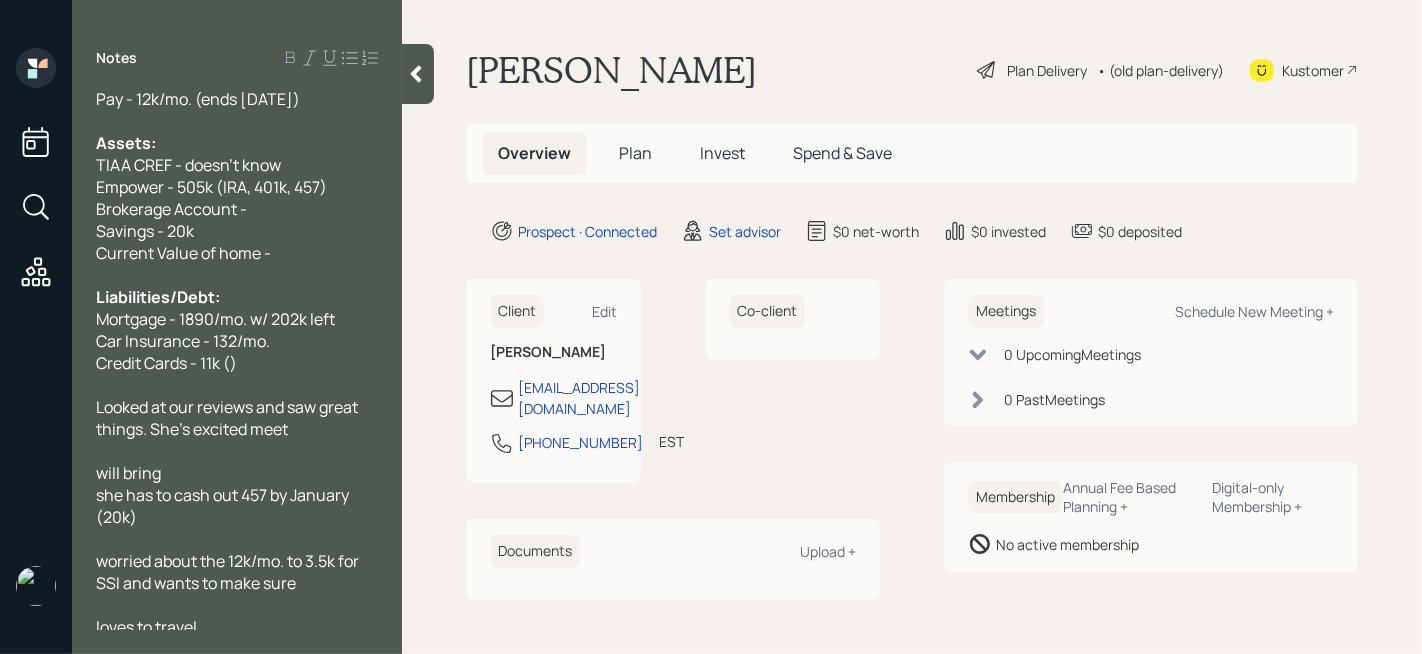 click on "Credit Cards - 11k ()" at bounding box center [166, 363] 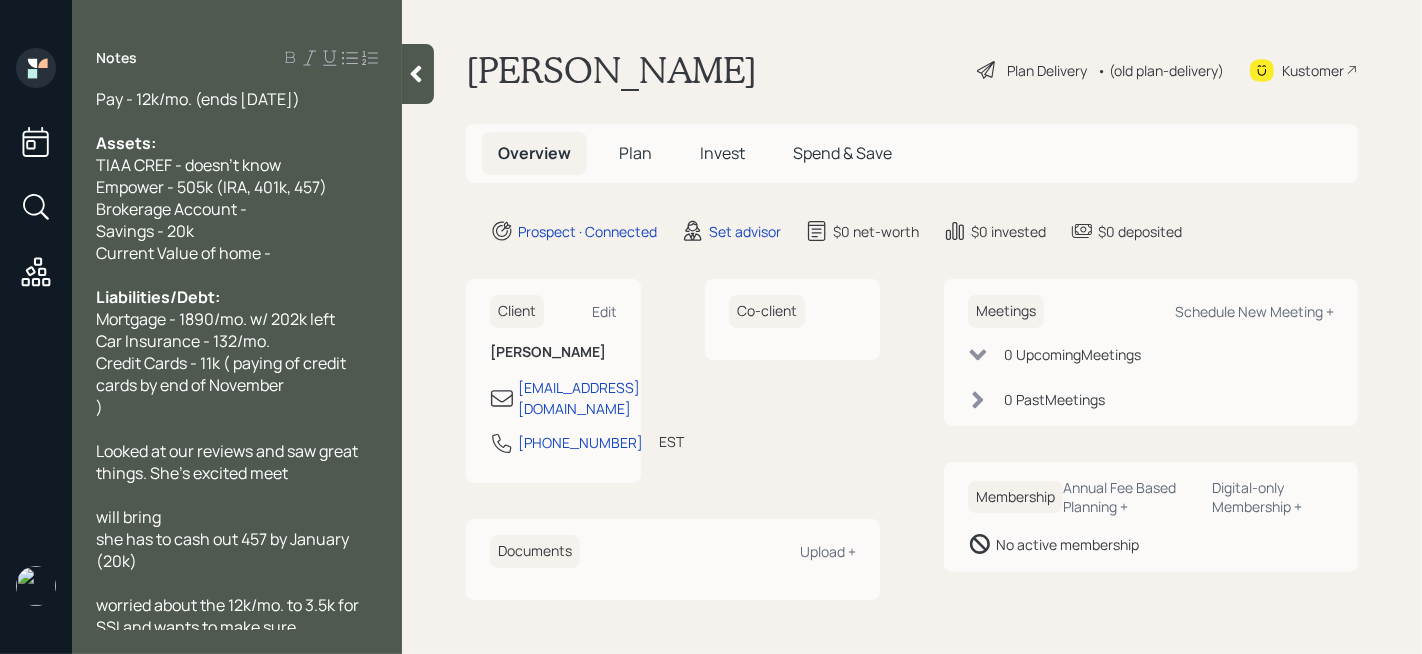 drag, startPoint x: 236, startPoint y: 371, endPoint x: 498, endPoint y: 41, distance: 421.3597 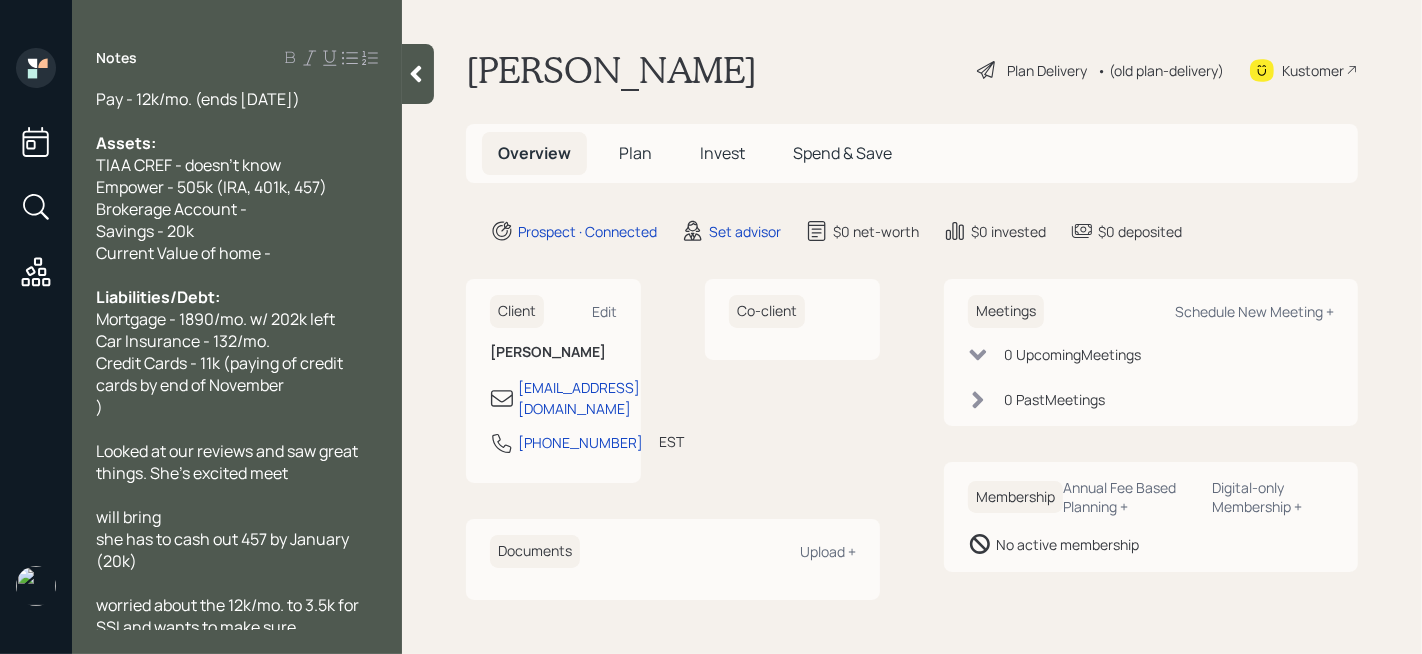 click on ")" at bounding box center (99, 407) 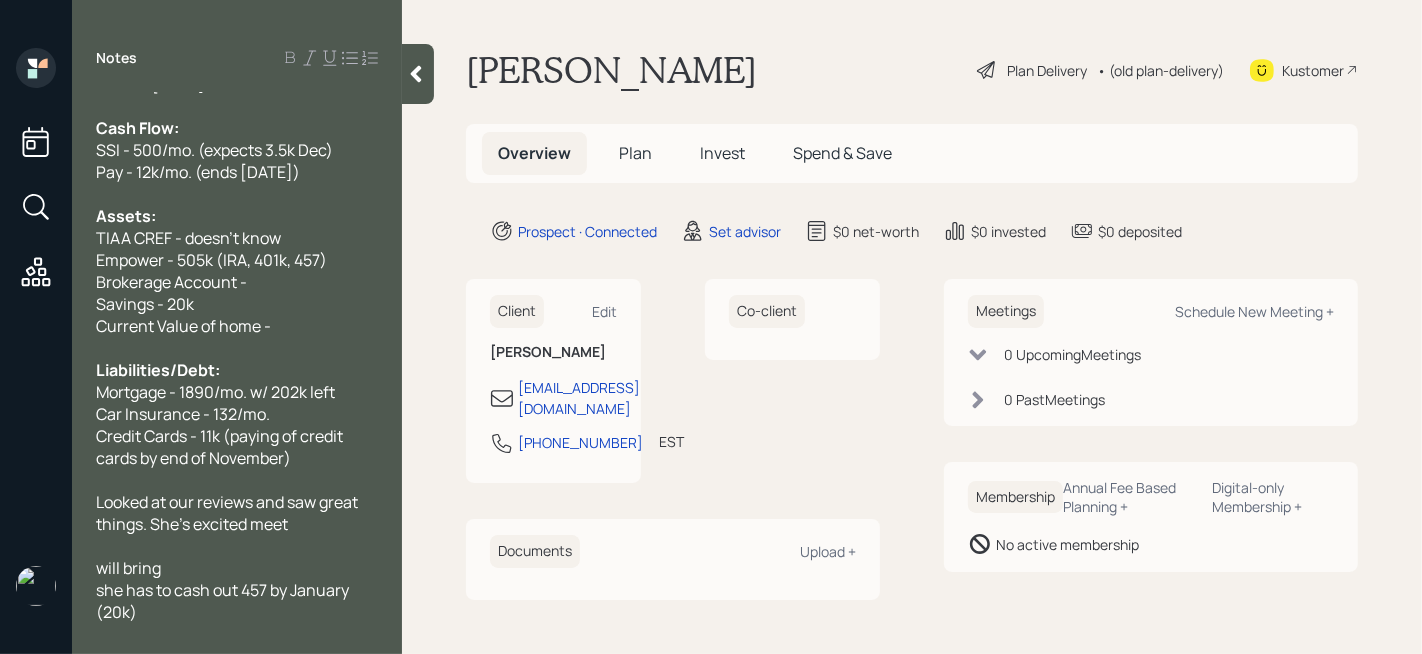 scroll, scrollTop: 0, scrollLeft: 0, axis: both 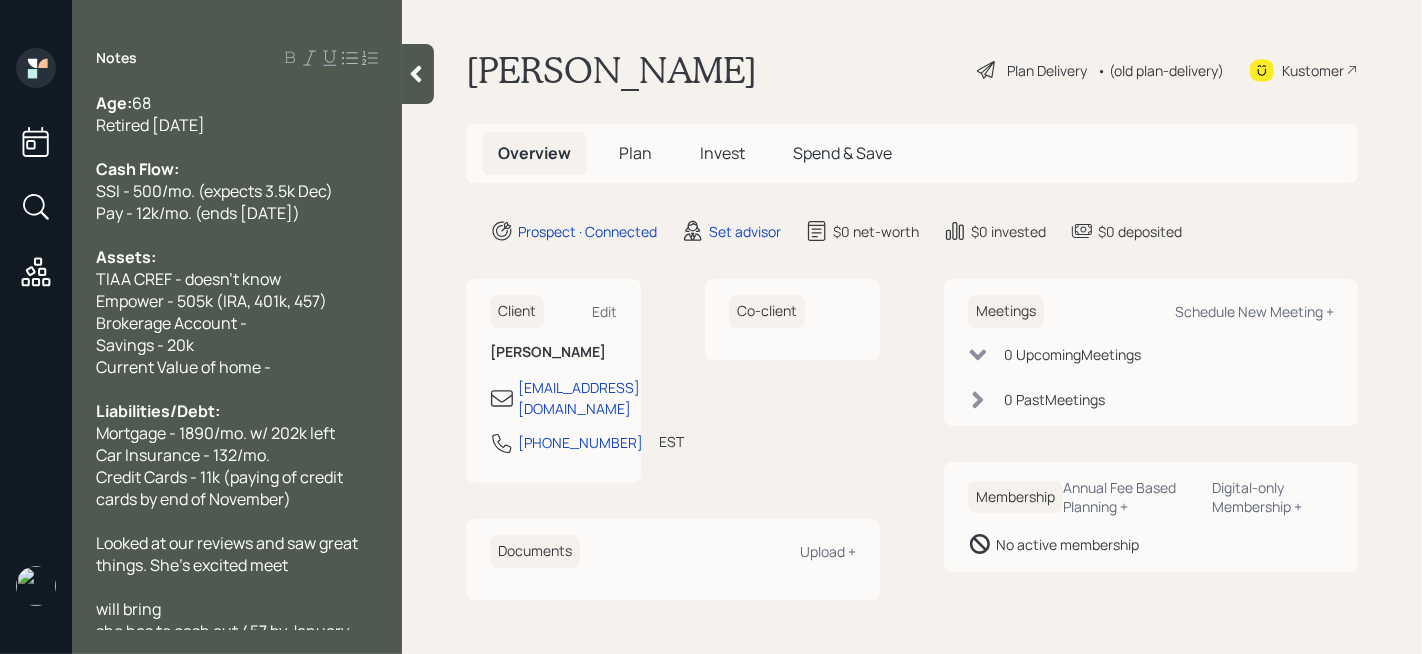 click on "TIAA CREF - doesn't know" at bounding box center [237, 279] 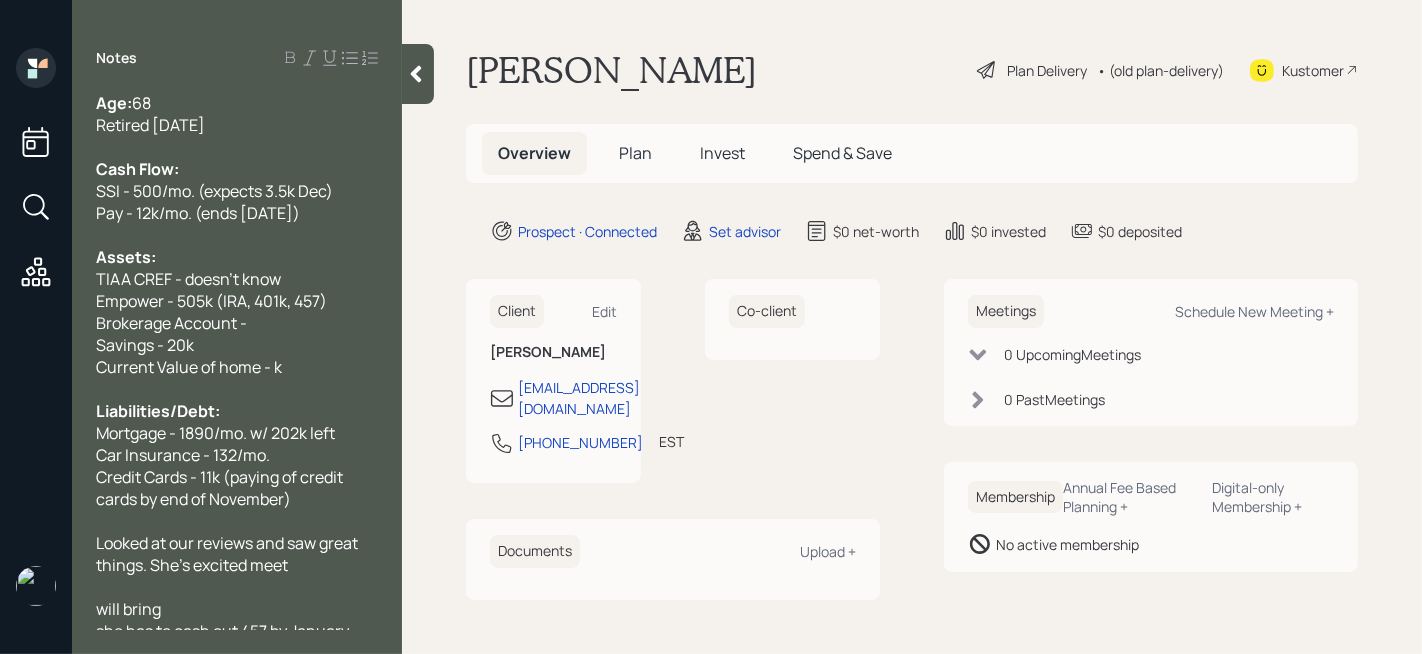 drag, startPoint x: 285, startPoint y: 315, endPoint x: 32, endPoint y: 338, distance: 254.0433 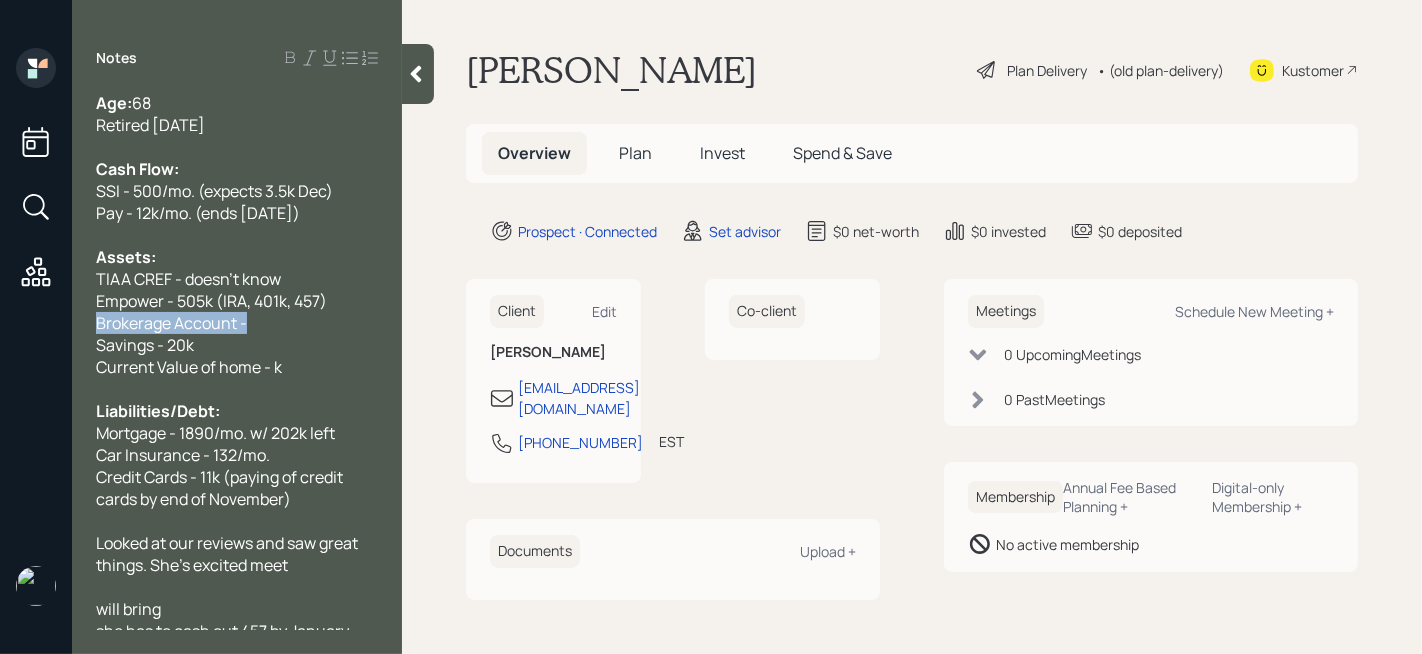 drag, startPoint x: 281, startPoint y: 324, endPoint x: 0, endPoint y: 324, distance: 281 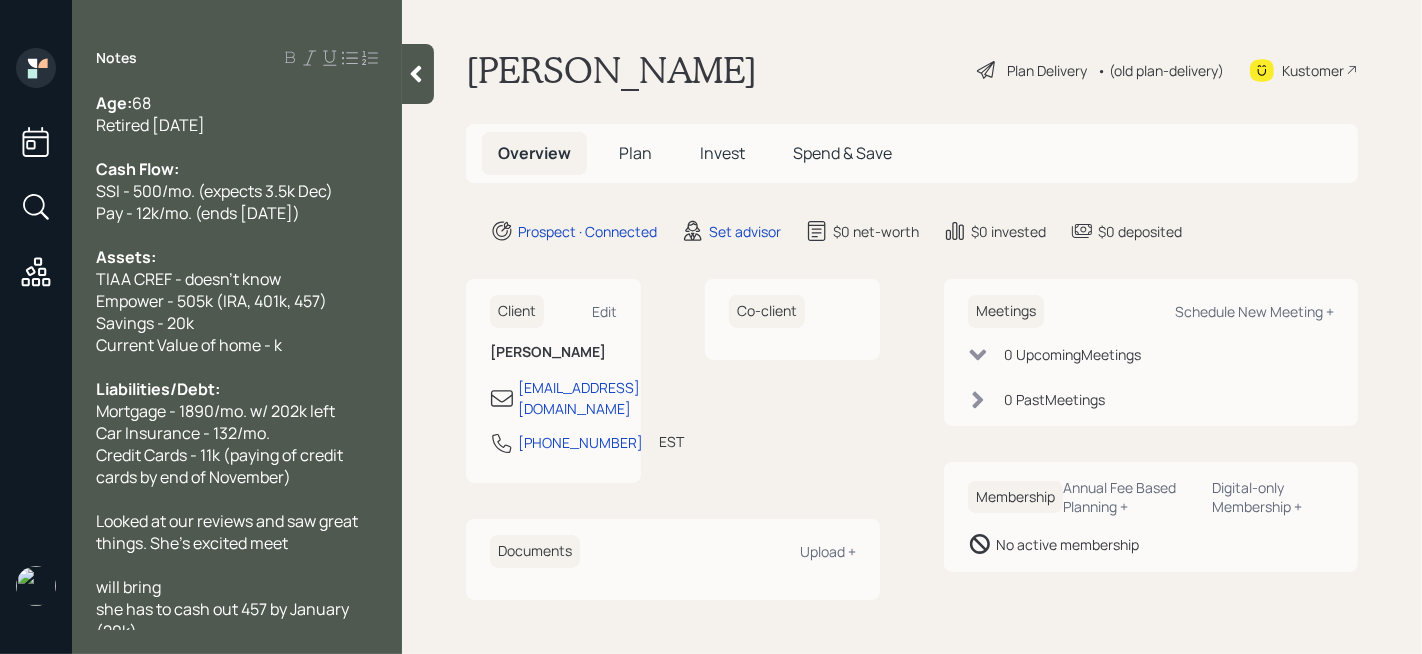 click on "Car Insurance - 132/mo." at bounding box center (237, 433) 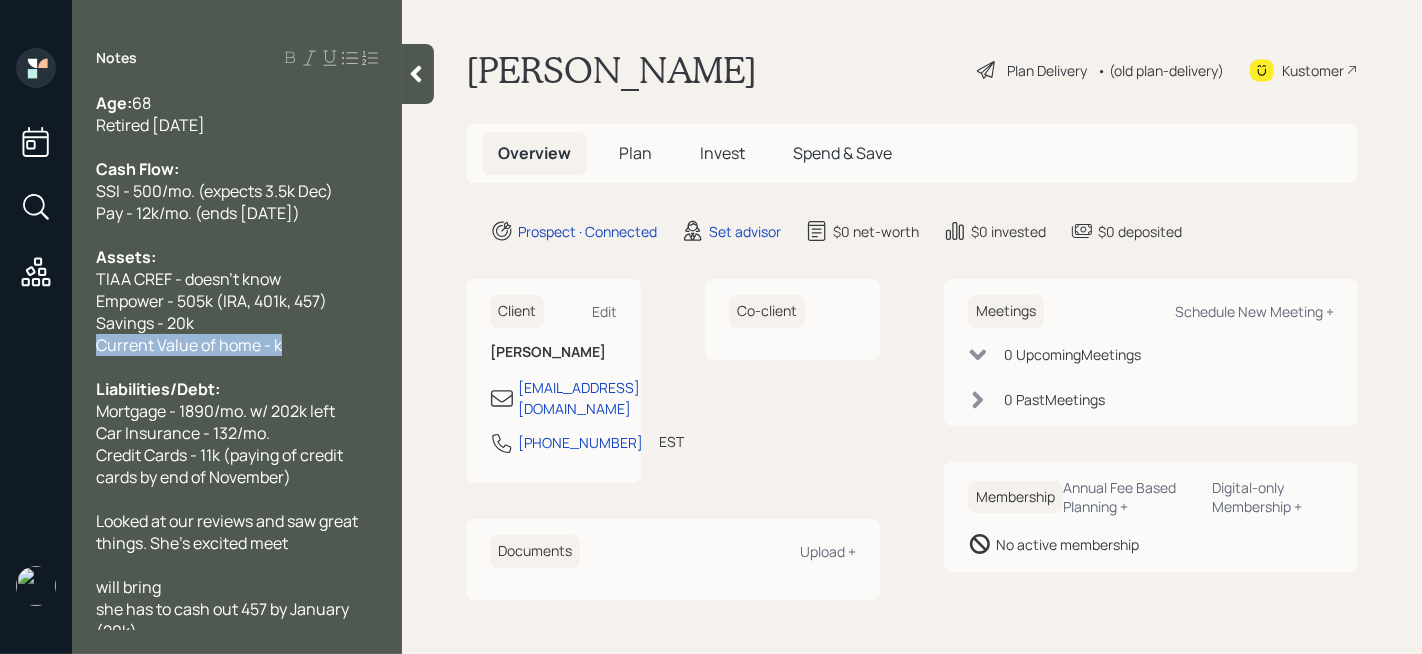 drag, startPoint x: 300, startPoint y: 355, endPoint x: 78, endPoint y: 355, distance: 222 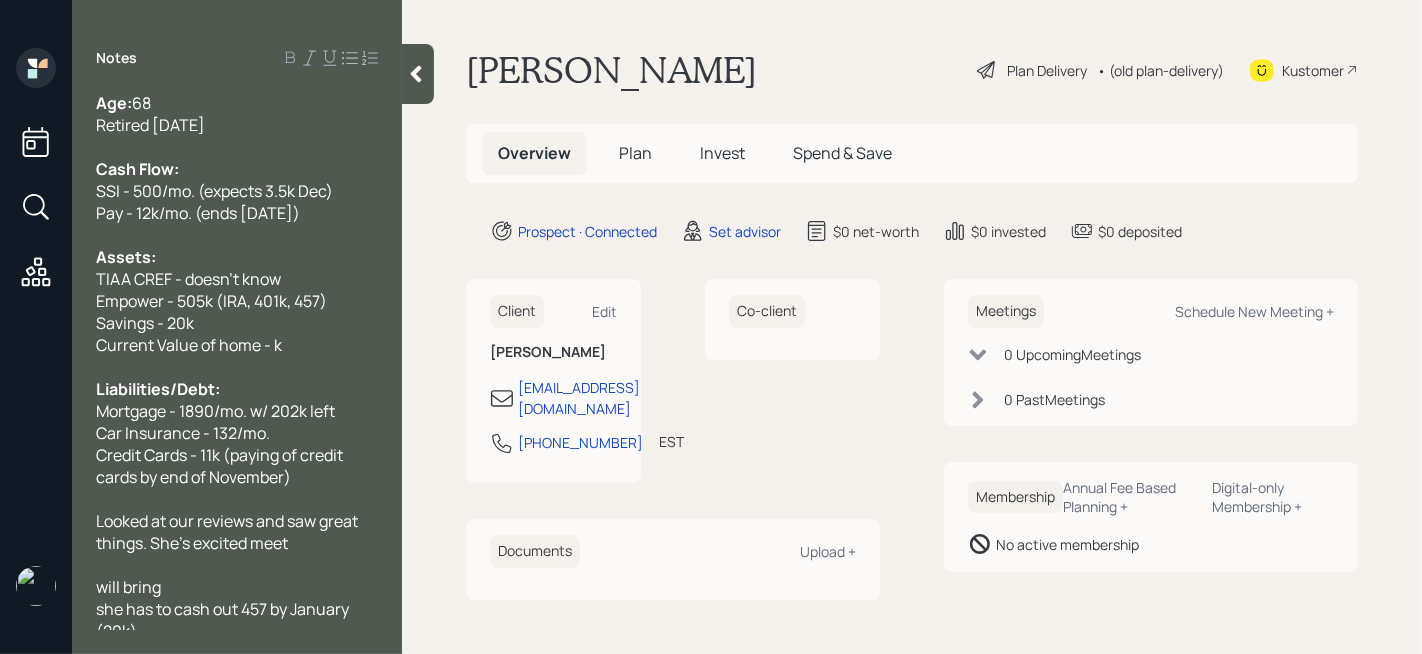 click on "Current Value of home - k" at bounding box center (189, 345) 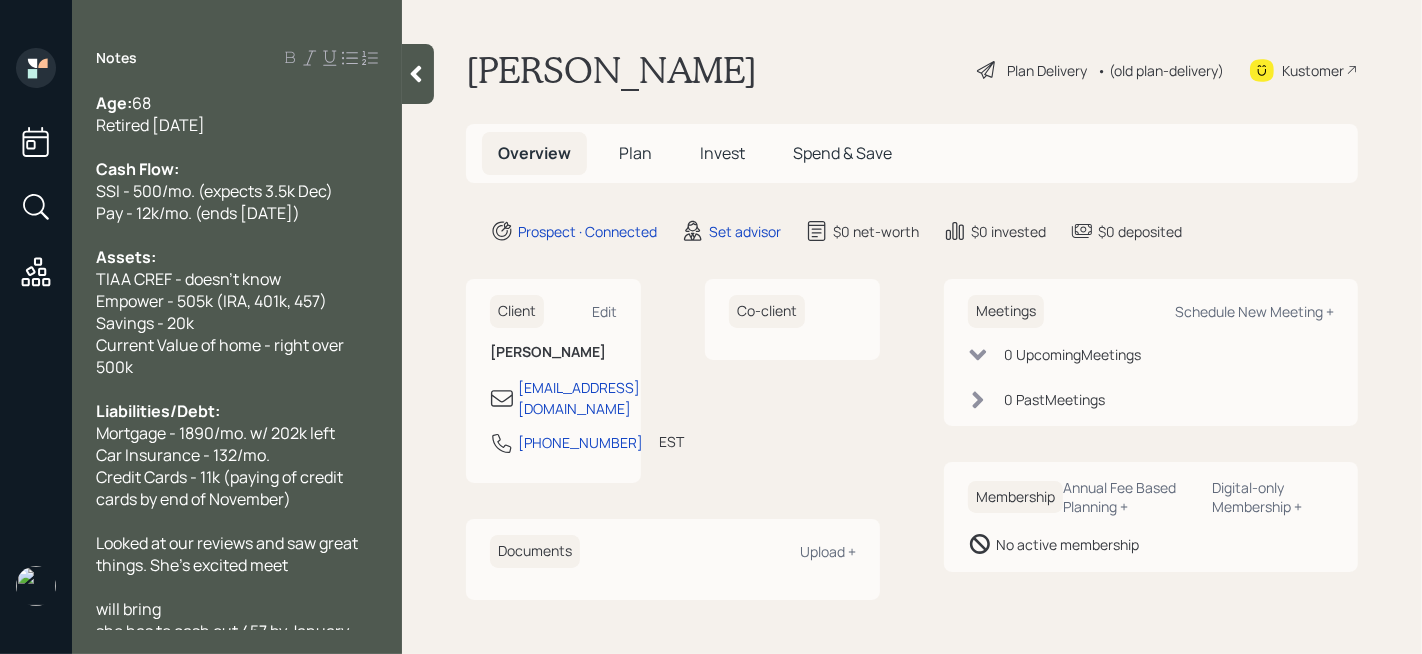 click on "Retired [DATE]" at bounding box center (237, 125) 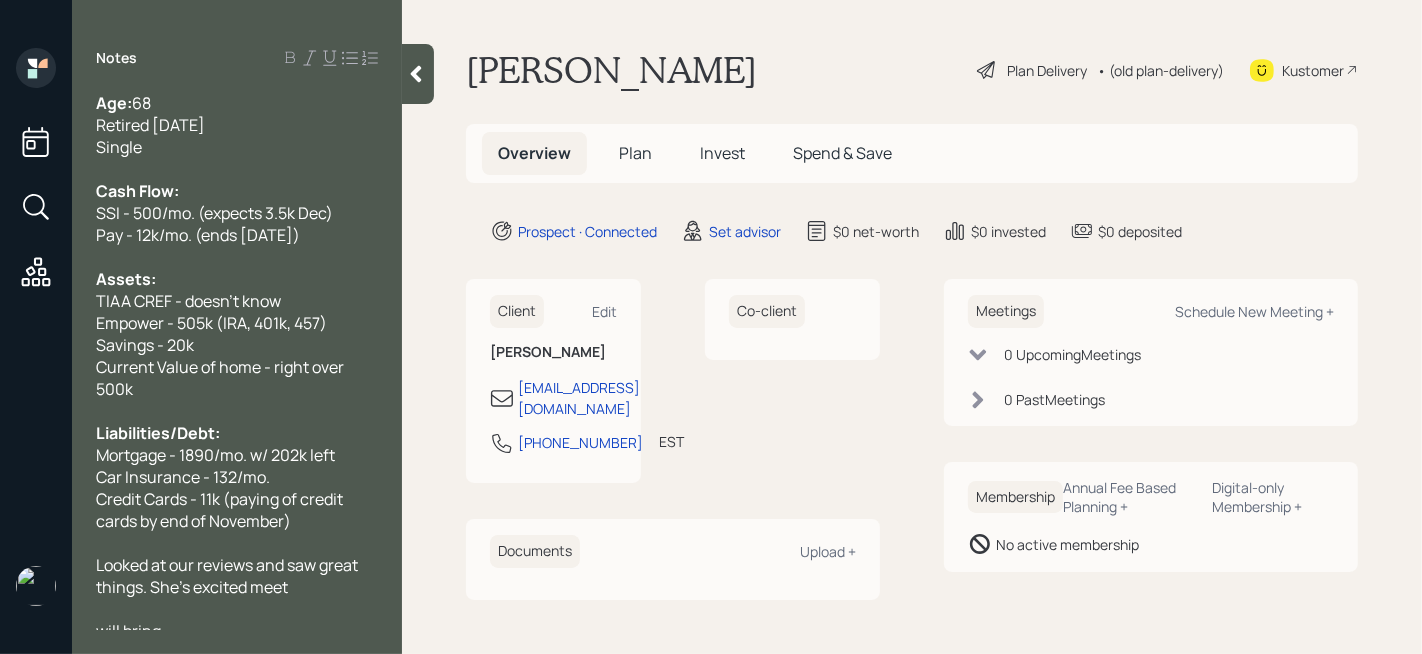 scroll, scrollTop: 172, scrollLeft: 0, axis: vertical 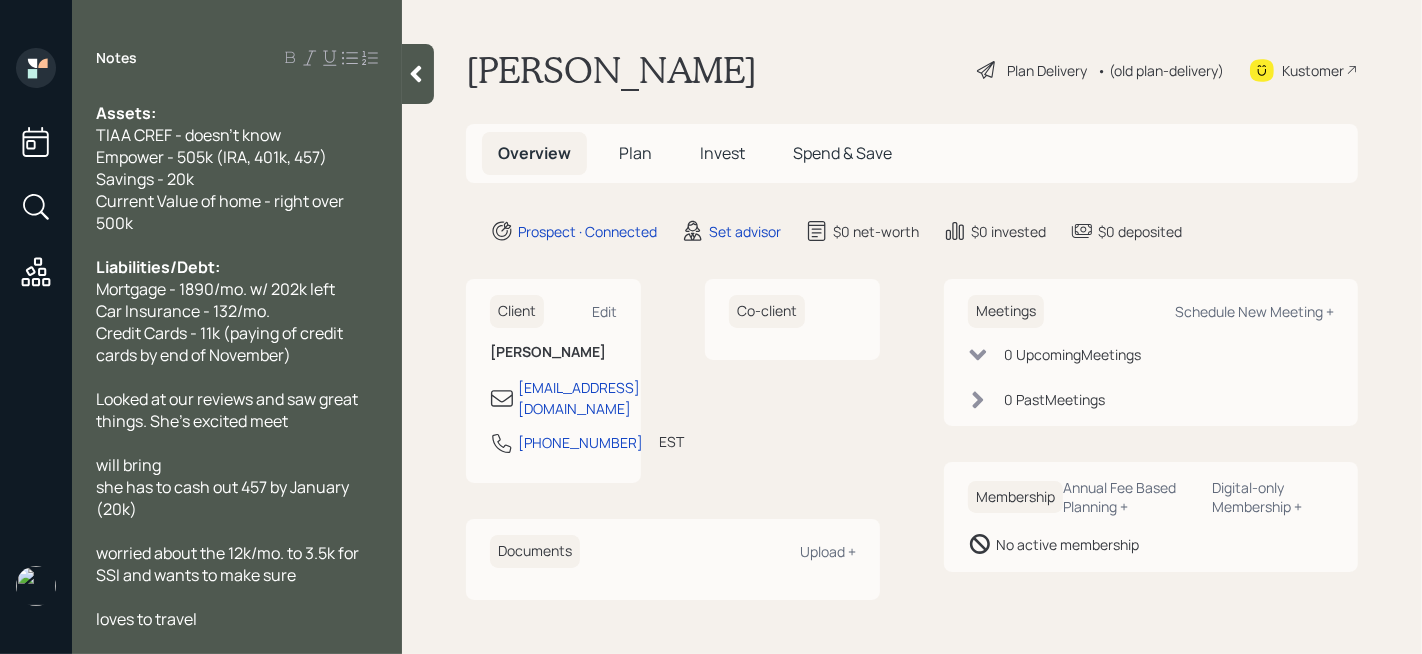 click on "loves to travel" at bounding box center [237, 619] 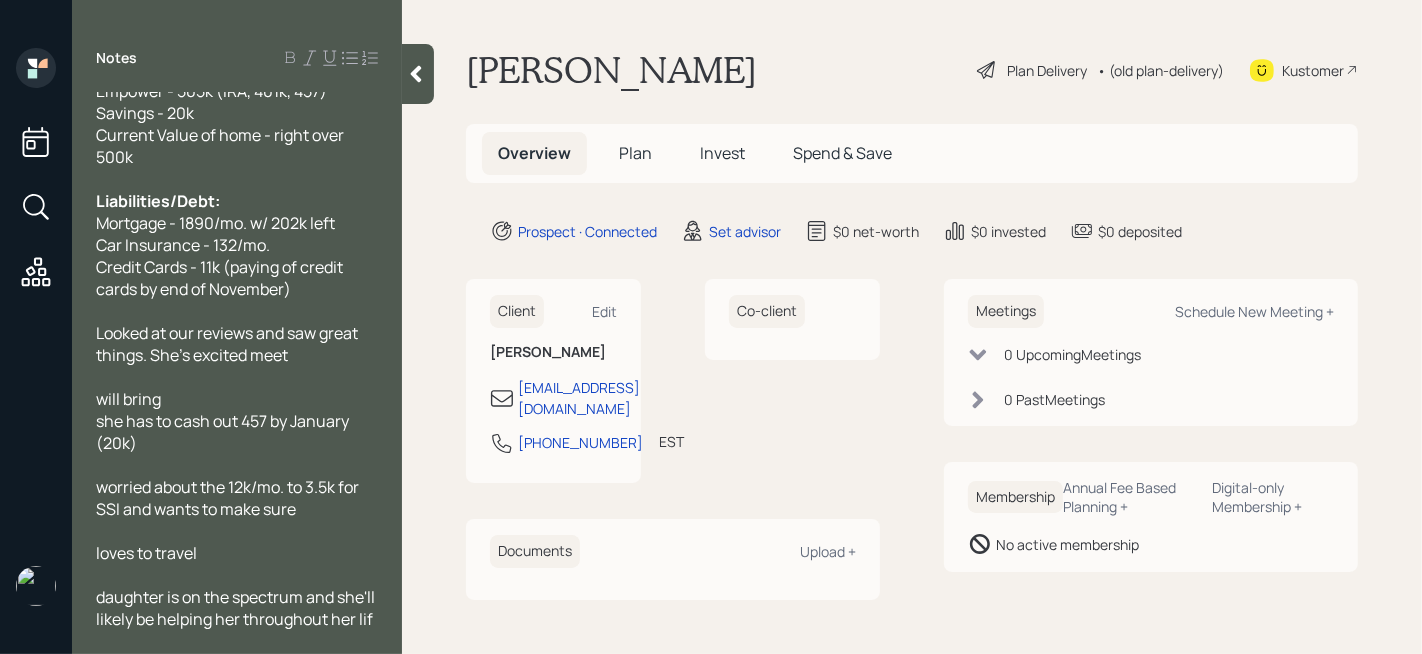 scroll, scrollTop: 261, scrollLeft: 0, axis: vertical 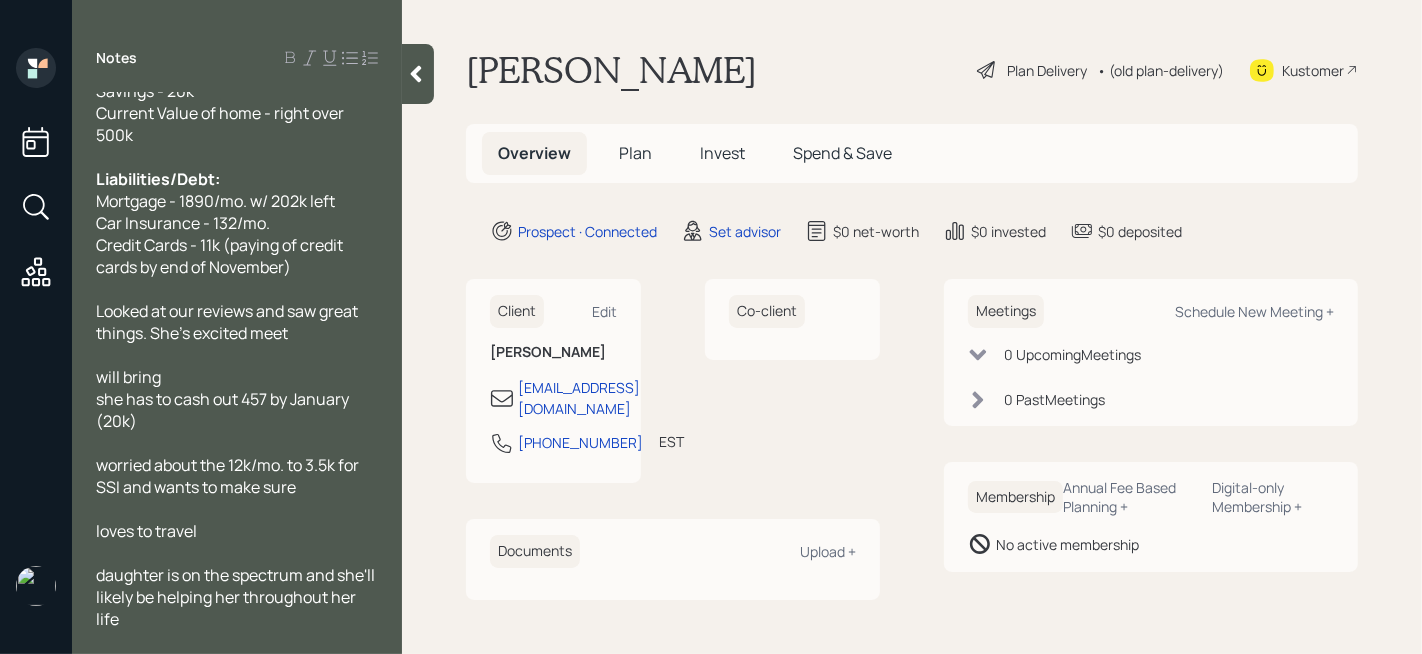 click on "loves to travel" at bounding box center (237, 531) 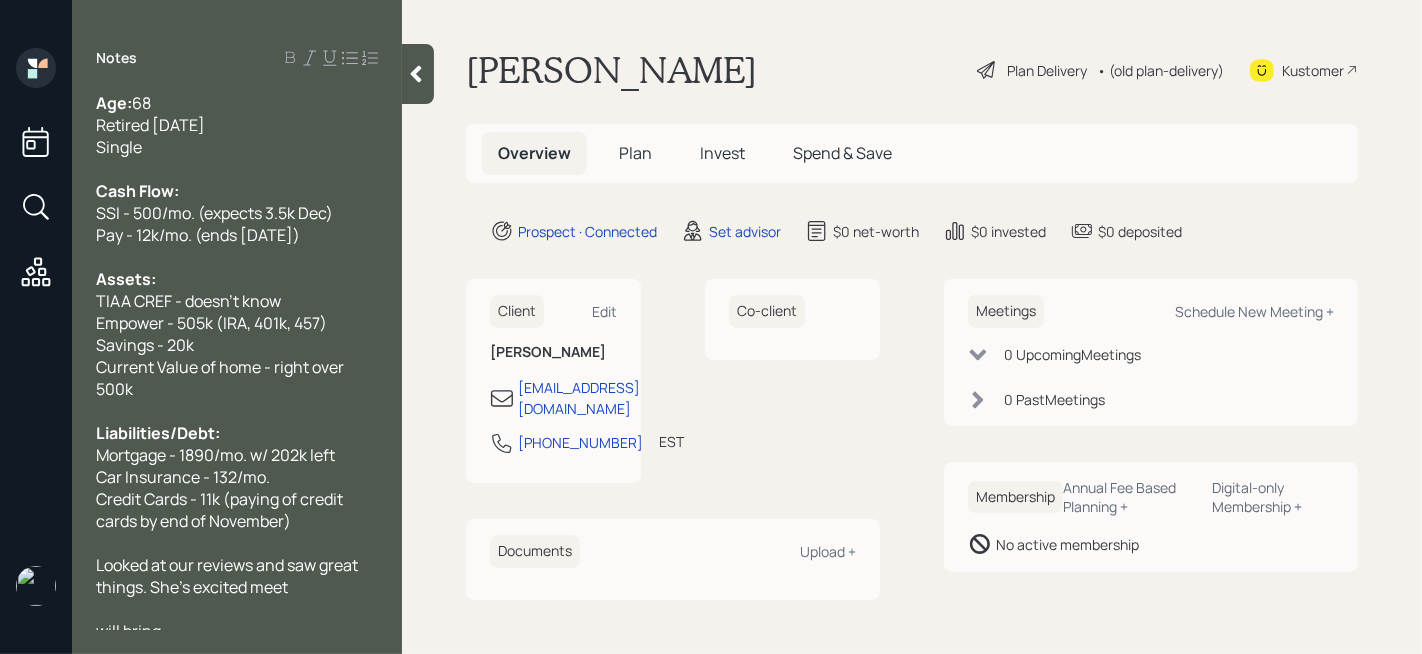 click 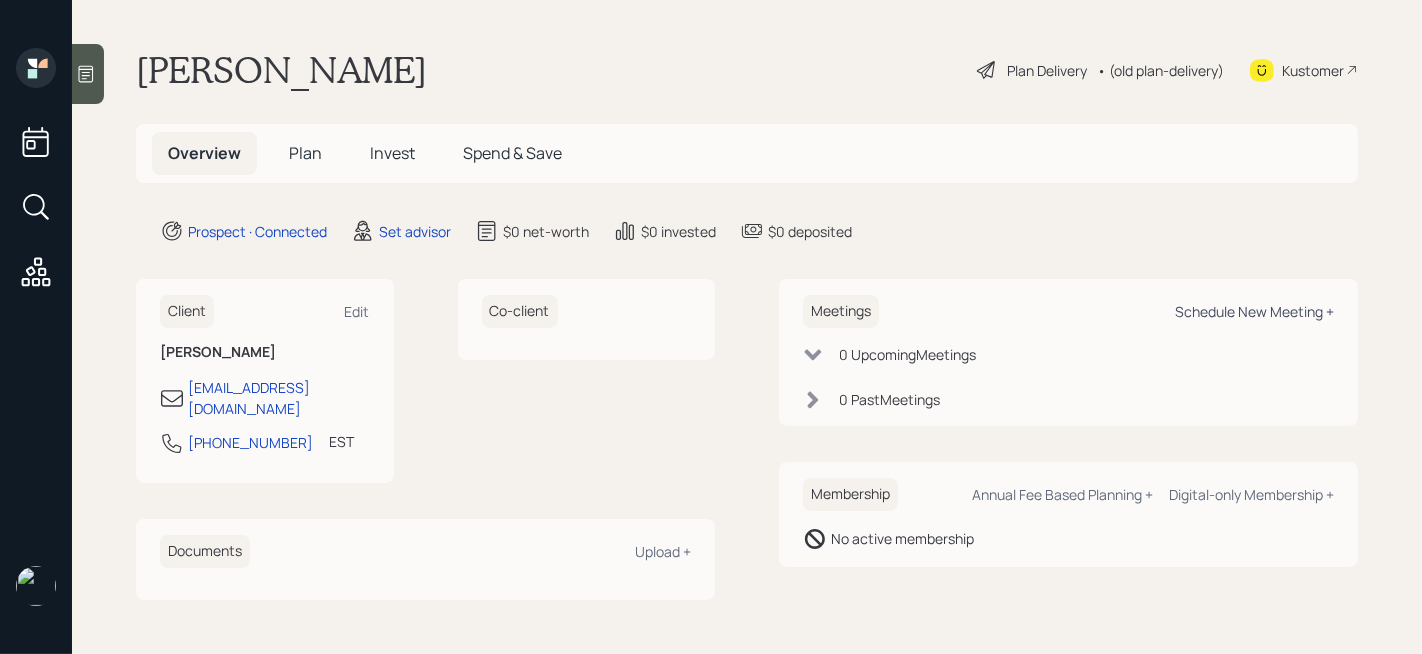 click on "Schedule New Meeting +" at bounding box center (1254, 311) 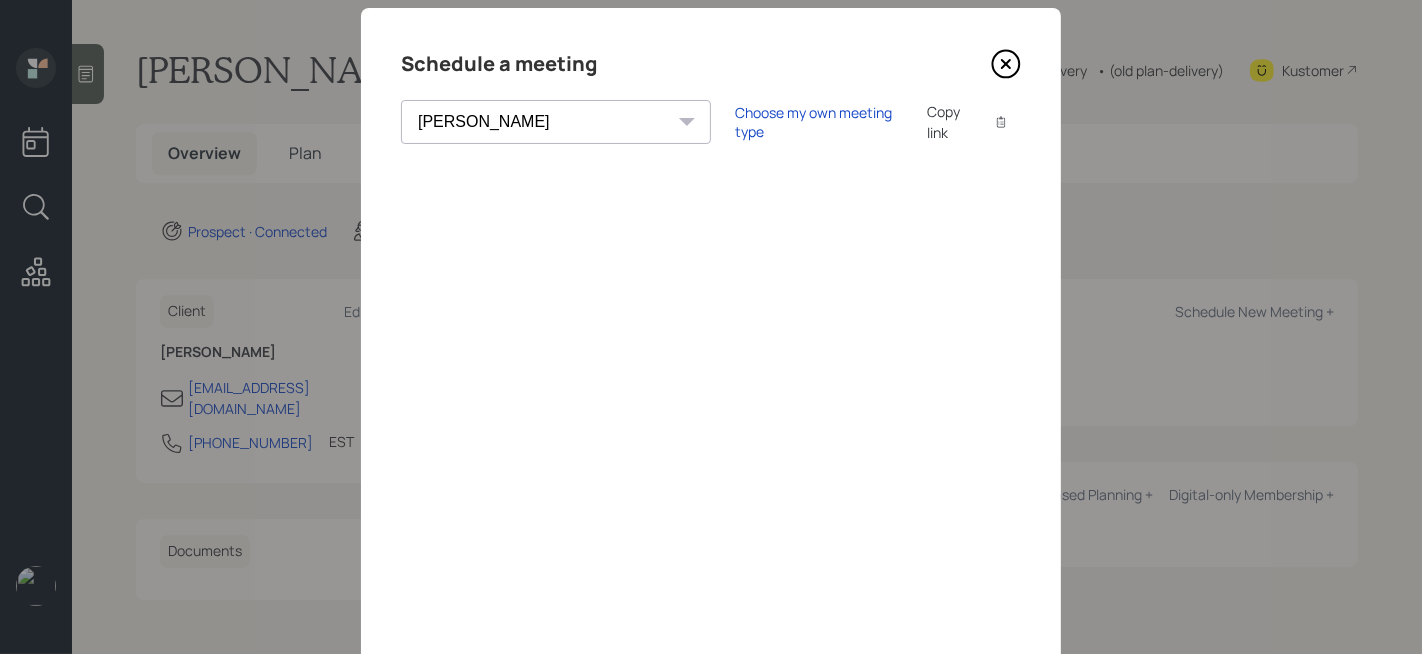 scroll, scrollTop: 18, scrollLeft: 0, axis: vertical 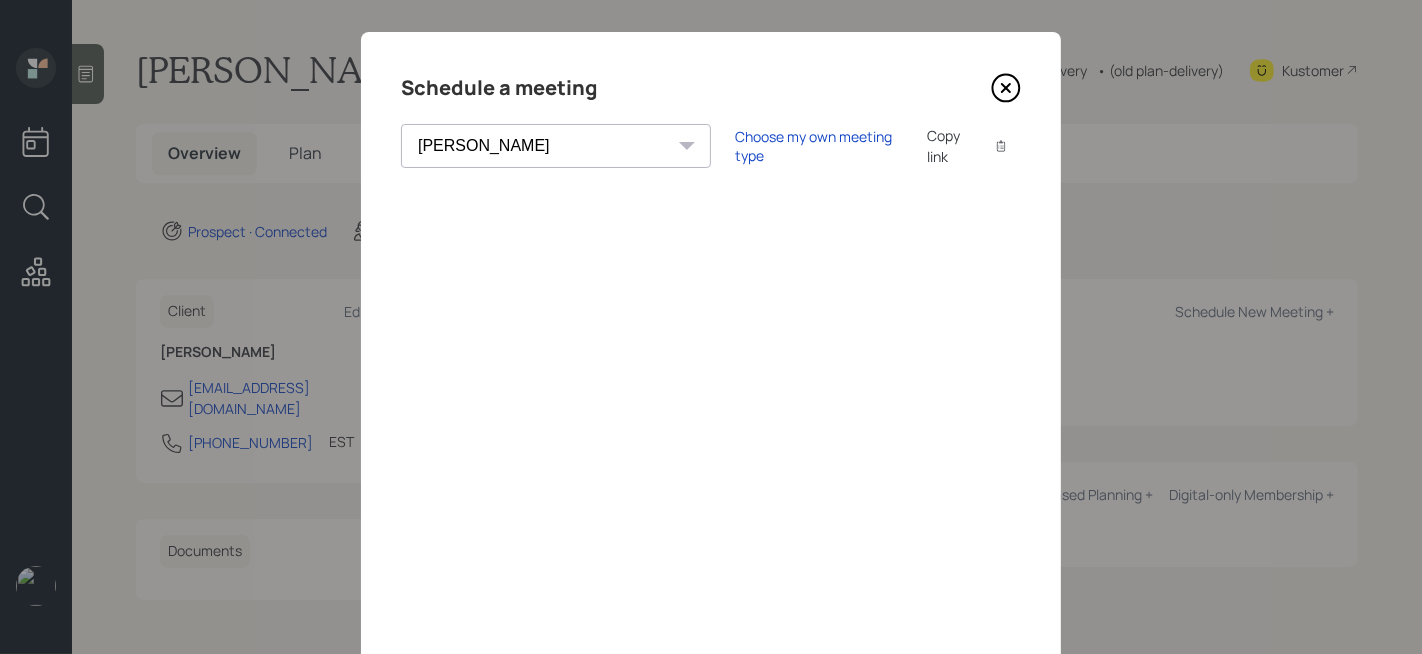 click 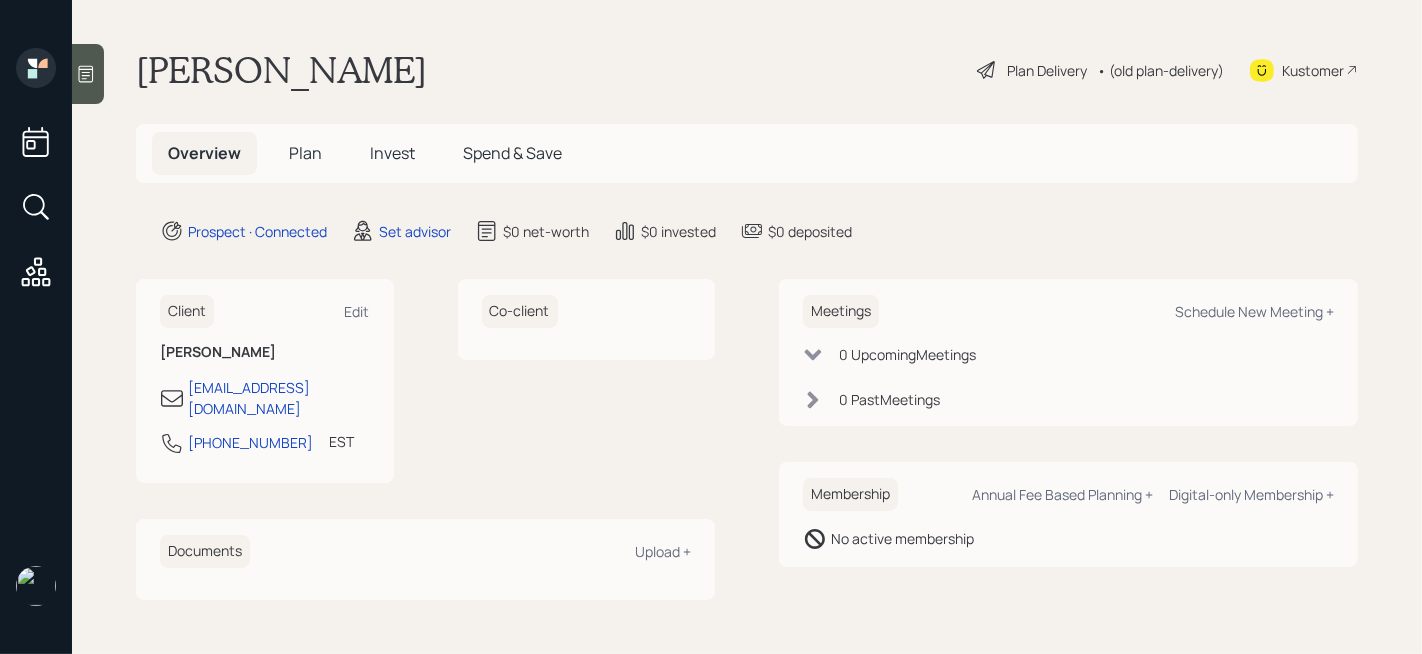 click at bounding box center [88, 74] 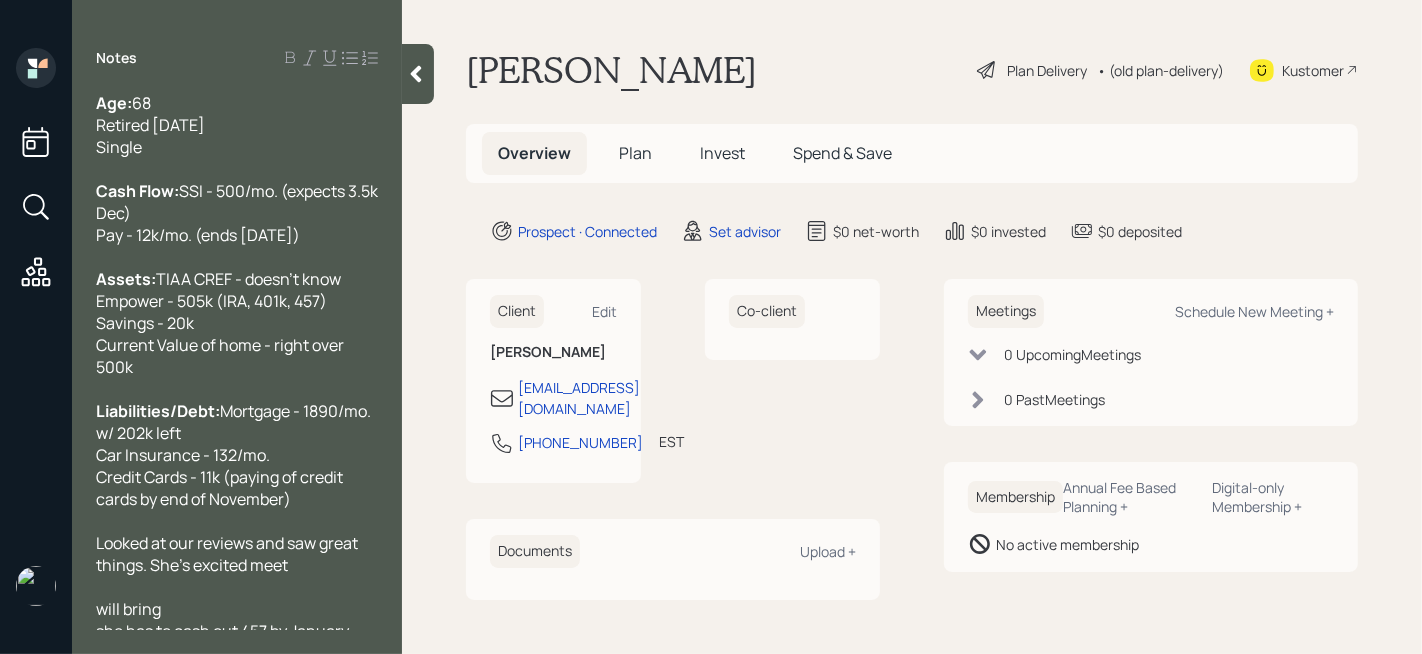 scroll, scrollTop: 261, scrollLeft: 0, axis: vertical 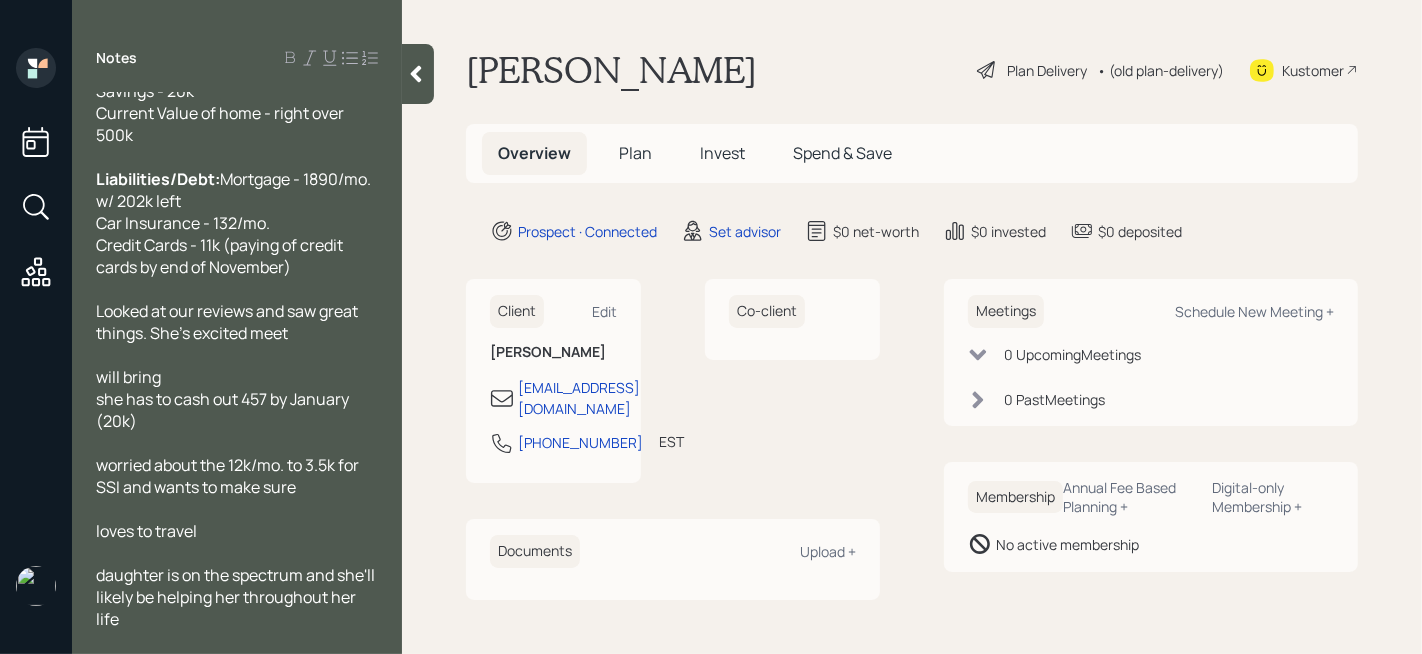 click on "Kustomer" at bounding box center (1304, 70) 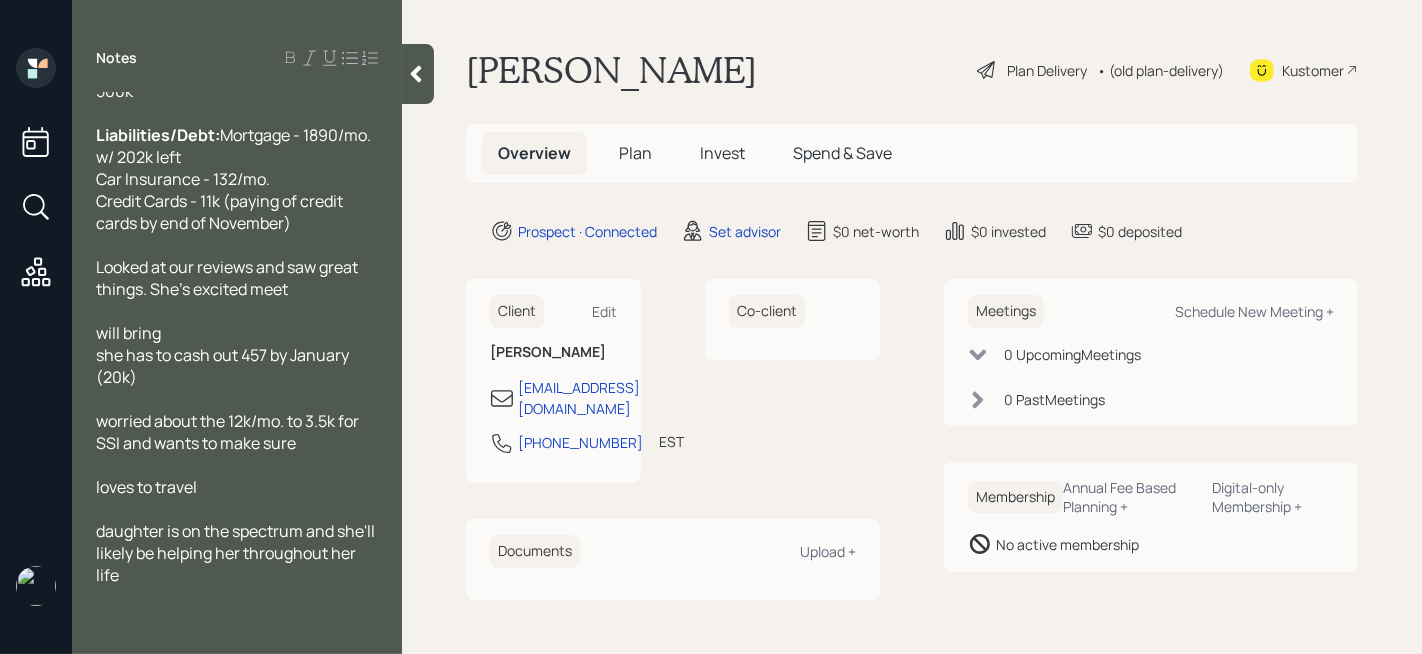 scroll, scrollTop: 305, scrollLeft: 0, axis: vertical 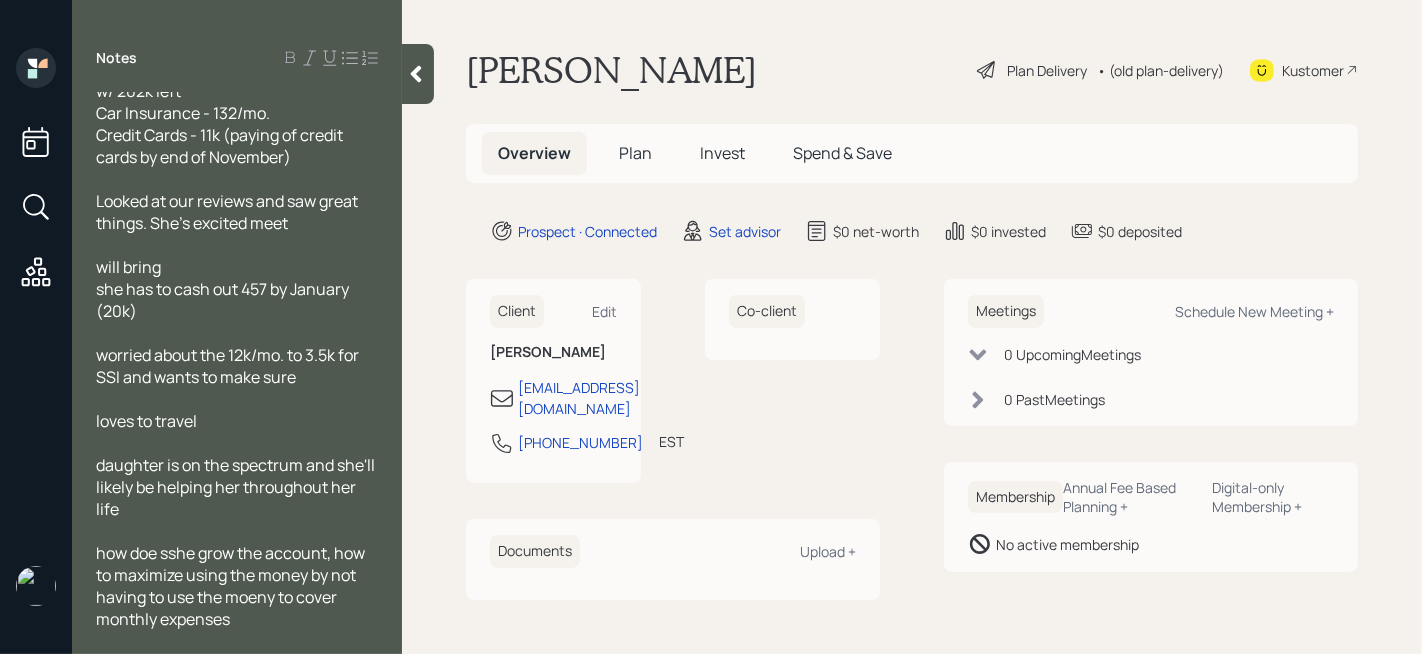 click on "will bring
she has to cash out 457 by January (20k)" at bounding box center (237, 289) 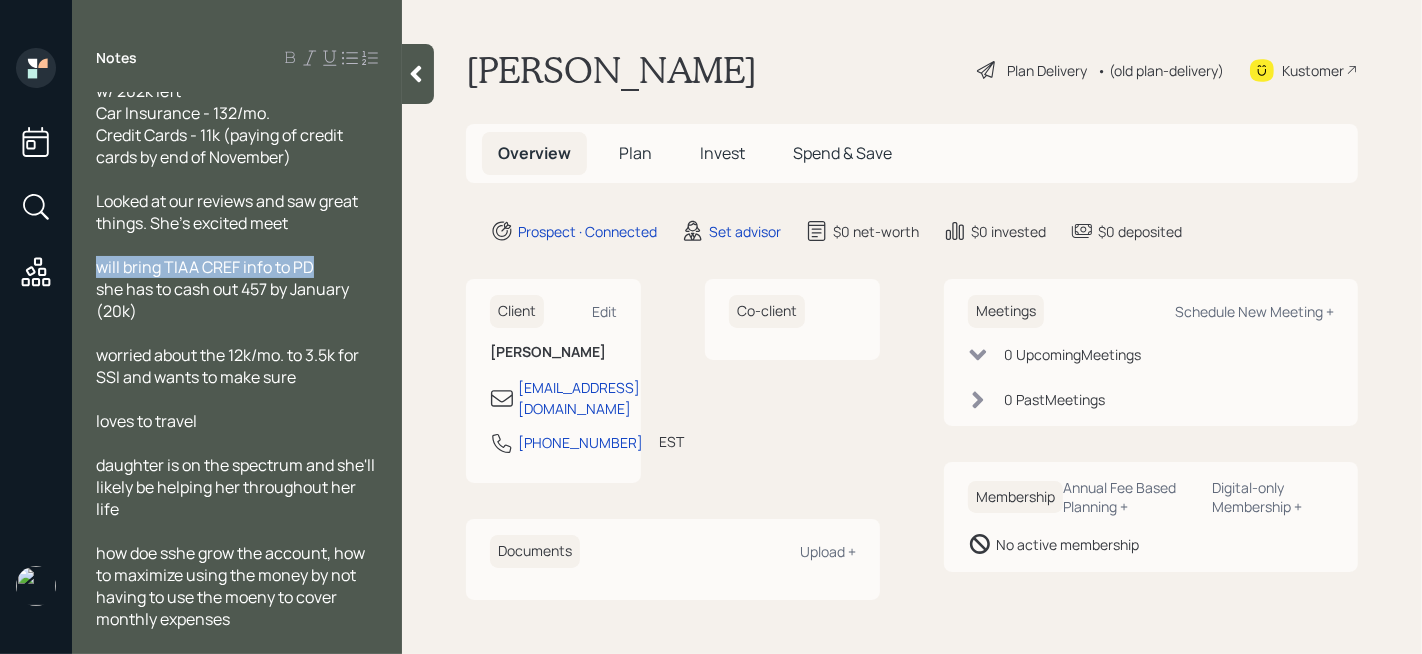 drag, startPoint x: 325, startPoint y: 260, endPoint x: 71, endPoint y: 260, distance: 254 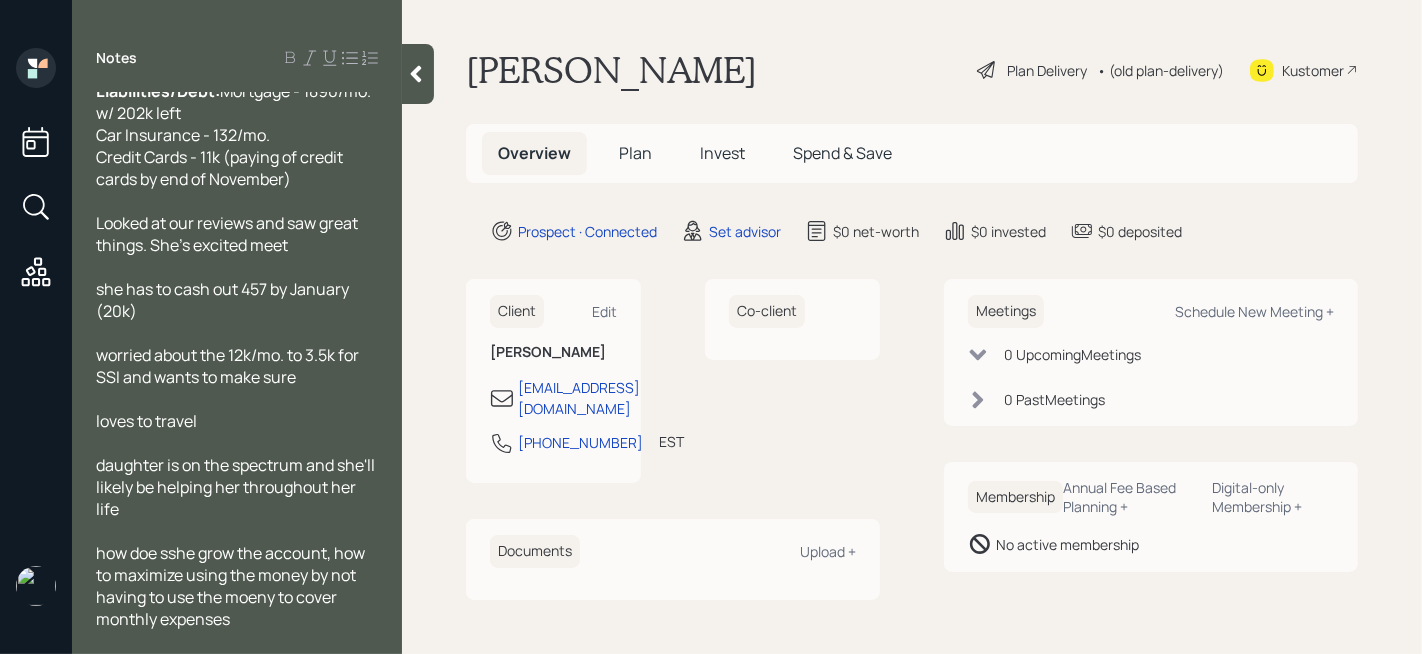 scroll, scrollTop: 350, scrollLeft: 0, axis: vertical 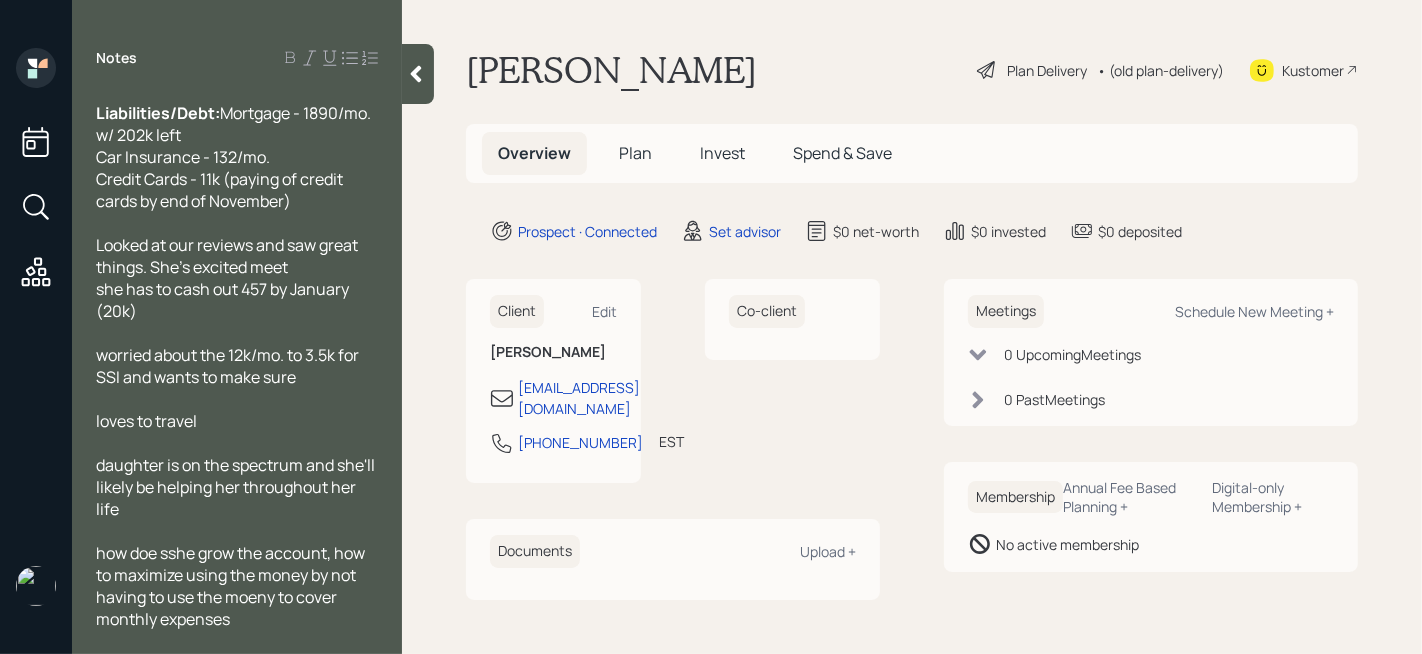 click on "Age:  [DEMOGRAPHIC_DATA]
Retired [DATE]
Single Cash Flow:
SSI - 500/mo. (expects 3.5k Dec)
Pay - 12k/mo. (ends [DATE]) Assets:
TIAA CREF - doesn't know
Empower - 505k (IRA, 401k, 457)
Savings - 20k
Current Value of home - right over 500k Liabilities/Debt:
Mortgage - 1890/mo. w/ 202k left
Car Insurance - 132/mo.
Credit Cards - 11k (paying of credit cards by end of November) Looked at our reviews and saw great things. She's excited meet
she has to cash out 457 by January (20k) worried about the 12k/mo. to 3.5k for SSI and wants to make sure loves to travel daughter is on the spectrum and she'll likely be helping her throughout her life how doe sshe grow the account, how to maximize using the money by not having to use the moeny to cover monthly expenses" at bounding box center [237, 361] 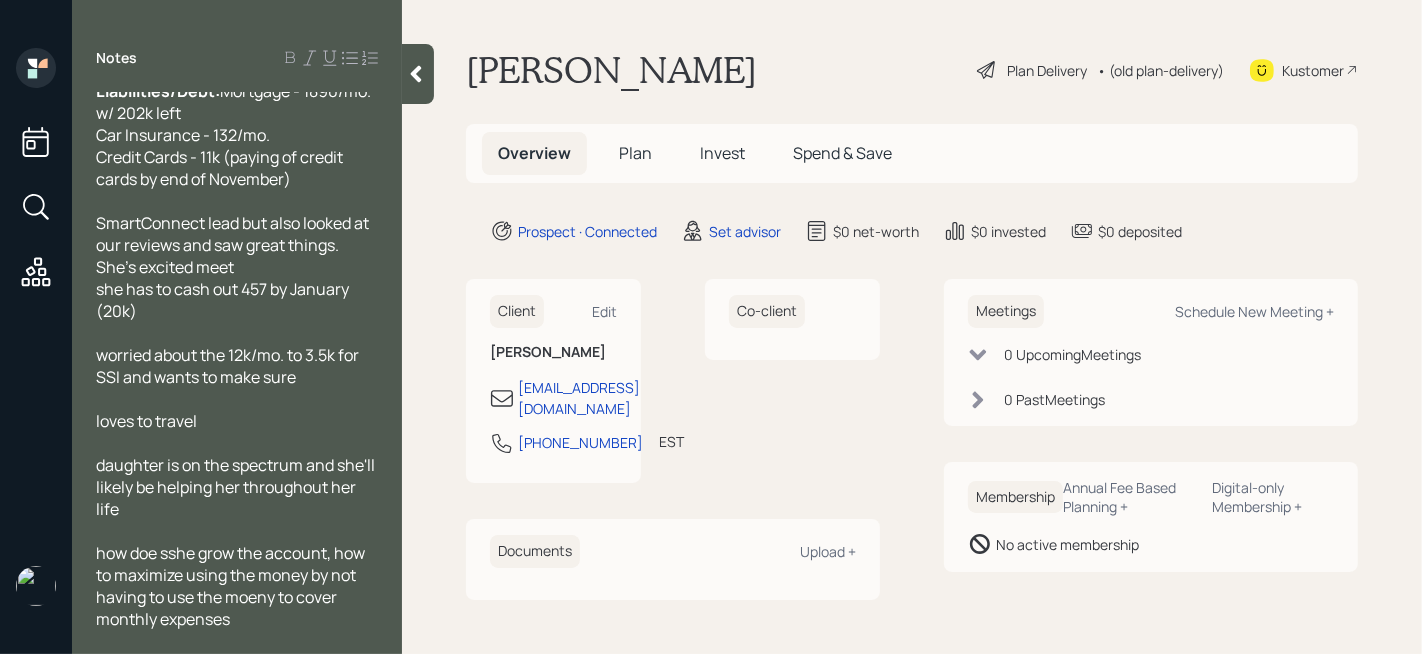 click on "SmartConnect lead but also looked at our reviews and saw great things. She's excited meet" at bounding box center (234, 245) 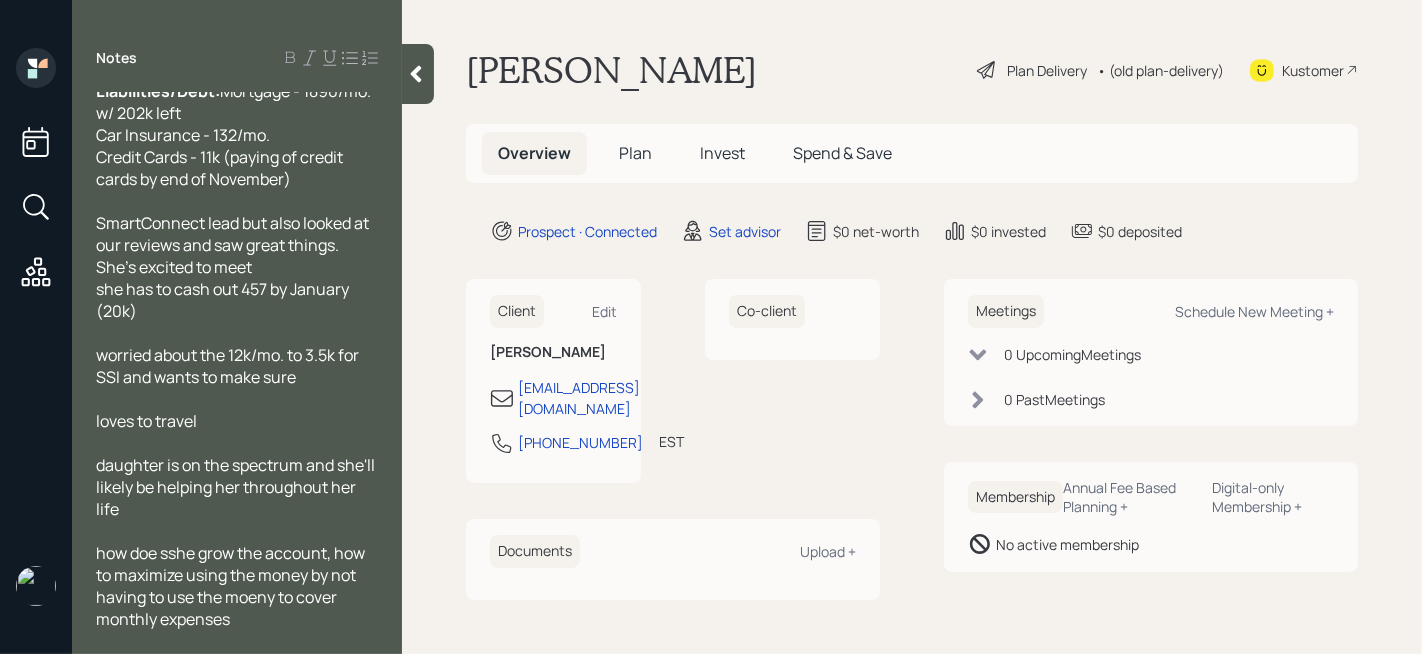 click on "she has to cash out 457 by January (20k)" at bounding box center (237, 300) 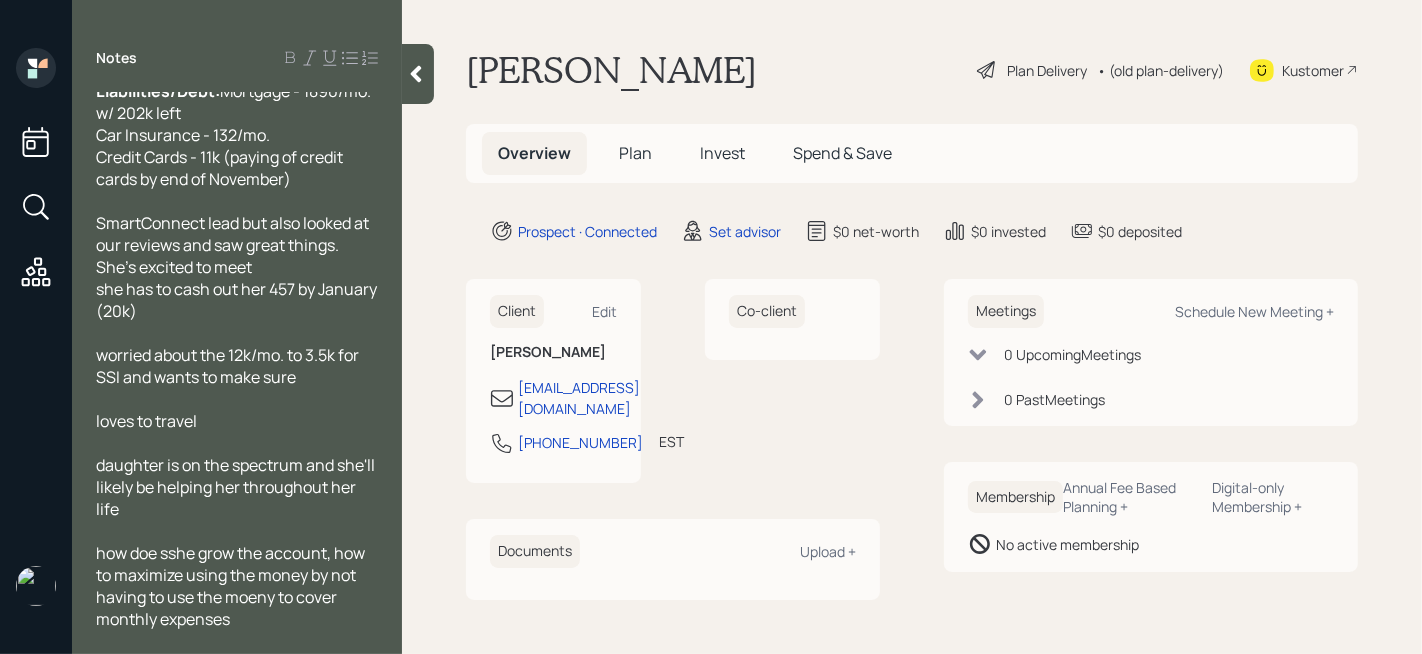 drag, startPoint x: 210, startPoint y: 334, endPoint x: 56, endPoint y: 313, distance: 155.42522 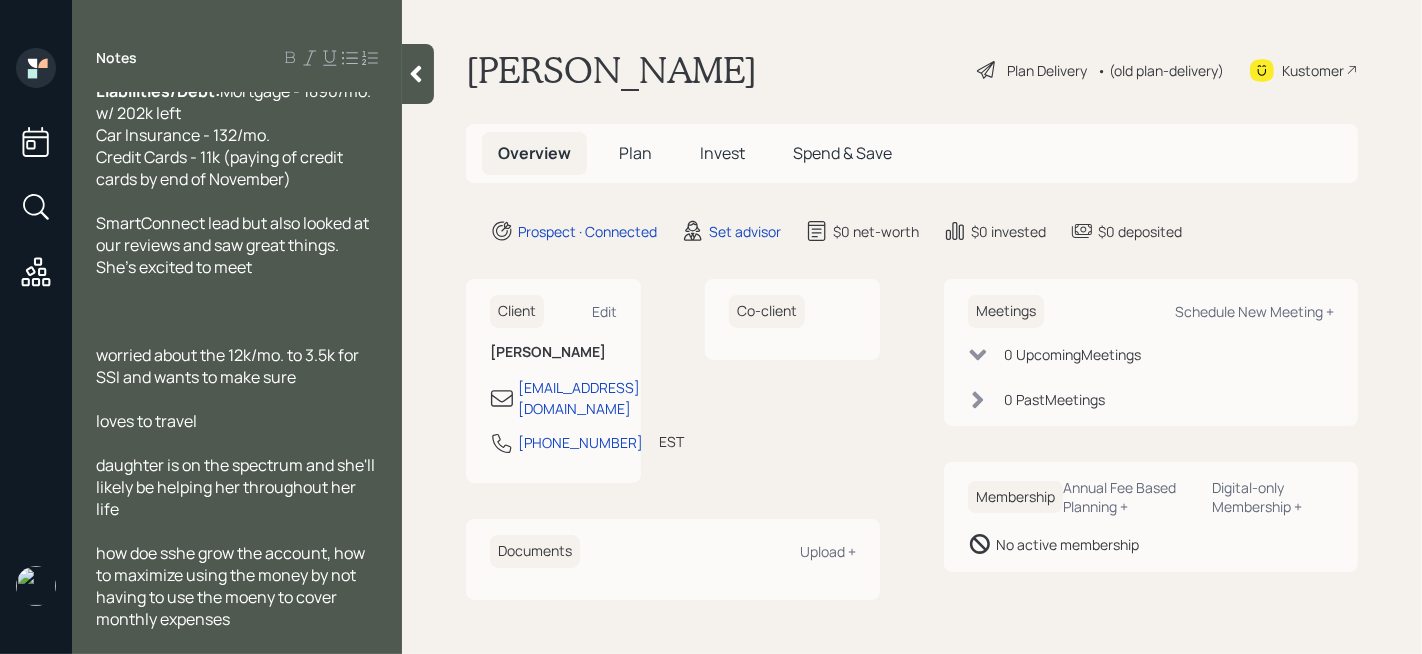 scroll, scrollTop: 327, scrollLeft: 0, axis: vertical 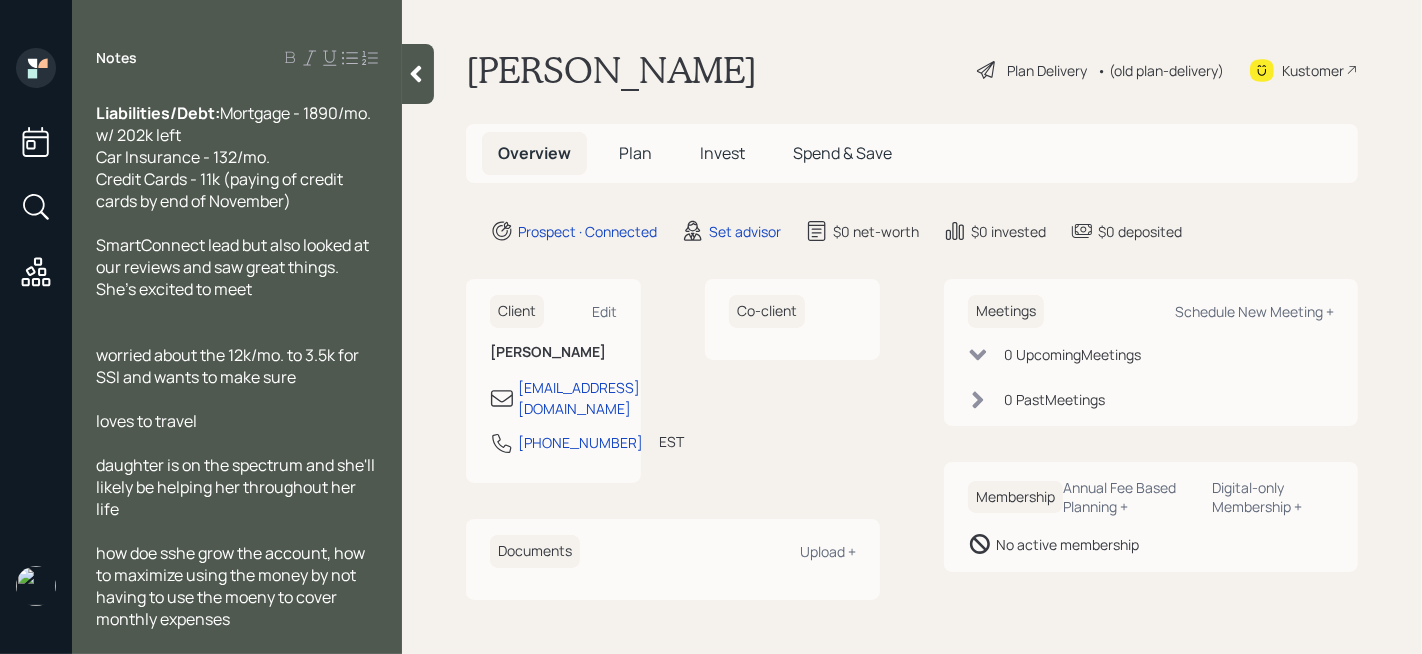 click on "worried about the 12k/mo. to 3.5k for SSI and wants to make sure" at bounding box center [237, 366] 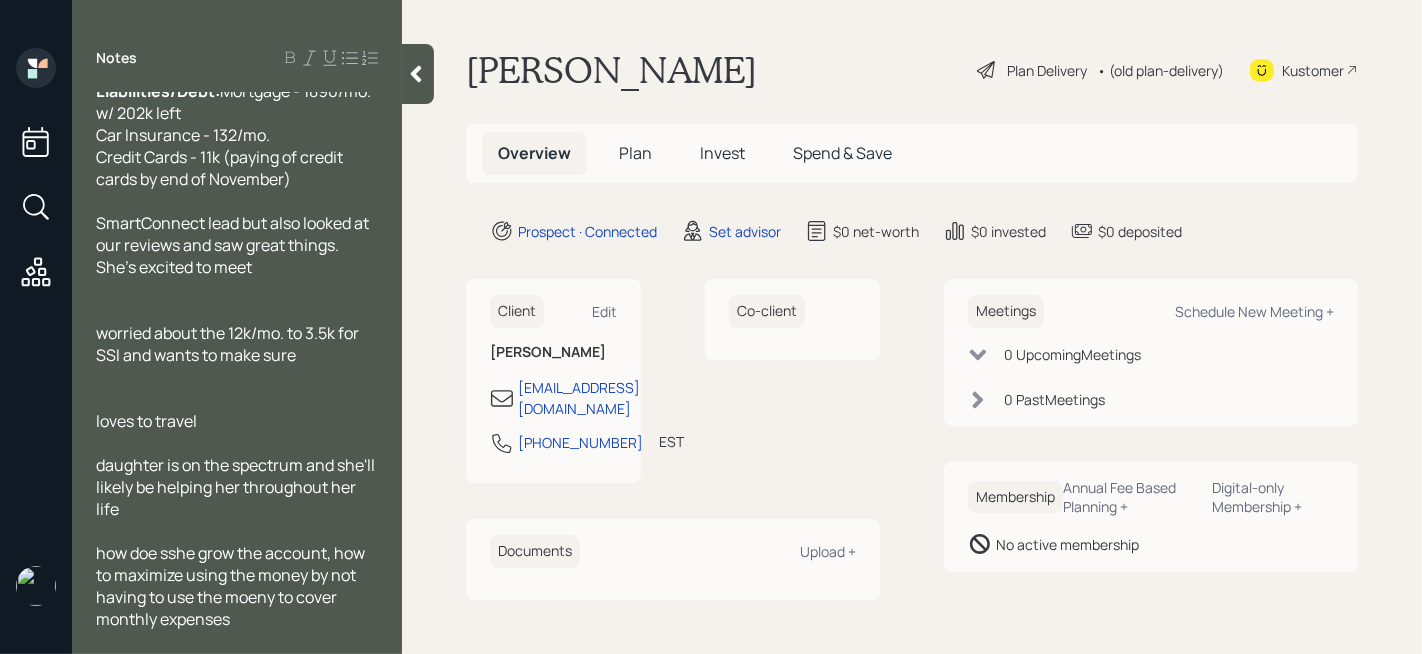 scroll, scrollTop: 350, scrollLeft: 0, axis: vertical 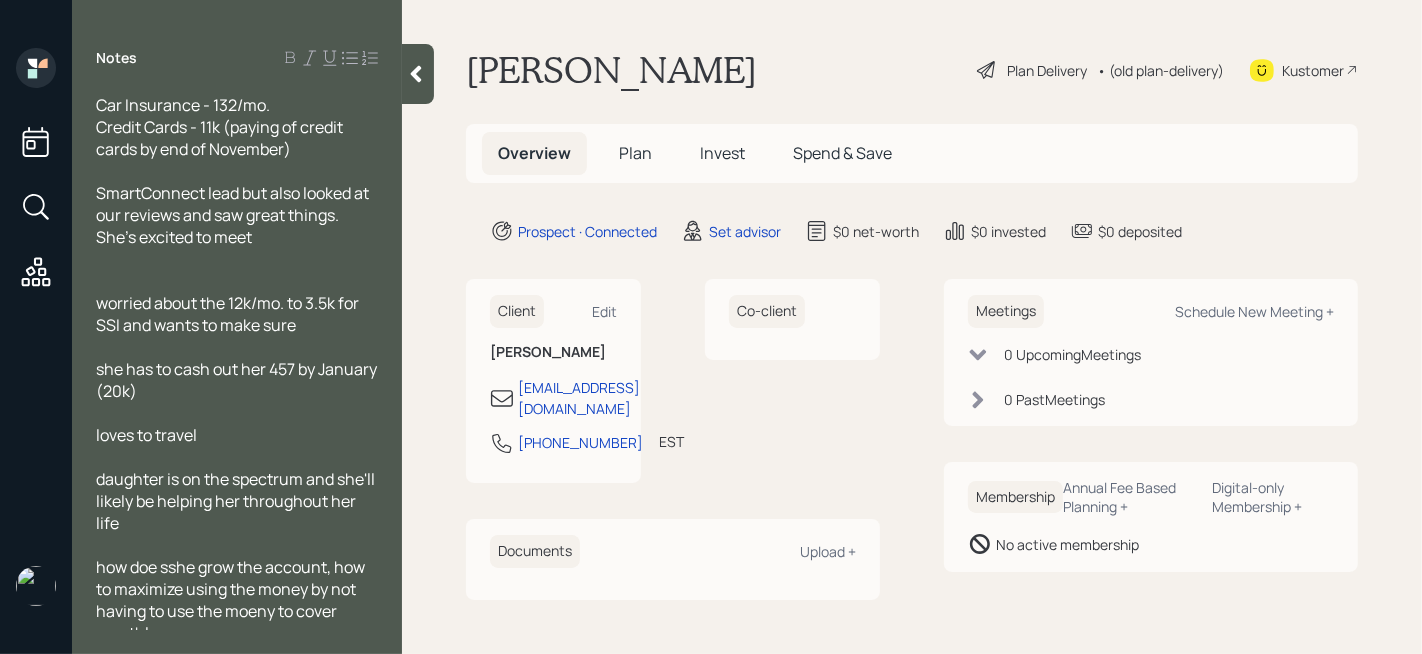 click on "worried about the 12k/mo. to 3.5k for SSI and wants to make sure" at bounding box center (229, 314) 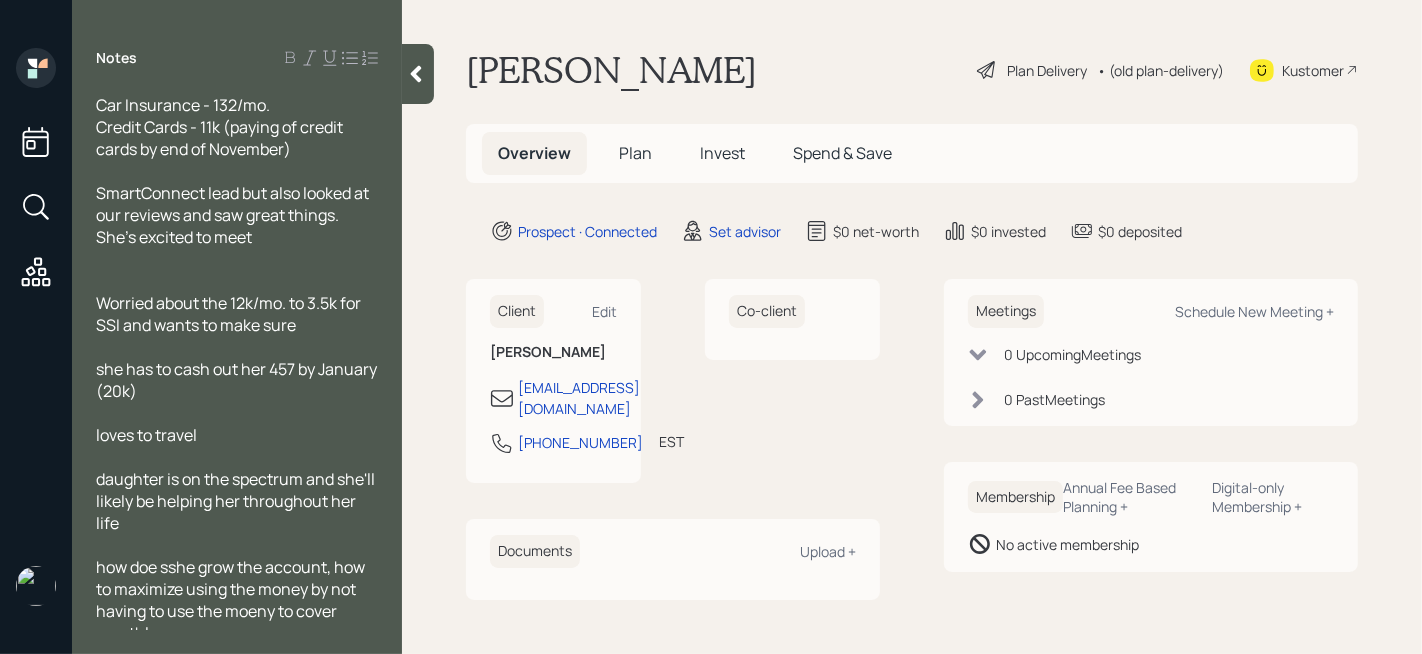 click on "Worried about the 12k/mo. to 3.5k for SSI and wants to make sure" at bounding box center (230, 314) 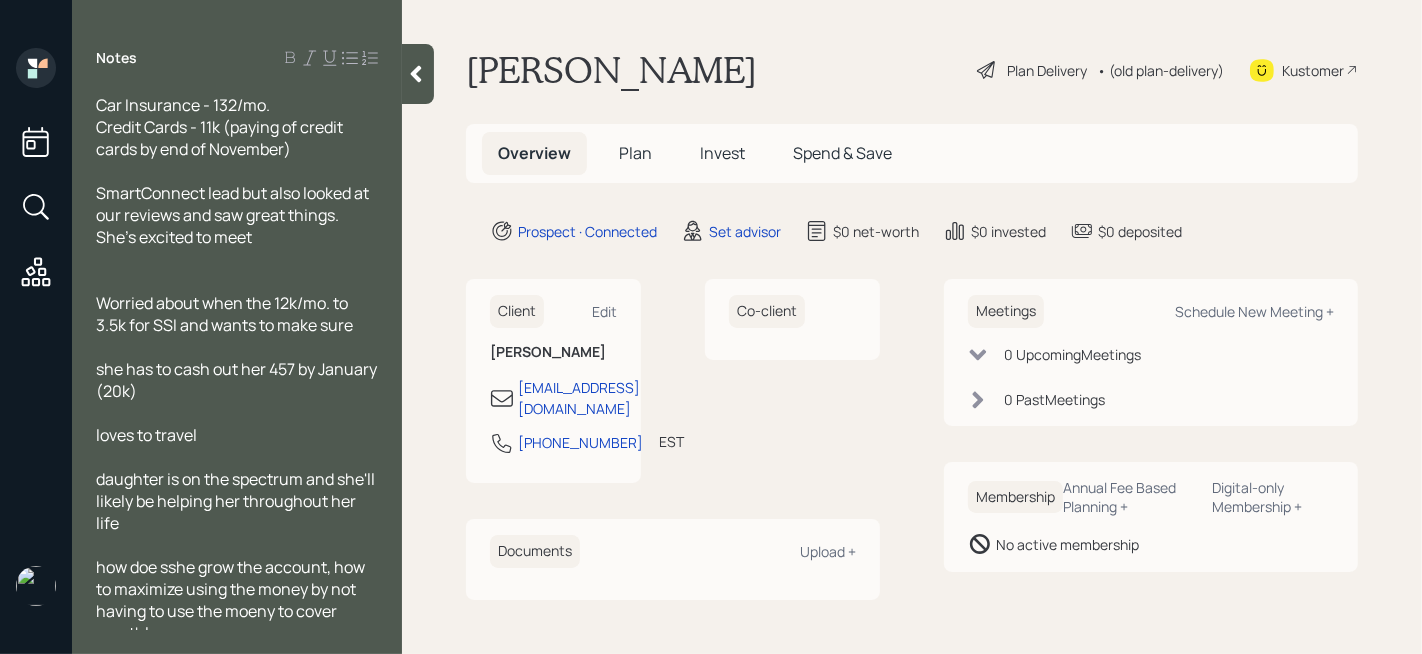 click on "Worried about when the 12k/mo. to 3.5k for SSI and wants to make sure" at bounding box center [224, 314] 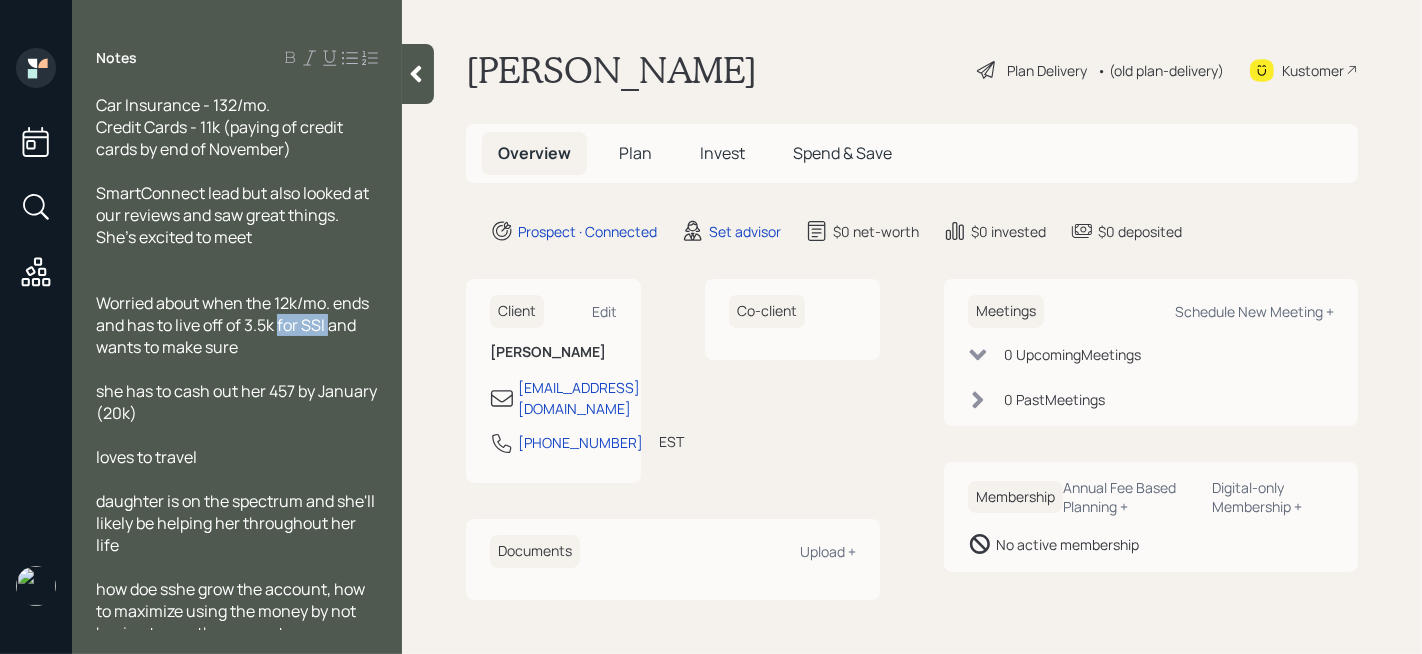 drag, startPoint x: 328, startPoint y: 356, endPoint x: 279, endPoint y: 356, distance: 49 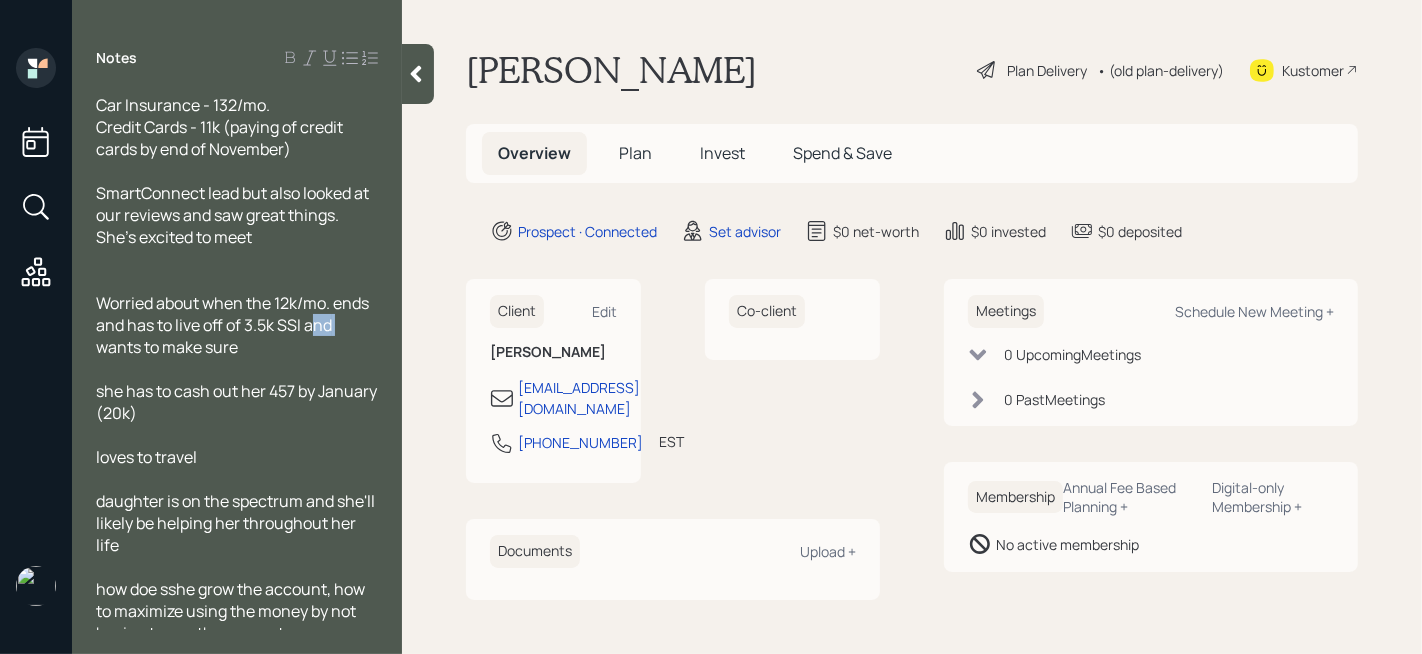 drag, startPoint x: 354, startPoint y: 356, endPoint x: 314, endPoint y: 356, distance: 40 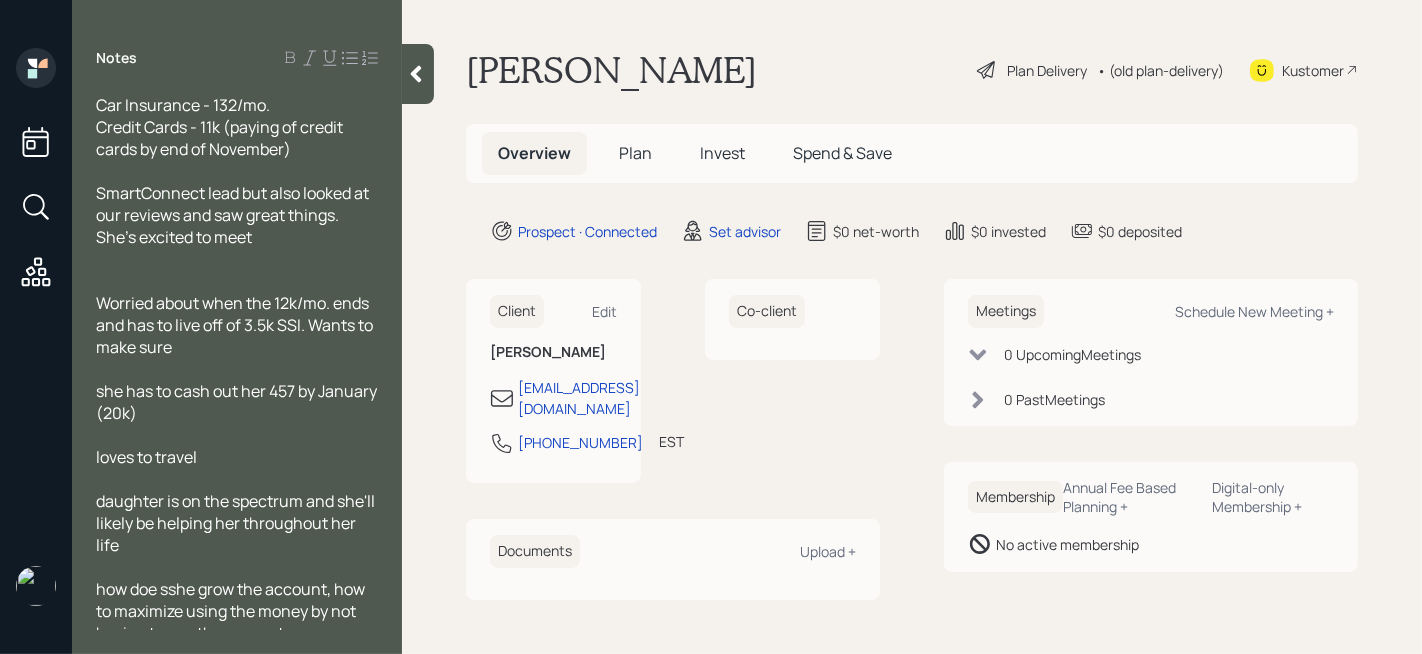 click at bounding box center (237, 369) 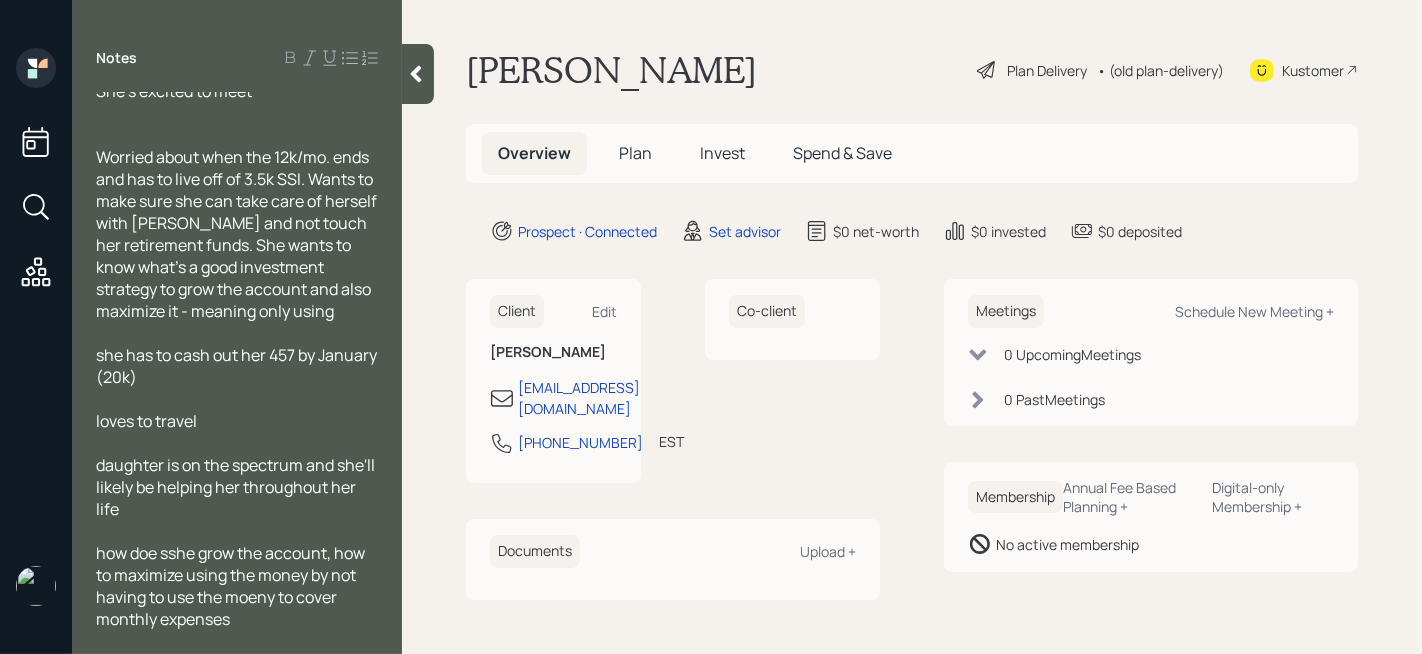 scroll, scrollTop: 527, scrollLeft: 0, axis: vertical 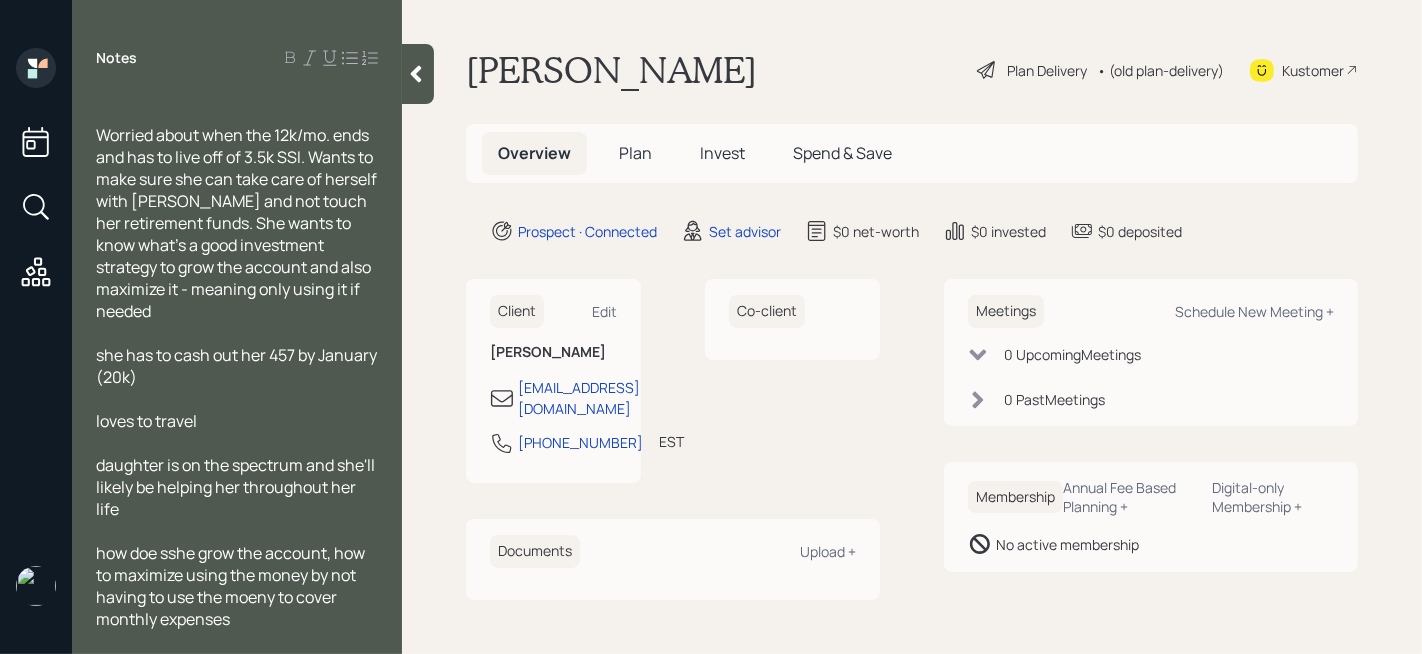 click on "Worried about when the 12k/mo. ends and has to live off of 3.5k SSI. Wants to make sure she can take care of herself with [PERSON_NAME] and not touch her retirement funds. She wants to know what's a good investment strategy to grow the account and also maximize it - meaning only using it if needed" at bounding box center [238, 223] 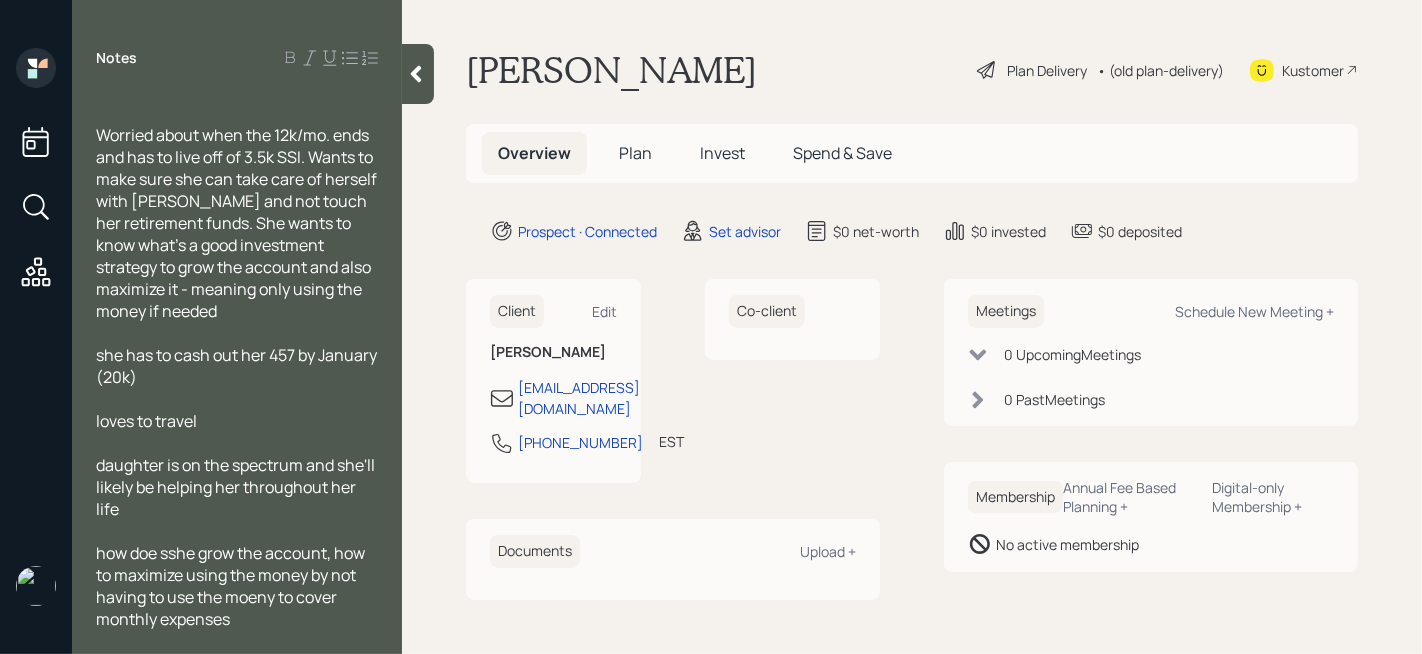 click on "Worried about when the 12k/mo. ends and has to live off of 3.5k SSI. Wants to make sure she can take care of herself with [PERSON_NAME] and not touch her retirement funds. She wants to know what's a good investment strategy to grow the account and also maximize it - meaning only using the money if needed" at bounding box center (237, 223) 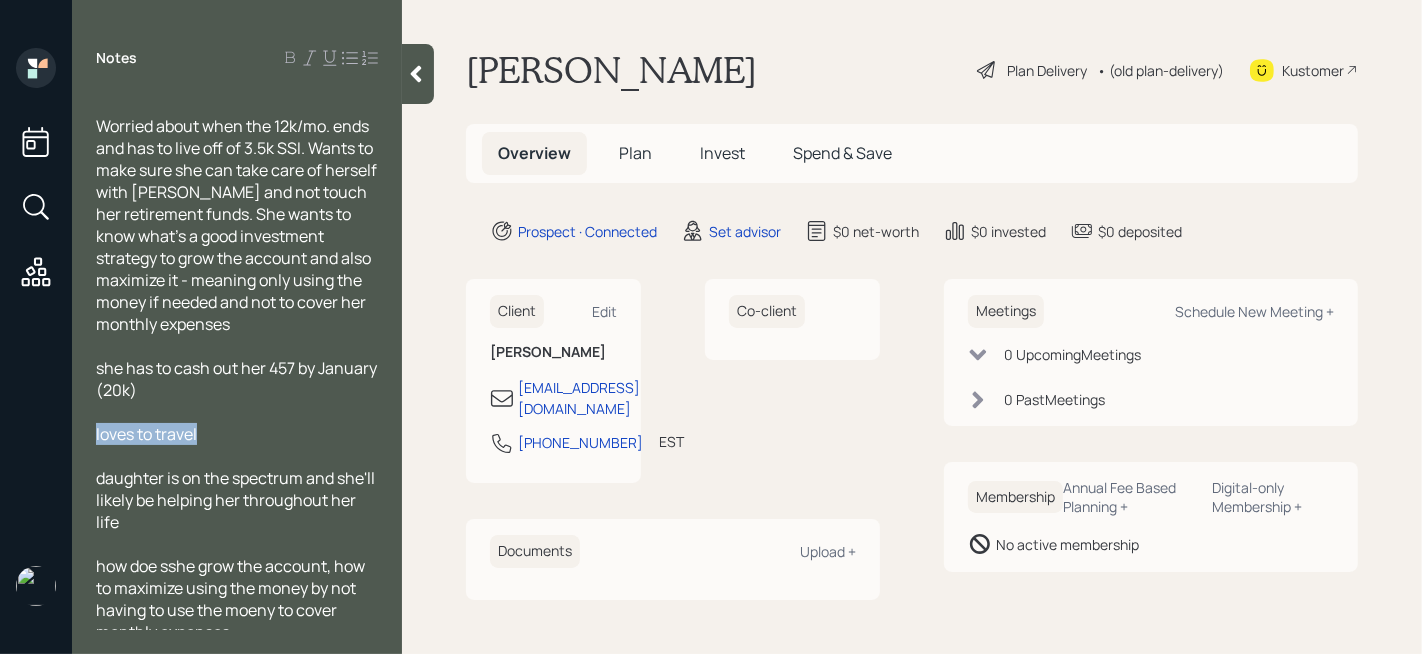 drag, startPoint x: 215, startPoint y: 462, endPoint x: 9, endPoint y: 461, distance: 206.00243 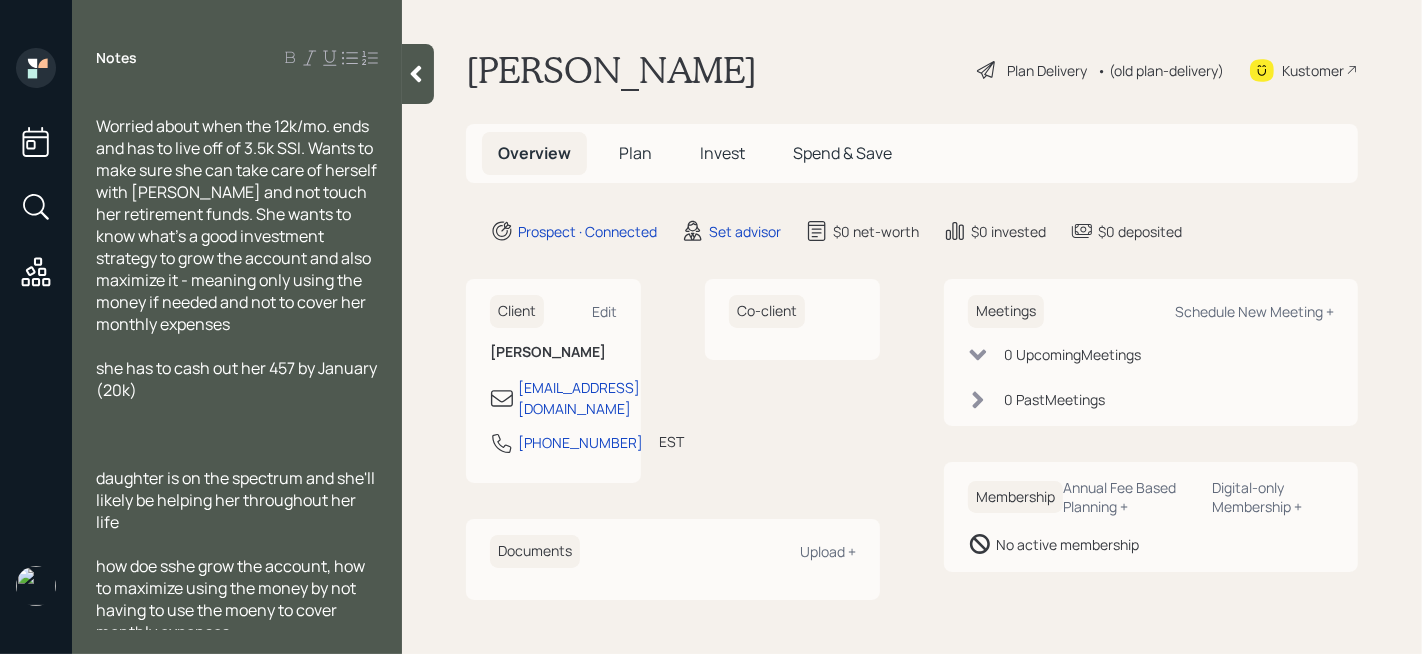 click on "Worried about when the 12k/mo. ends and has to live off of 3.5k SSI. Wants to make sure she can take care of herself with [PERSON_NAME] and not touch her retirement funds. She wants to know what's a good investment strategy to grow the account and also maximize it - meaning only using the money if needed and not to cover her monthly expenses" at bounding box center [237, 225] 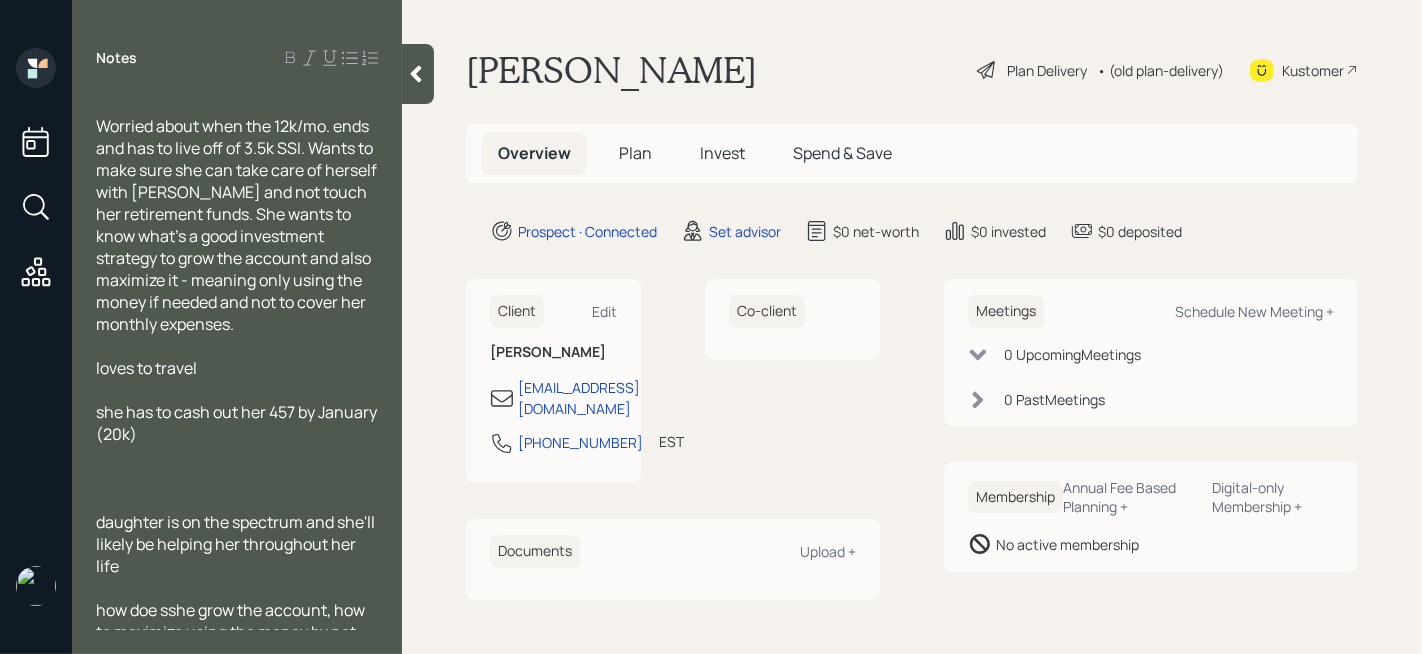 click on "loves to travel" at bounding box center (146, 368) 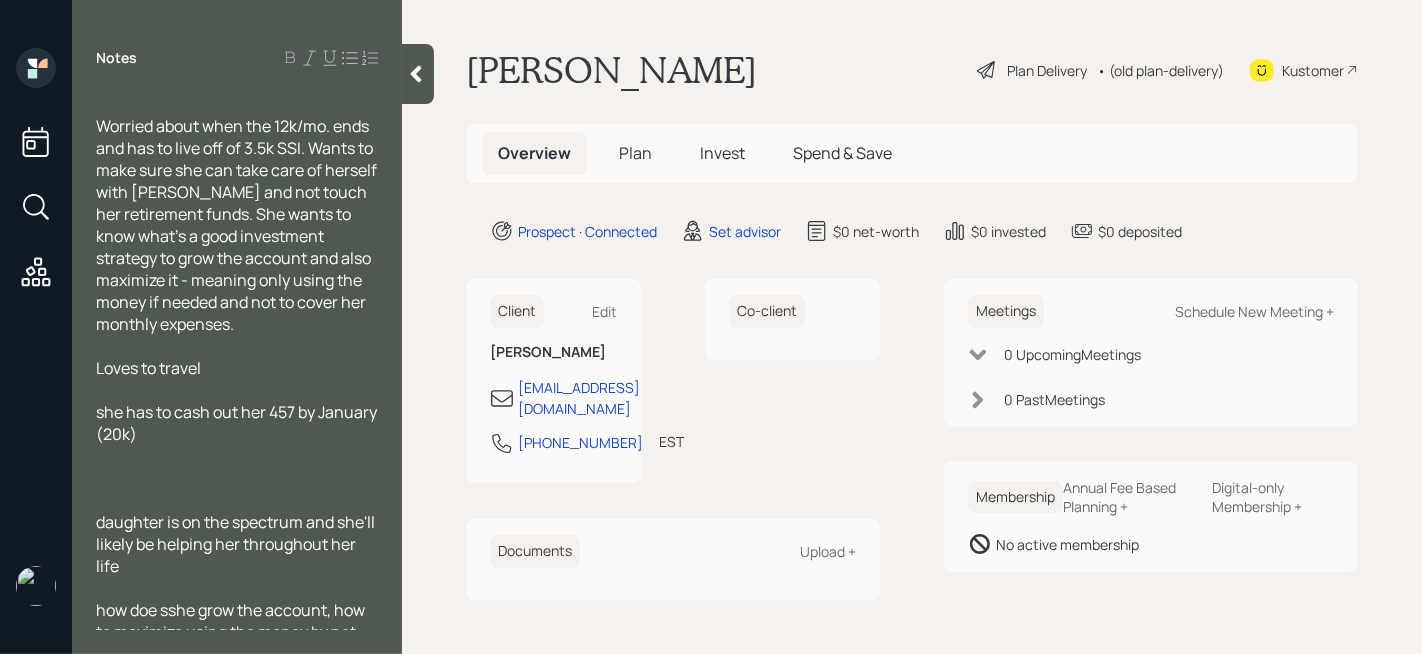 click on "she has to cash out her 457 by January (20k)" at bounding box center (238, 423) 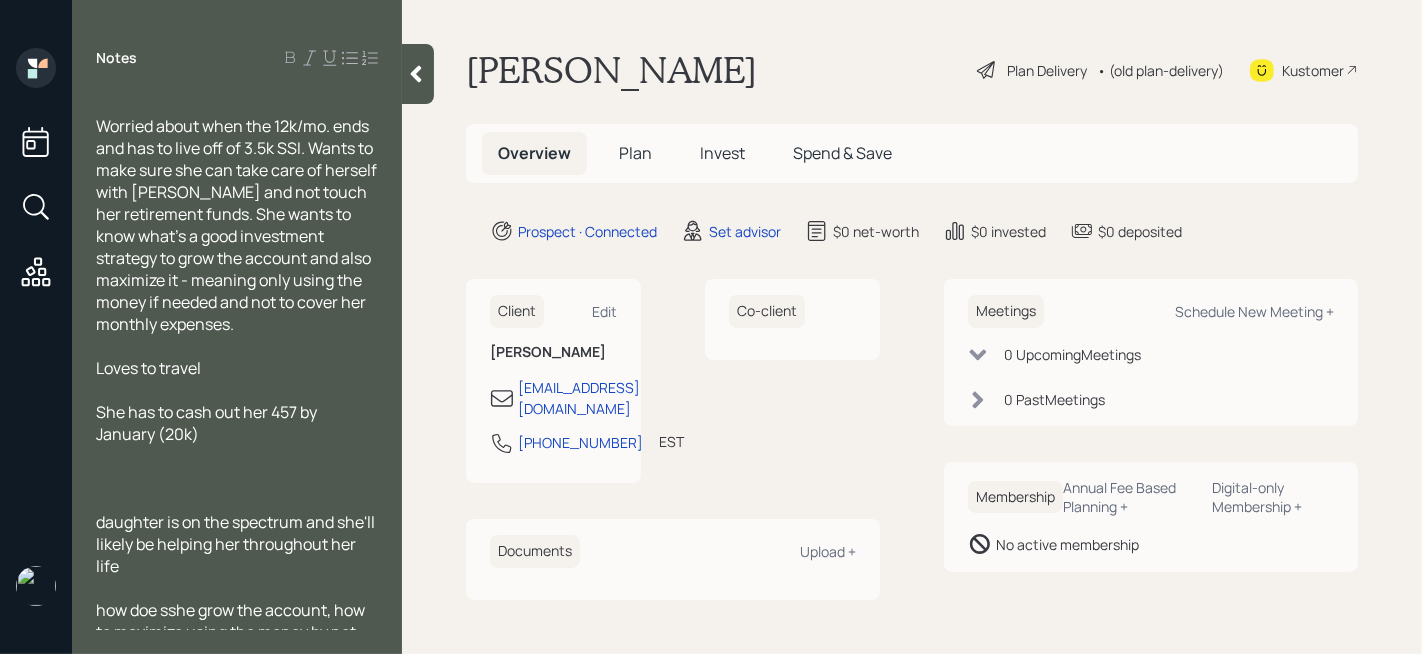 click on "She has to cash out her 457 by January (20k)" at bounding box center [208, 423] 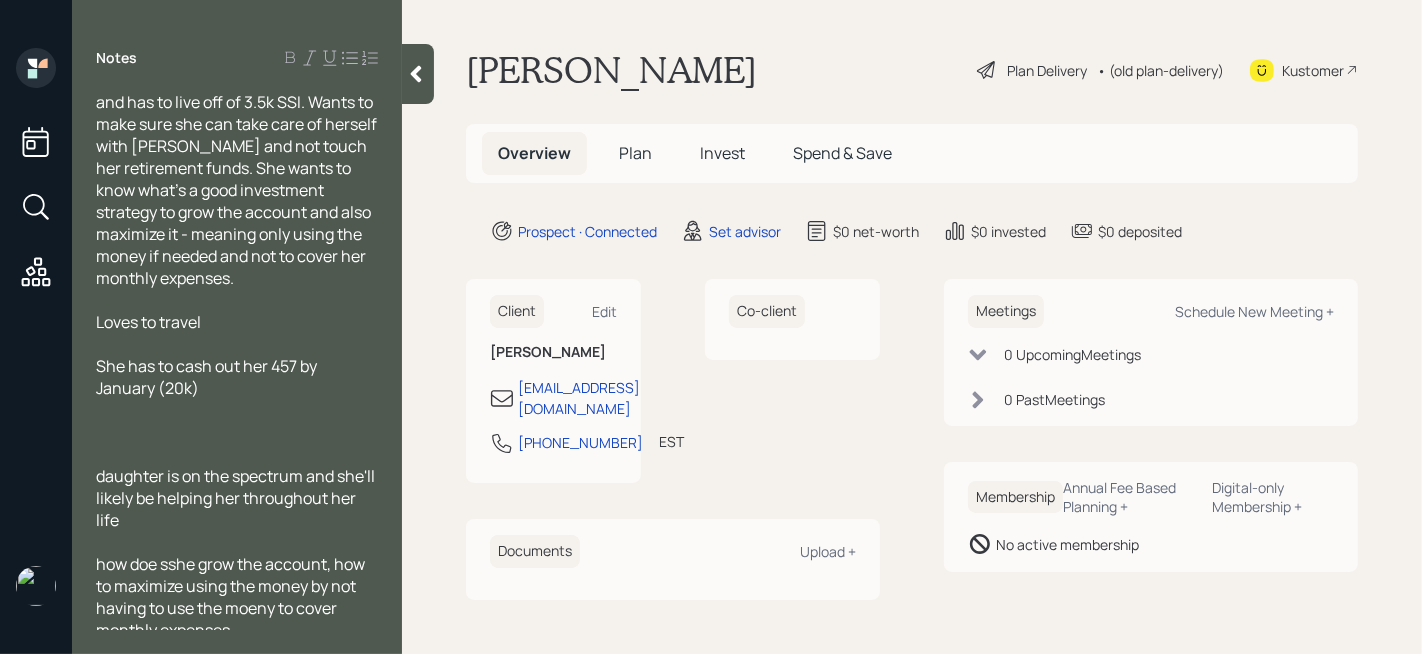scroll, scrollTop: 576, scrollLeft: 0, axis: vertical 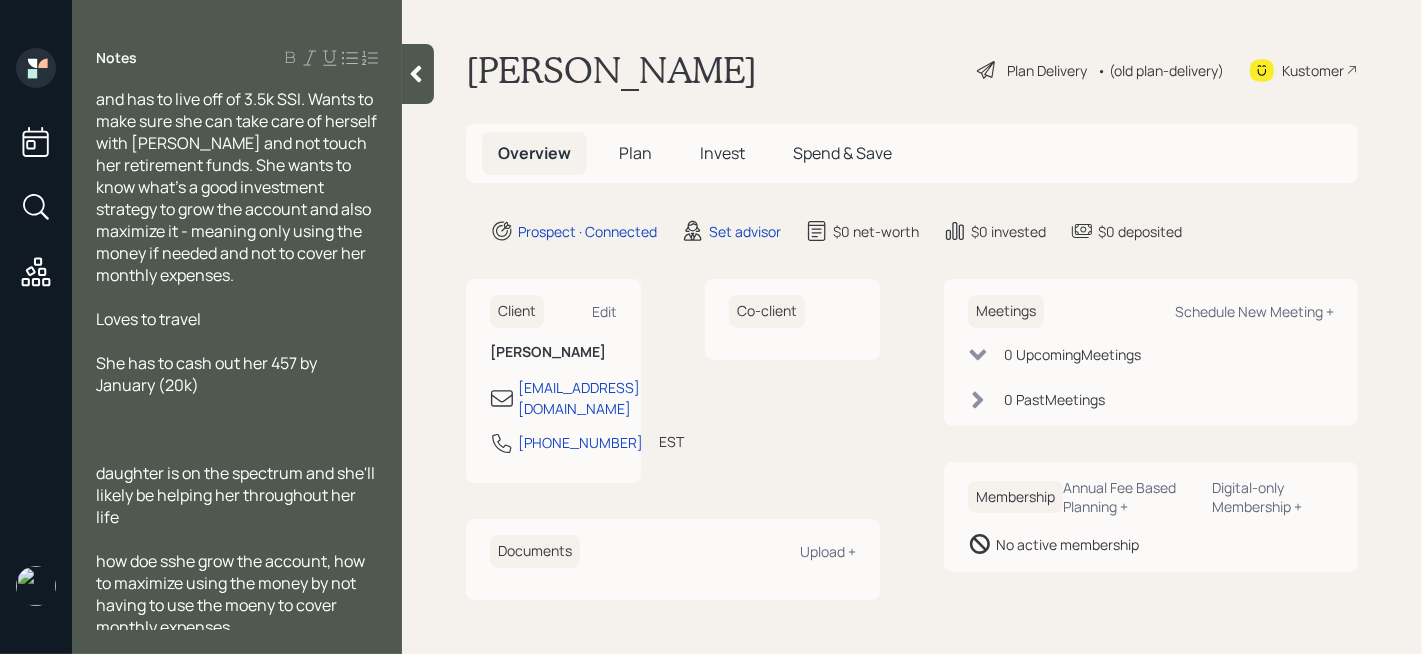 click on "daughter is on the spectrum and she'll likely be helping her throughout her life" at bounding box center [237, 495] 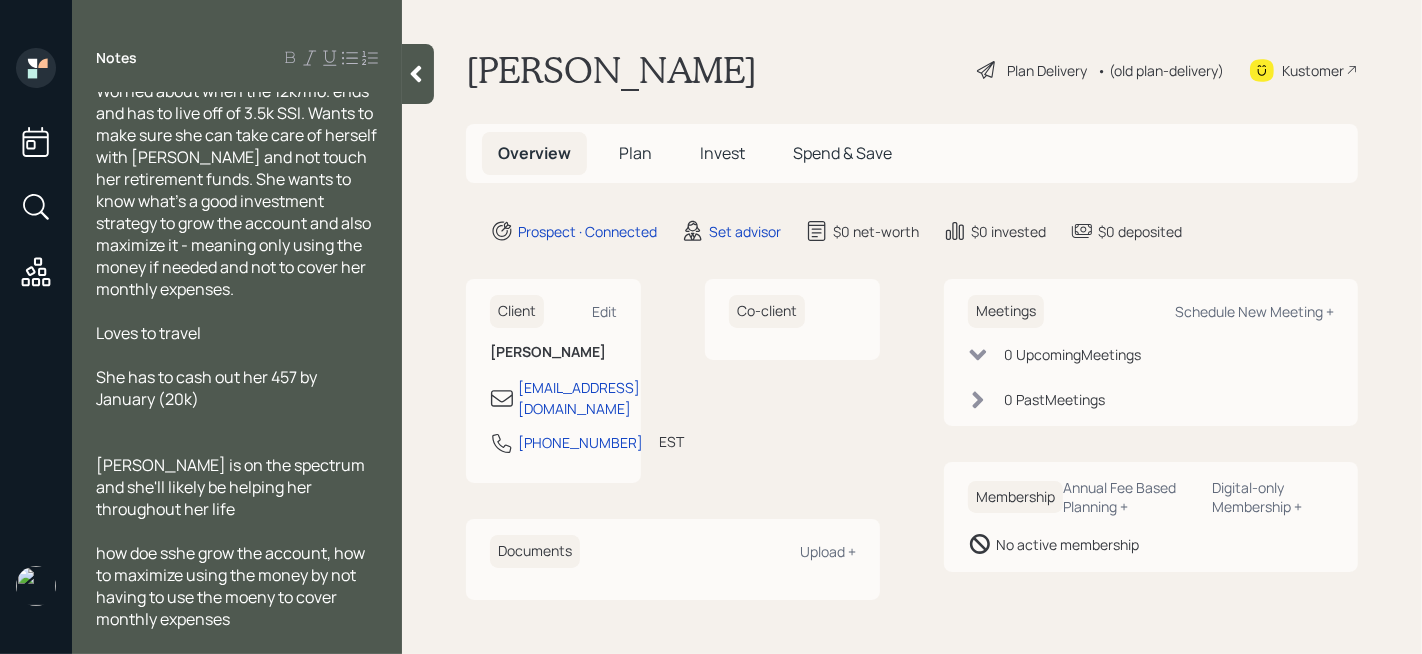 scroll, scrollTop: 572, scrollLeft: 0, axis: vertical 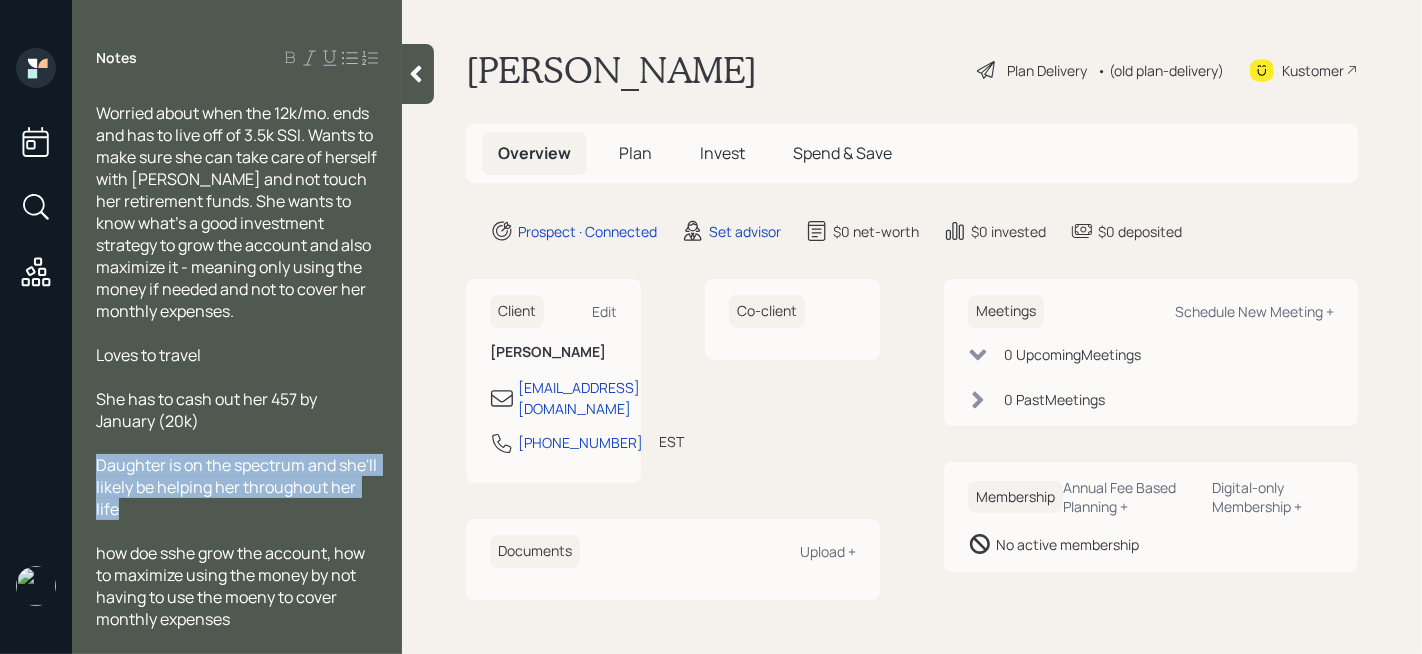 drag, startPoint x: 165, startPoint y: 515, endPoint x: 81, endPoint y: 465, distance: 97.7548 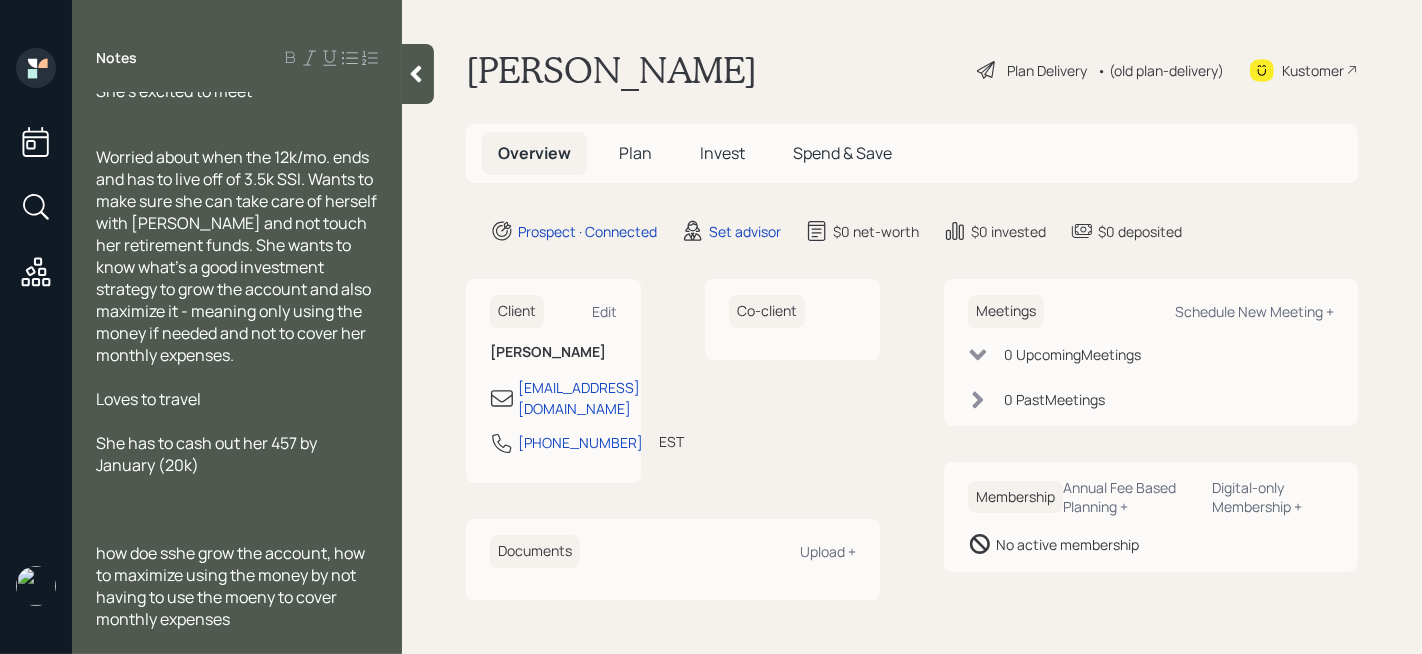 scroll, scrollTop: 505, scrollLeft: 0, axis: vertical 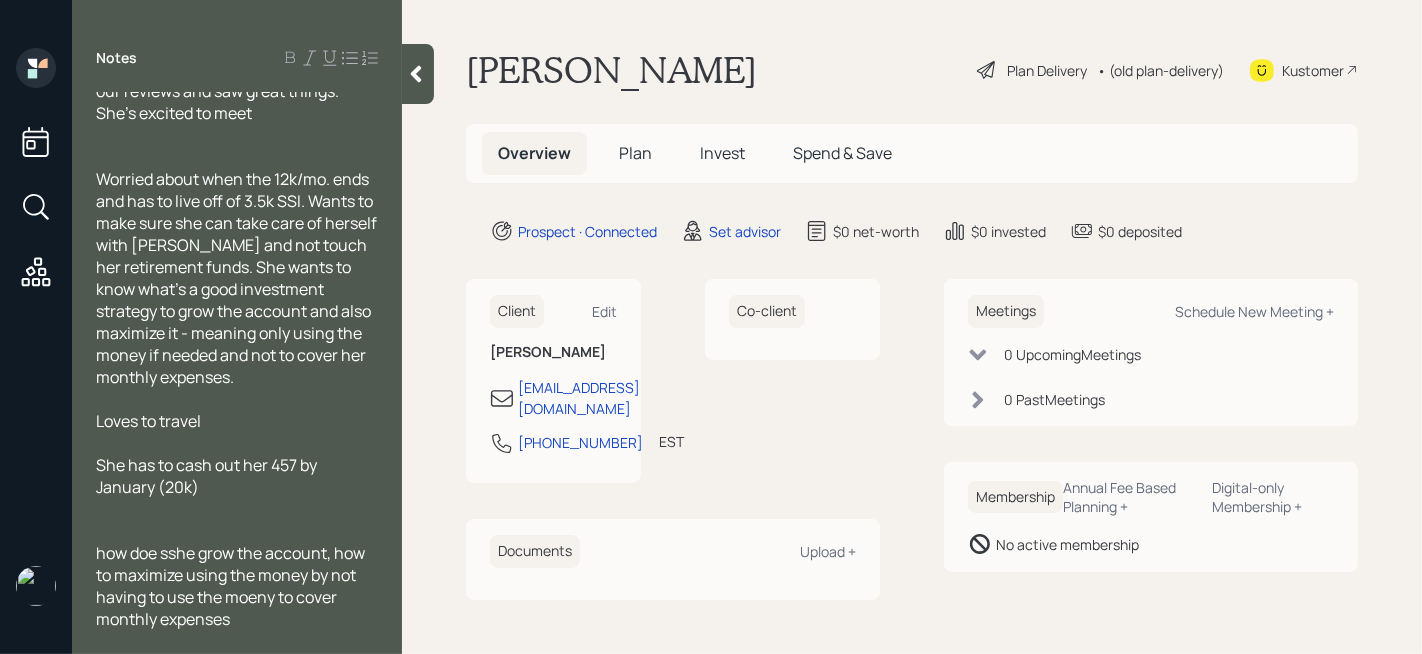 click on "Worried about when the 12k/mo. ends and has to live off of 3.5k SSI. Wants to make sure she can take care of herself with [PERSON_NAME] and not touch her retirement funds. She wants to know what's a good investment strategy to grow the account and also maximize it - meaning only using the money if needed and not to cover her monthly expenses." at bounding box center (237, 278) 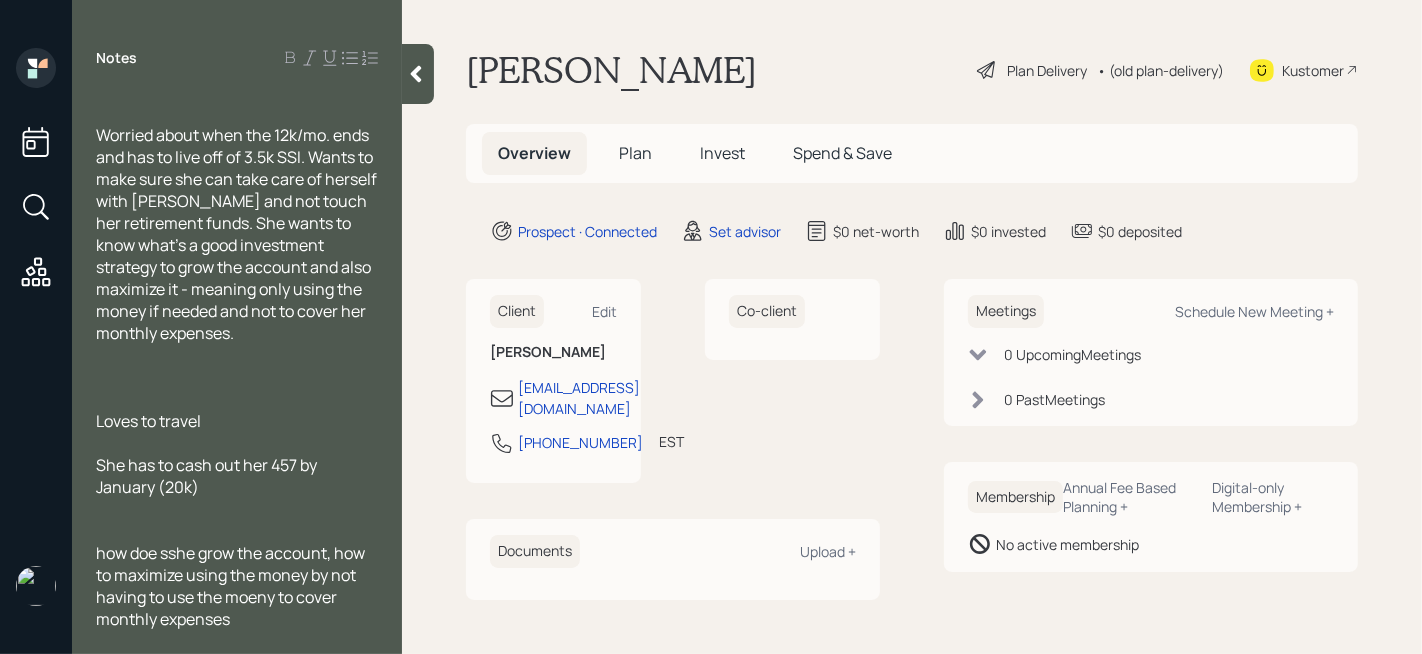 scroll, scrollTop: 576, scrollLeft: 0, axis: vertical 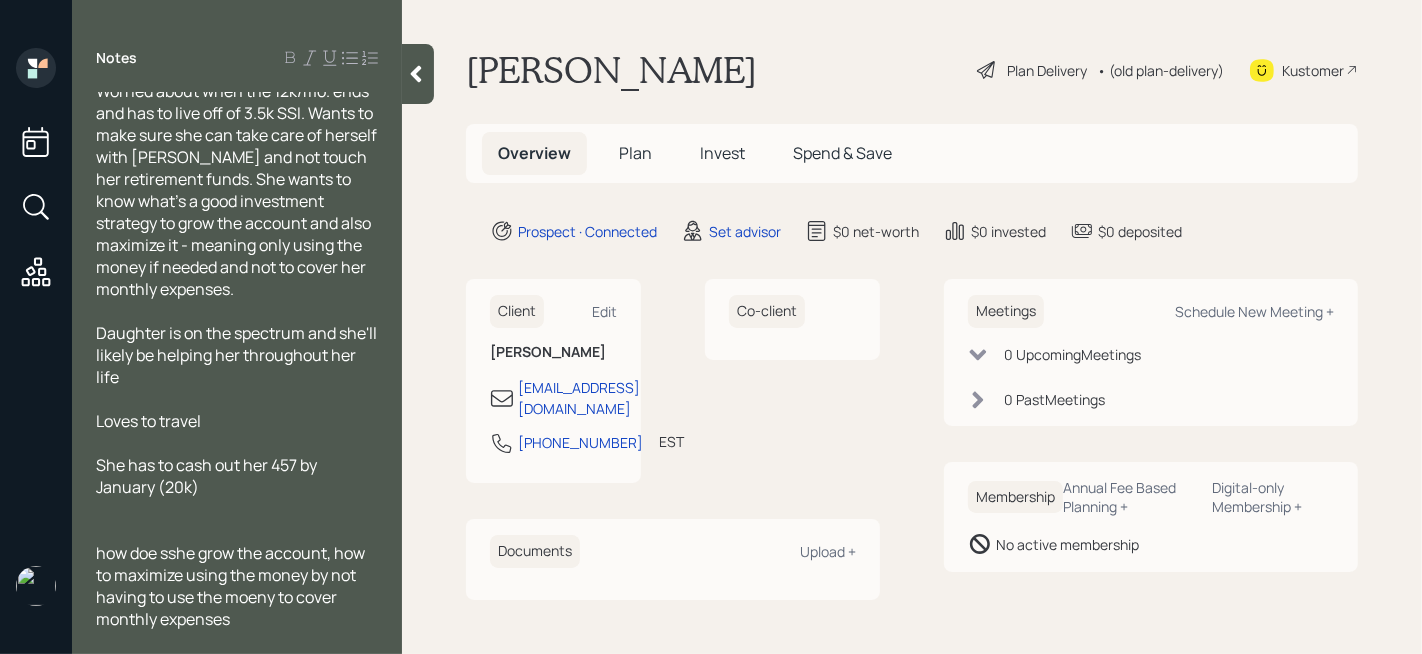 click on "Daughter is on the spectrum and she'll likely be helping her throughout her life" at bounding box center [238, 355] 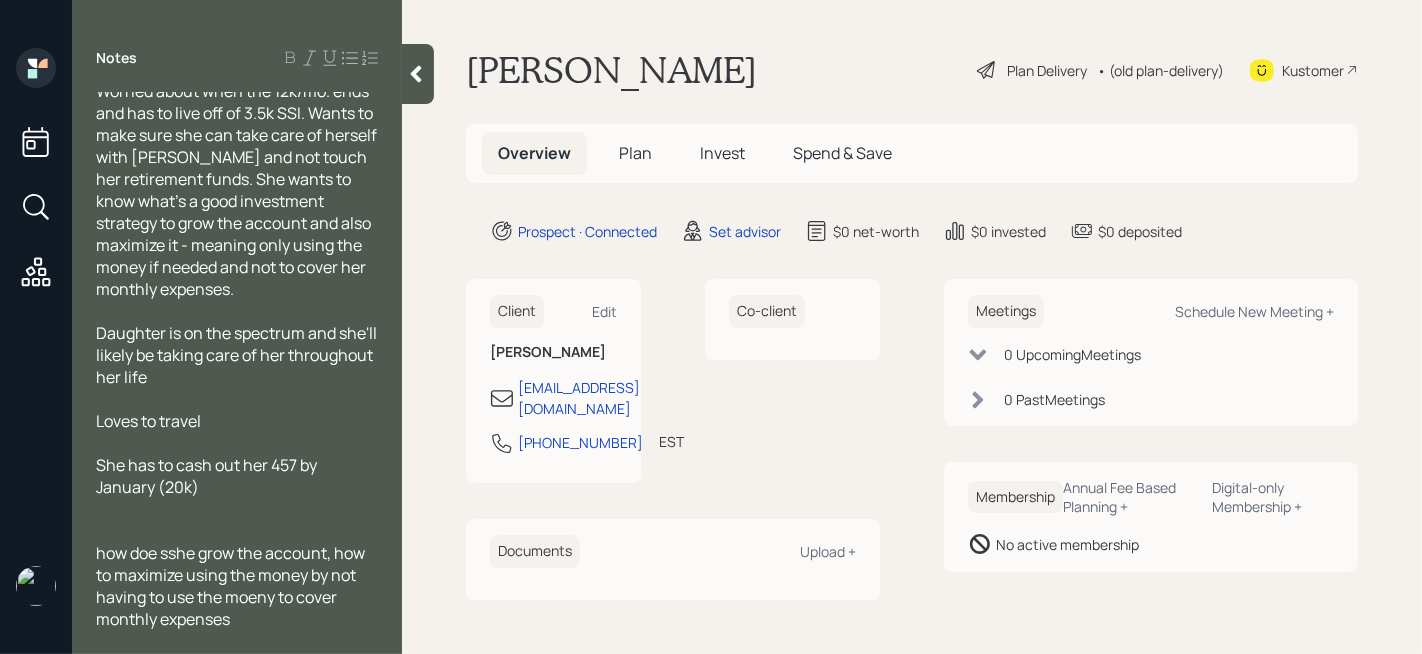 scroll, scrollTop: 594, scrollLeft: 0, axis: vertical 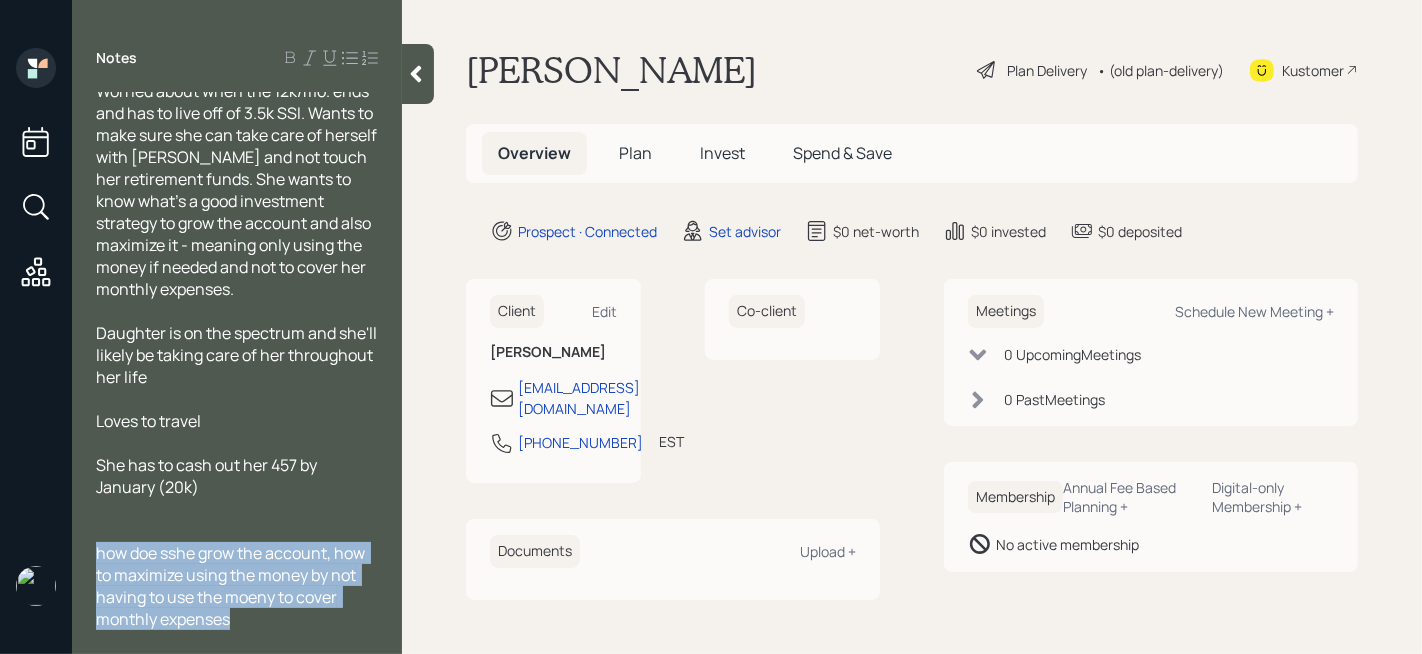 drag, startPoint x: 242, startPoint y: 614, endPoint x: 85, endPoint y: 549, distance: 169.92351 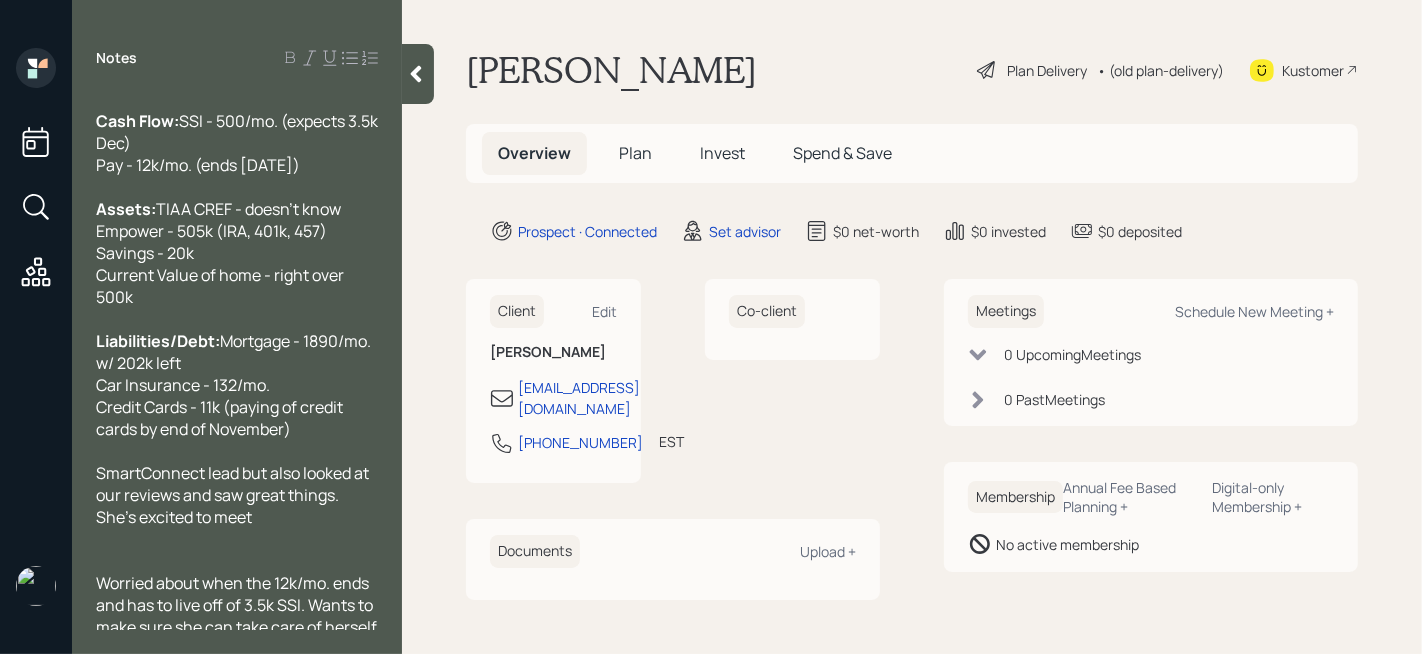 scroll, scrollTop: 43, scrollLeft: 0, axis: vertical 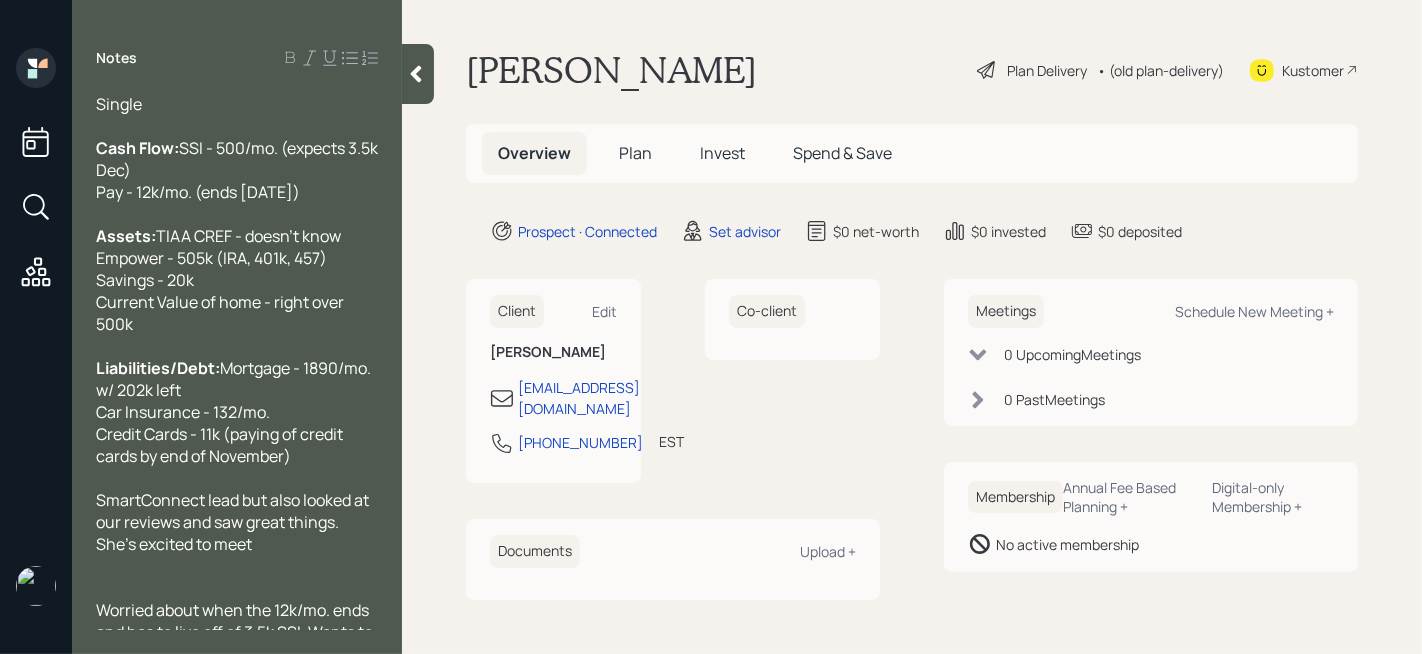 click on "TIAA CREF - doesn't know
Empower - 505k (IRA, 401k, 457)
Savings - 20k
Current Value of home - right over 500k" at bounding box center [221, 280] 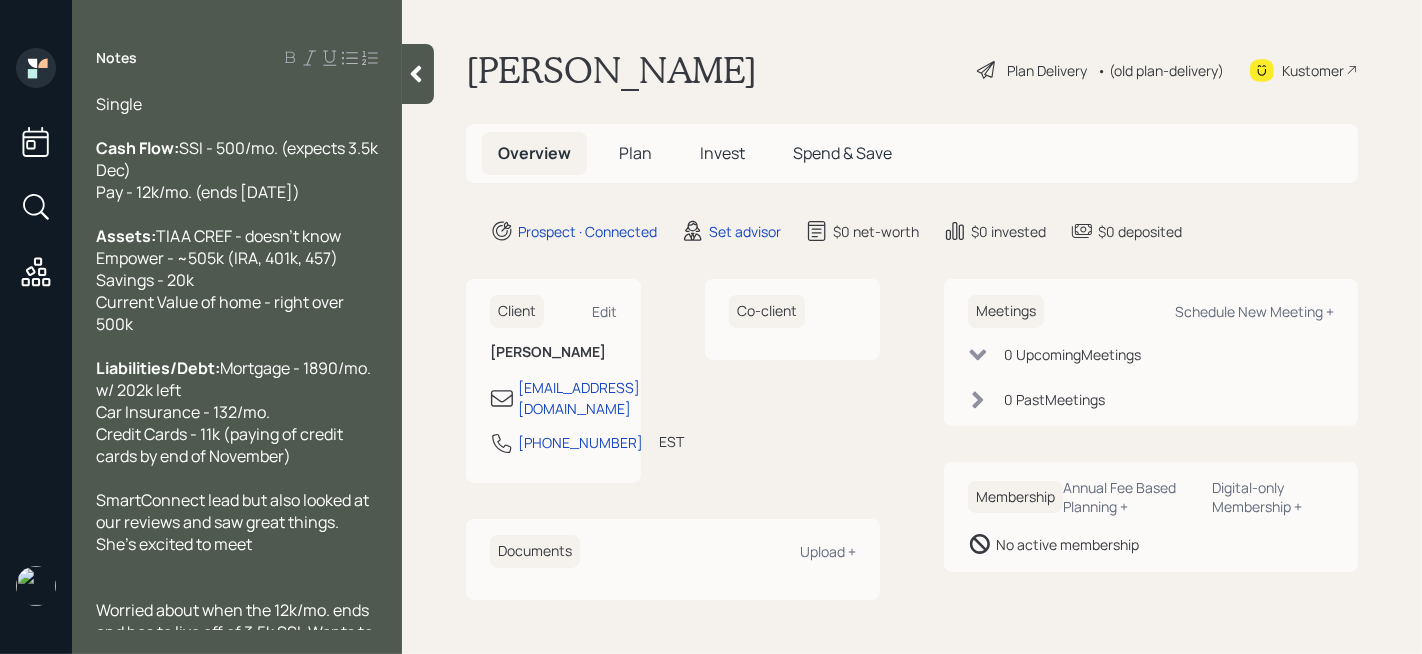 click 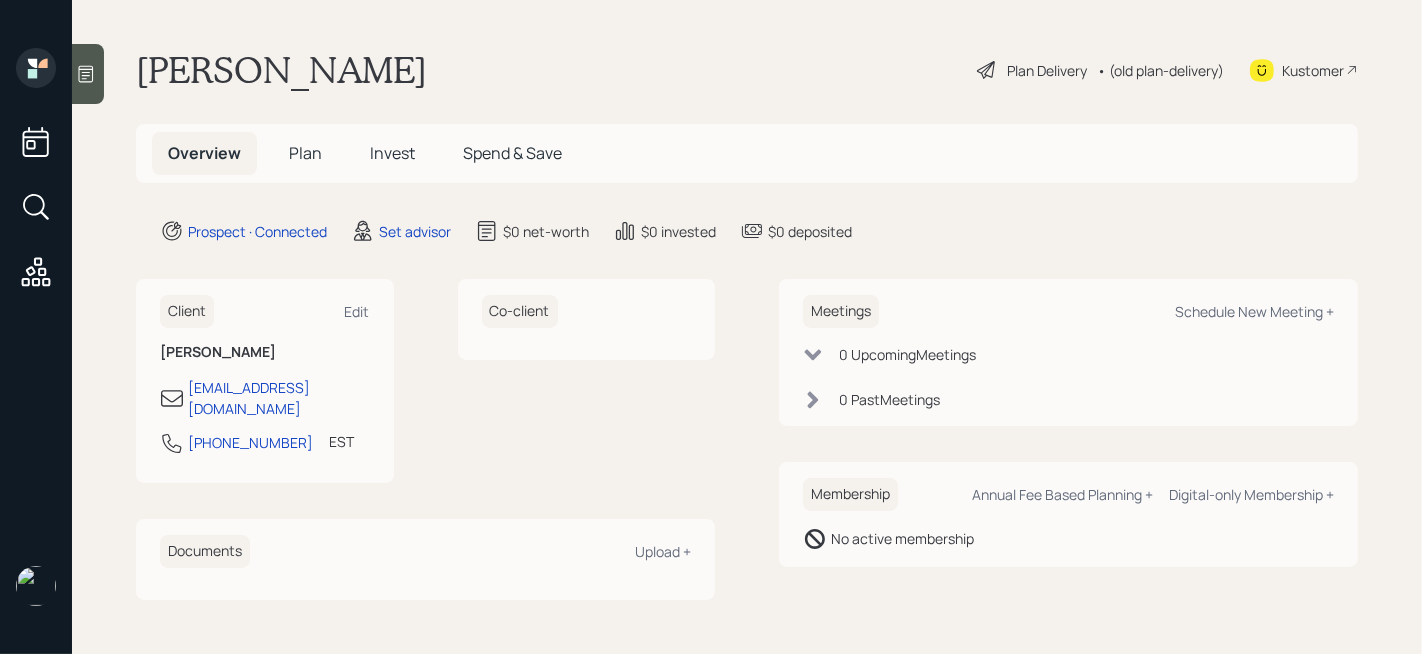 click on "[PERSON_NAME] Plan Delivery • (old plan-delivery) Kustomer Overview Plan Invest Spend & Save Prospect ·
Connected Set advisor $0 net-worth $0 invested $0 deposited Client Edit [PERSON_NAME] [EMAIL_ADDRESS][DOMAIN_NAME] [PHONE_NUMBER] EST Currently 10:24 AM Co-client Documents Upload + Meetings Schedule New Meeting + 0   Upcoming  Meeting s 0   Past  Meeting s Membership Annual Fee Based Planning + Digital-only Membership + No active membership" at bounding box center (747, 327) 